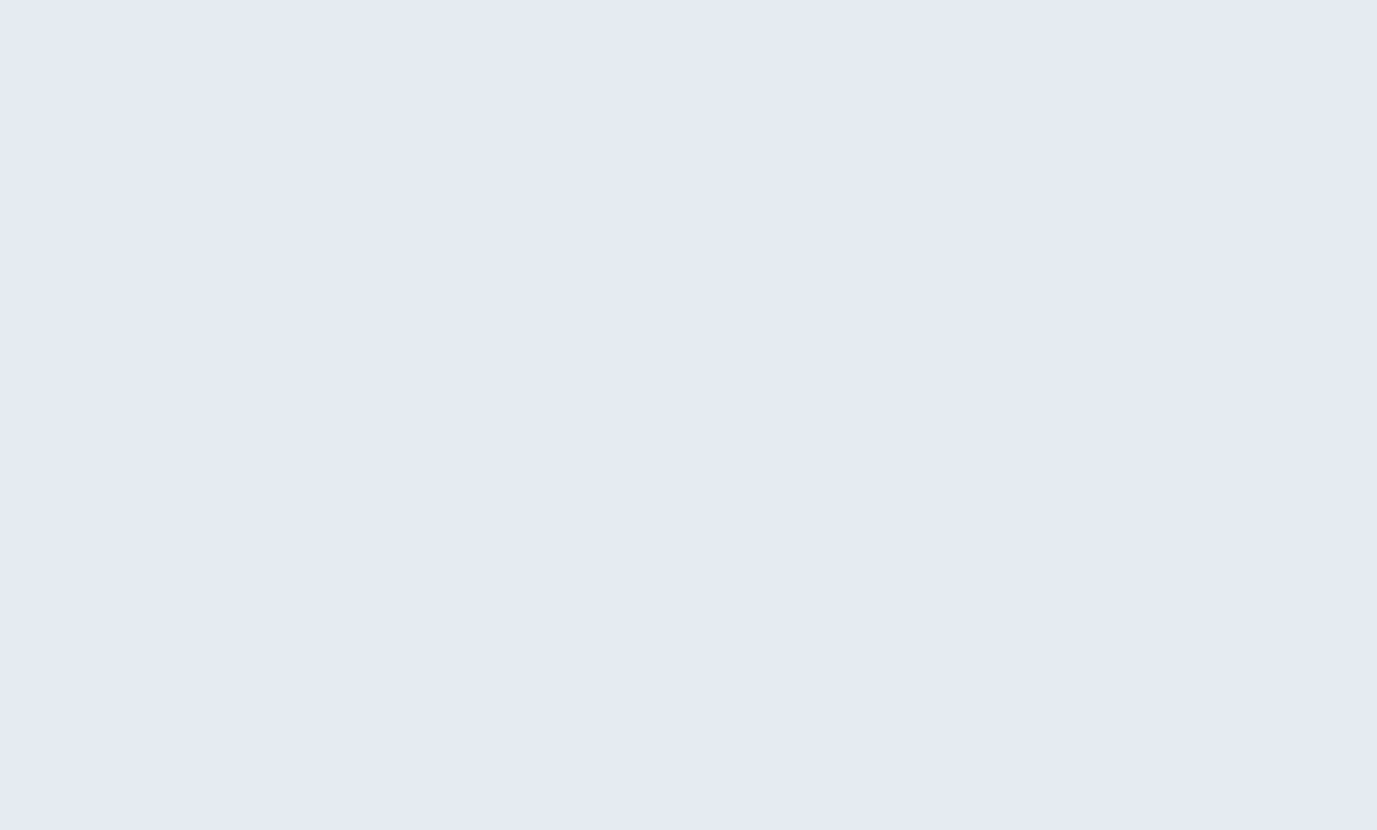 scroll, scrollTop: 0, scrollLeft: 0, axis: both 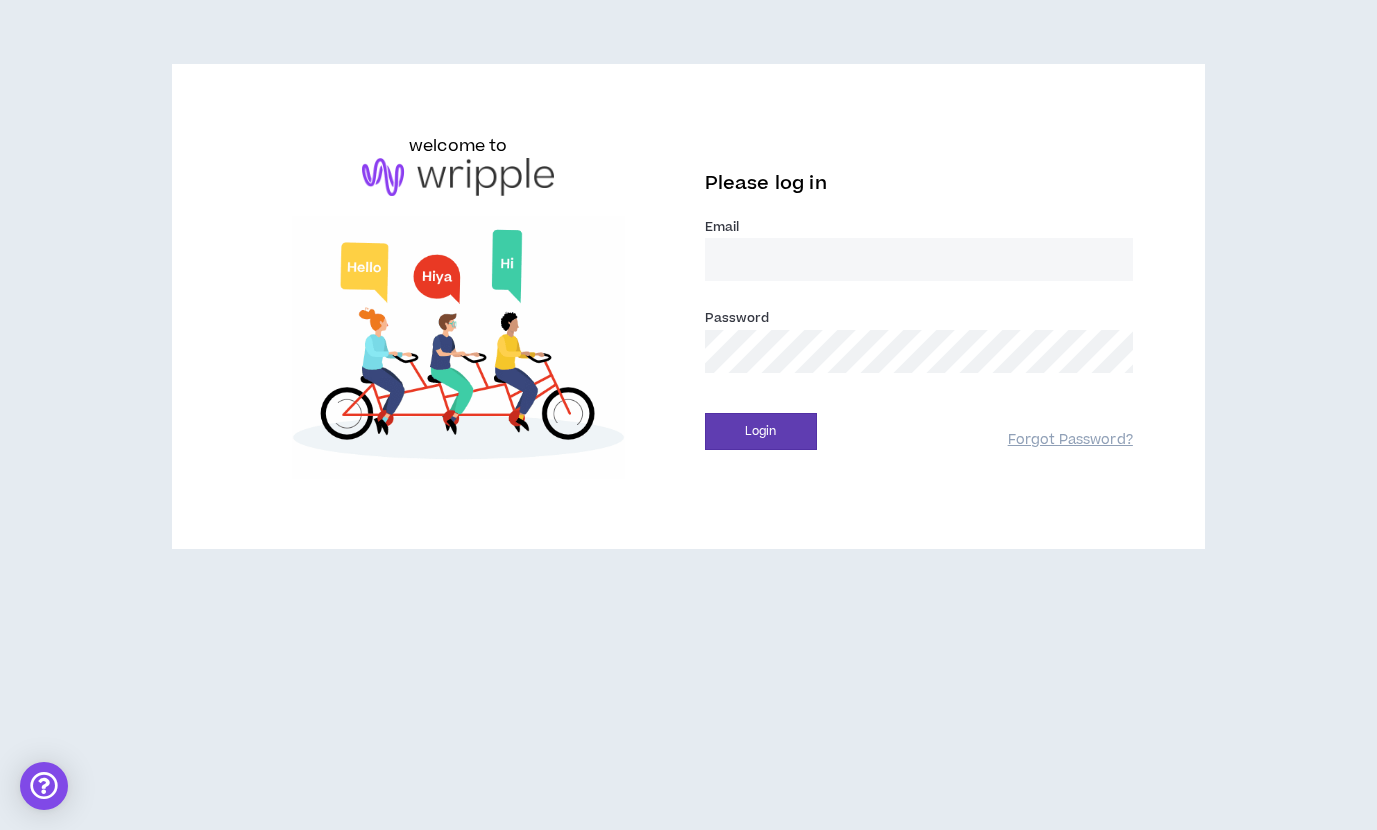 click on "Email  *" at bounding box center [919, 259] 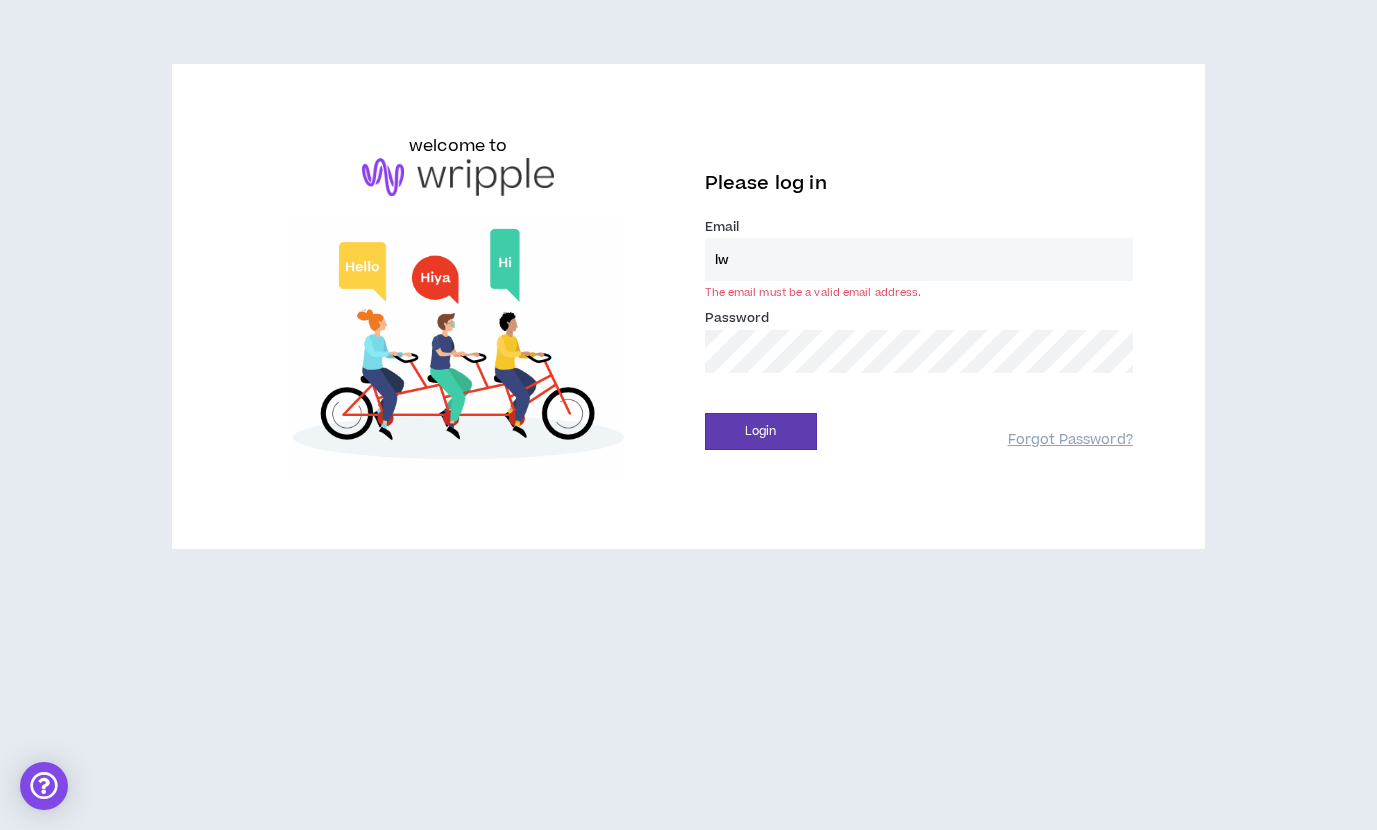 type on "lwhitaker@keystrokeconsulting.com" 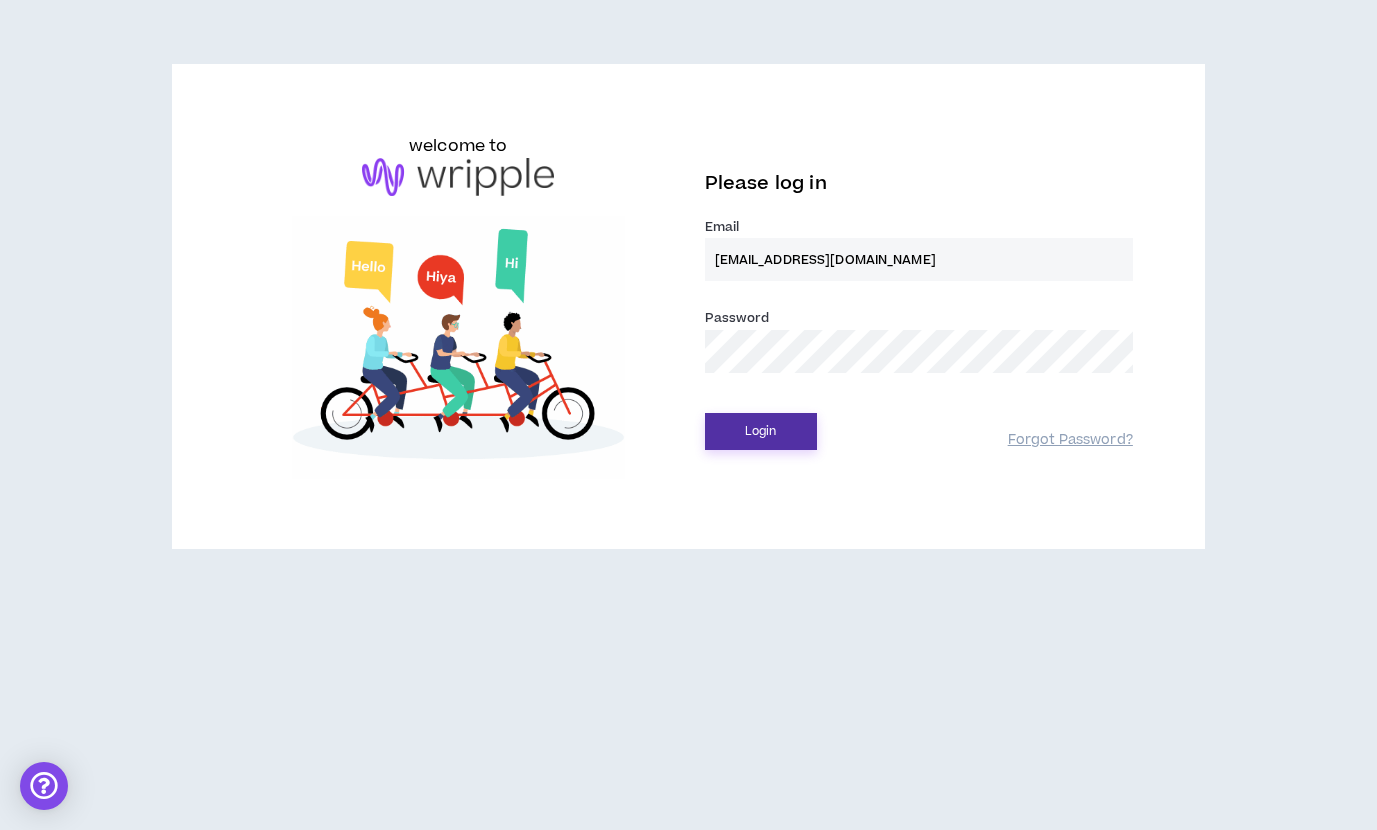 click on "Login" at bounding box center [761, 431] 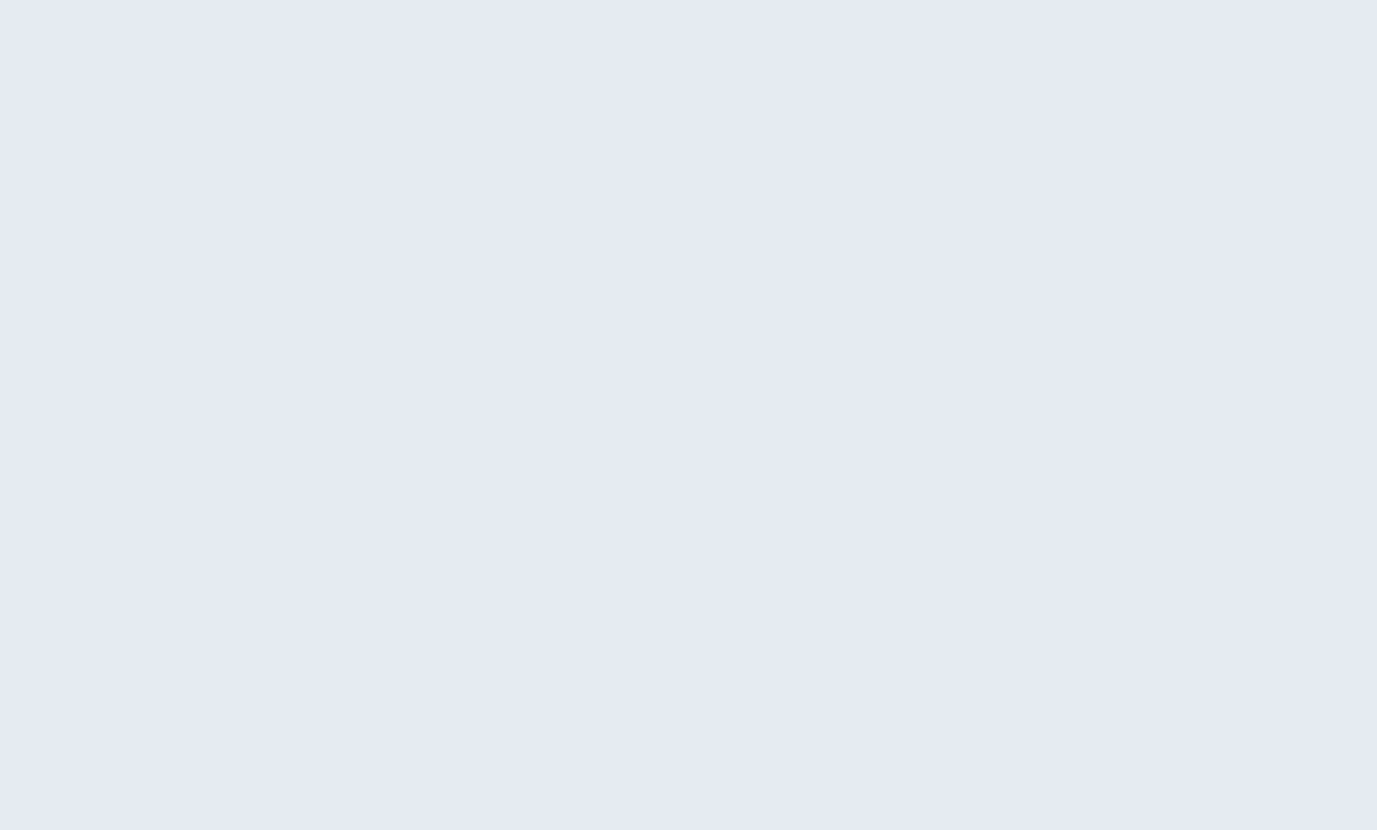 scroll, scrollTop: 0, scrollLeft: 0, axis: both 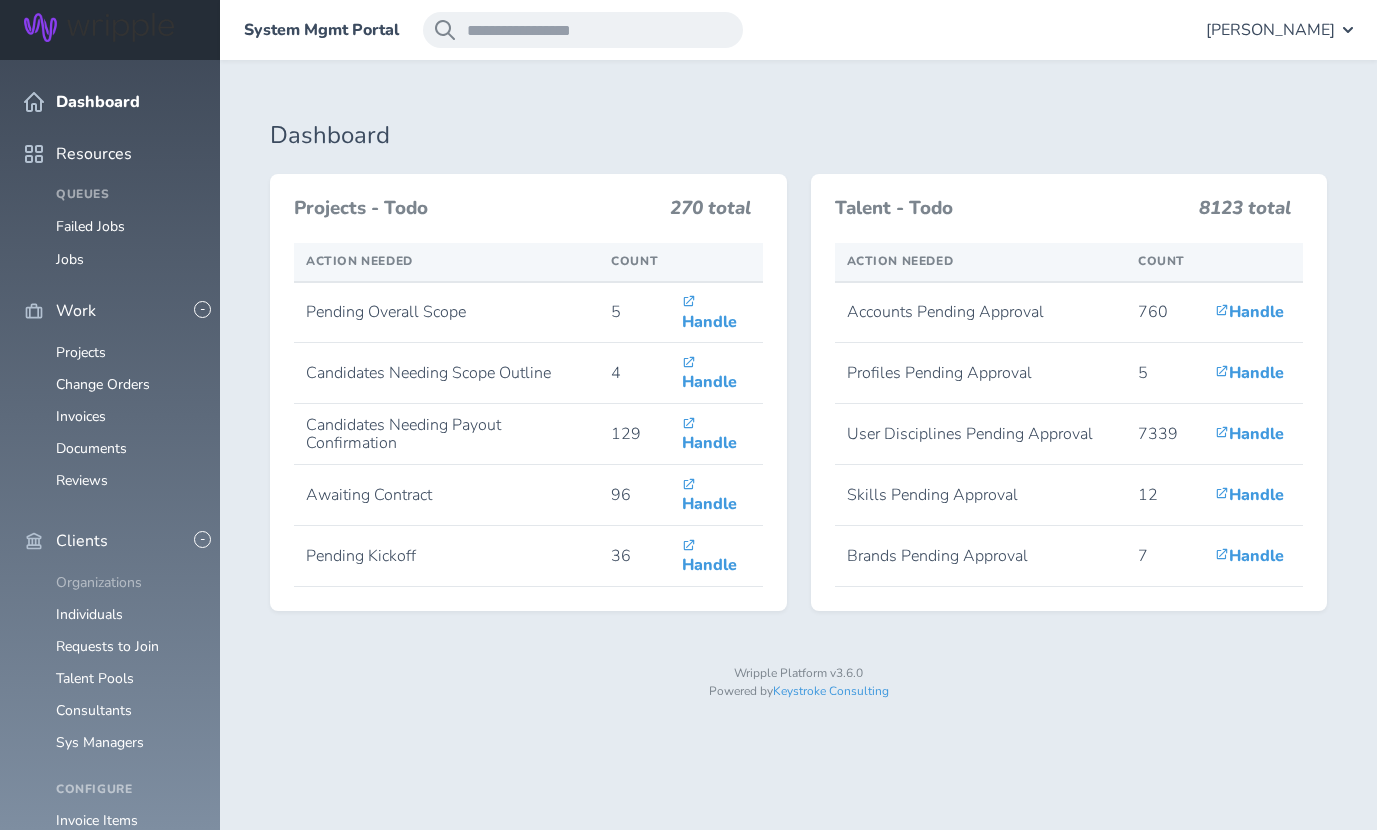 click on "Organizations" at bounding box center [99, 582] 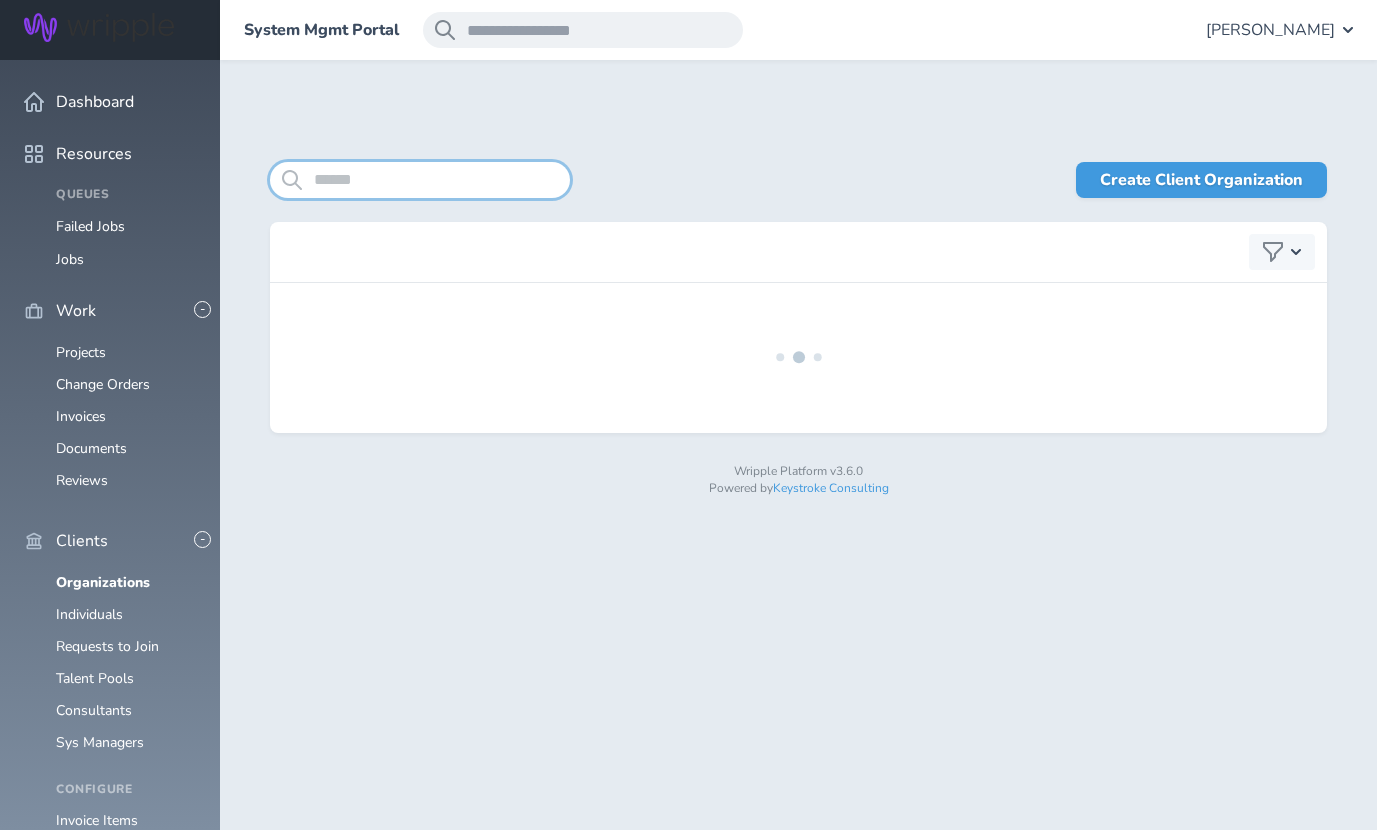 click at bounding box center (420, 180) 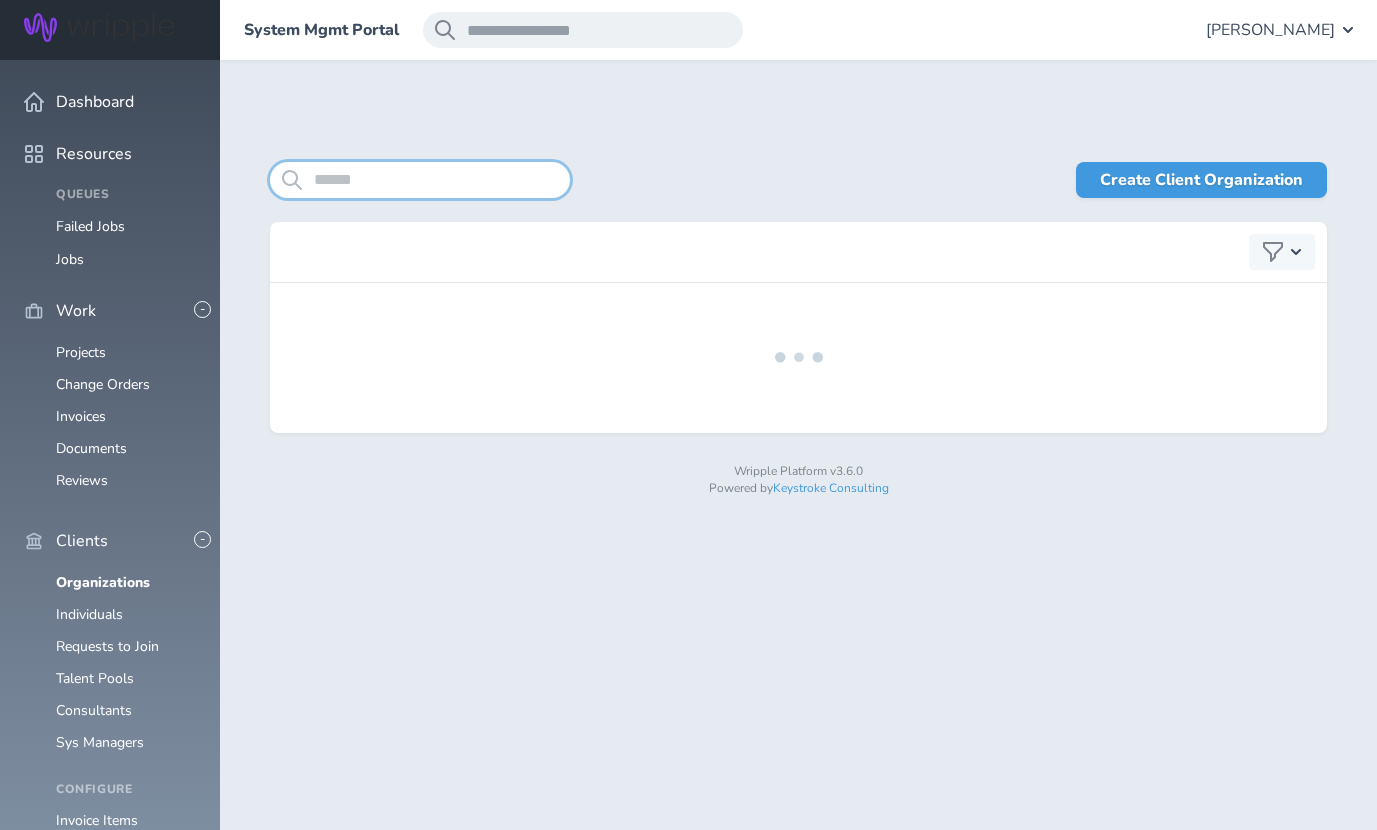 paste on "**********" 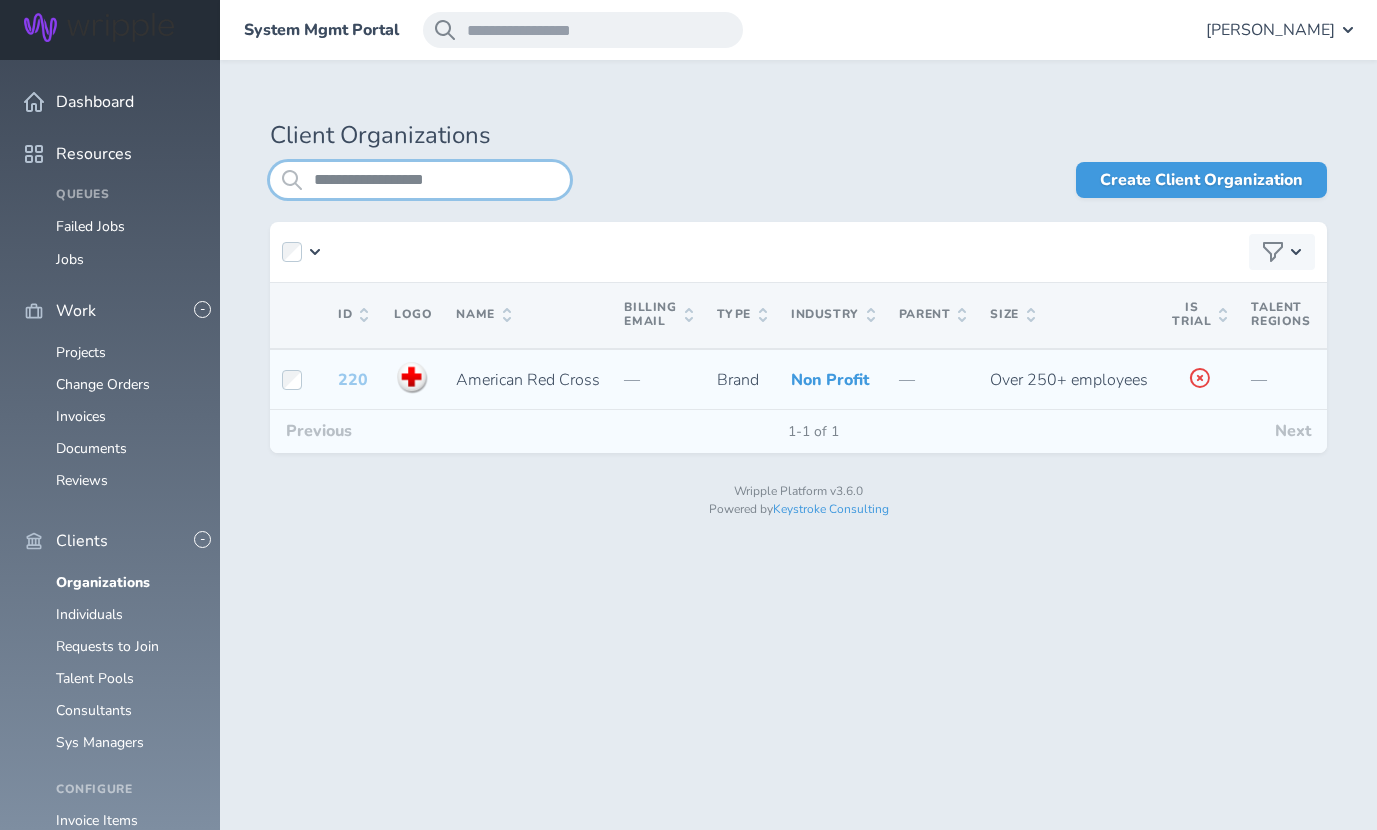 type on "**********" 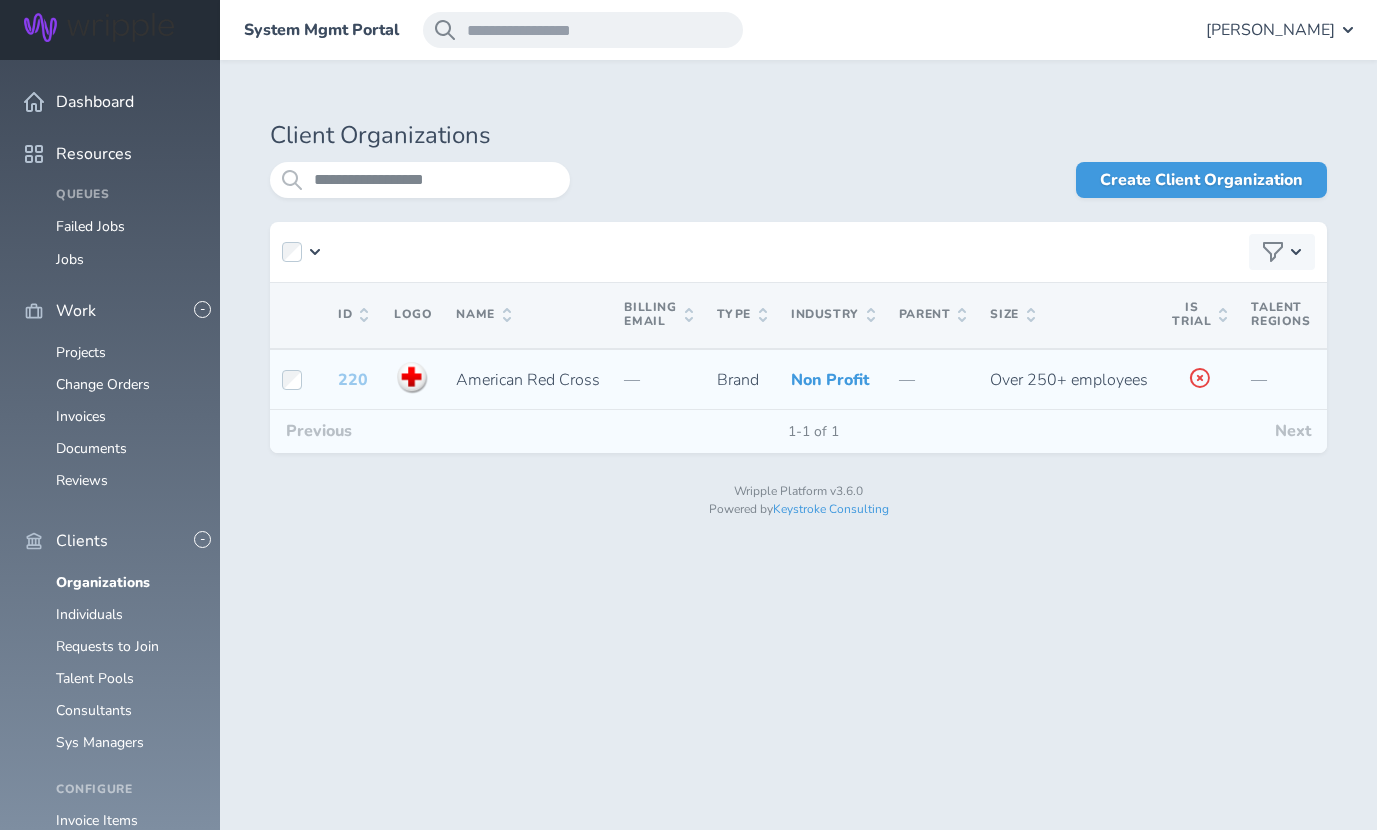 click on "220" at bounding box center (353, 380) 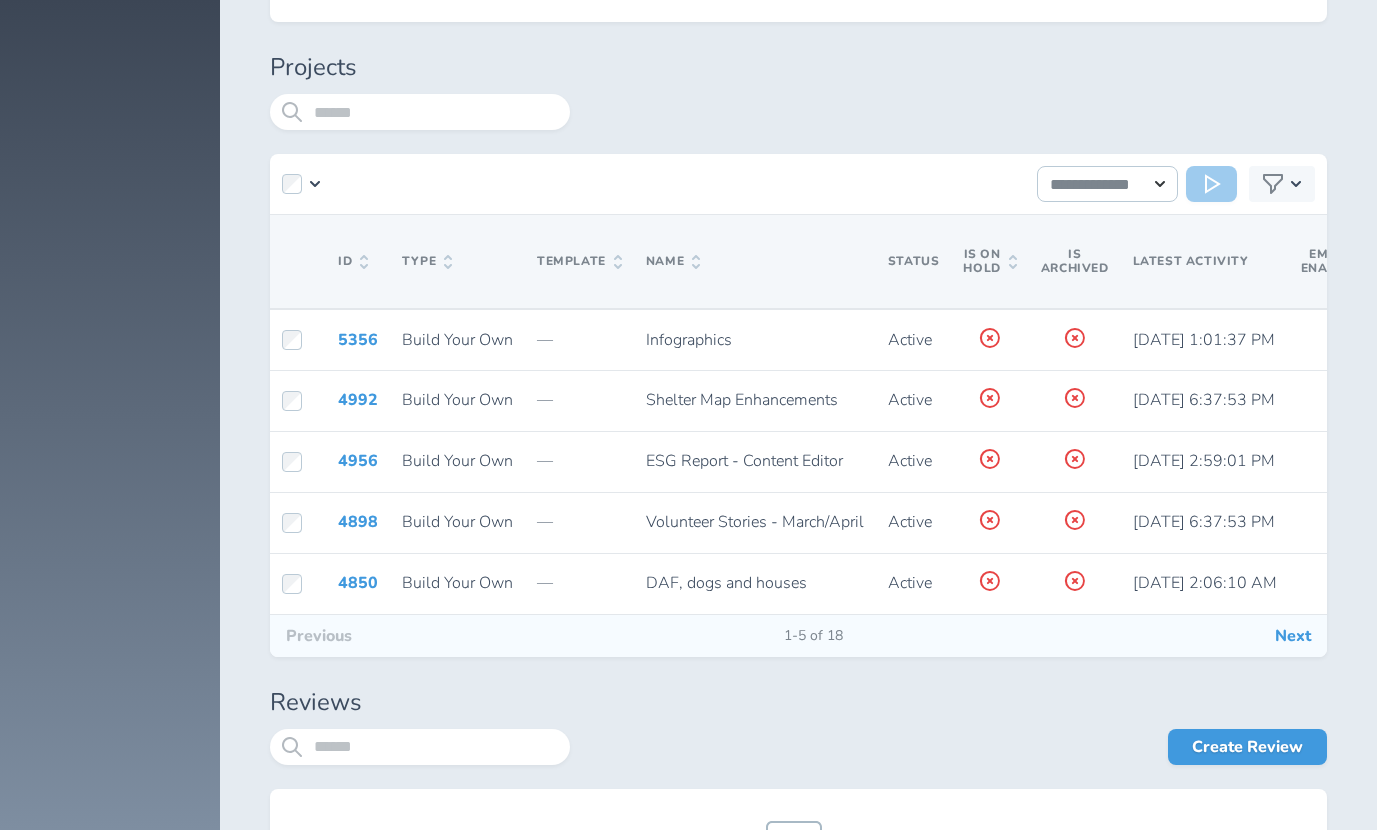 scroll, scrollTop: 4276, scrollLeft: 0, axis: vertical 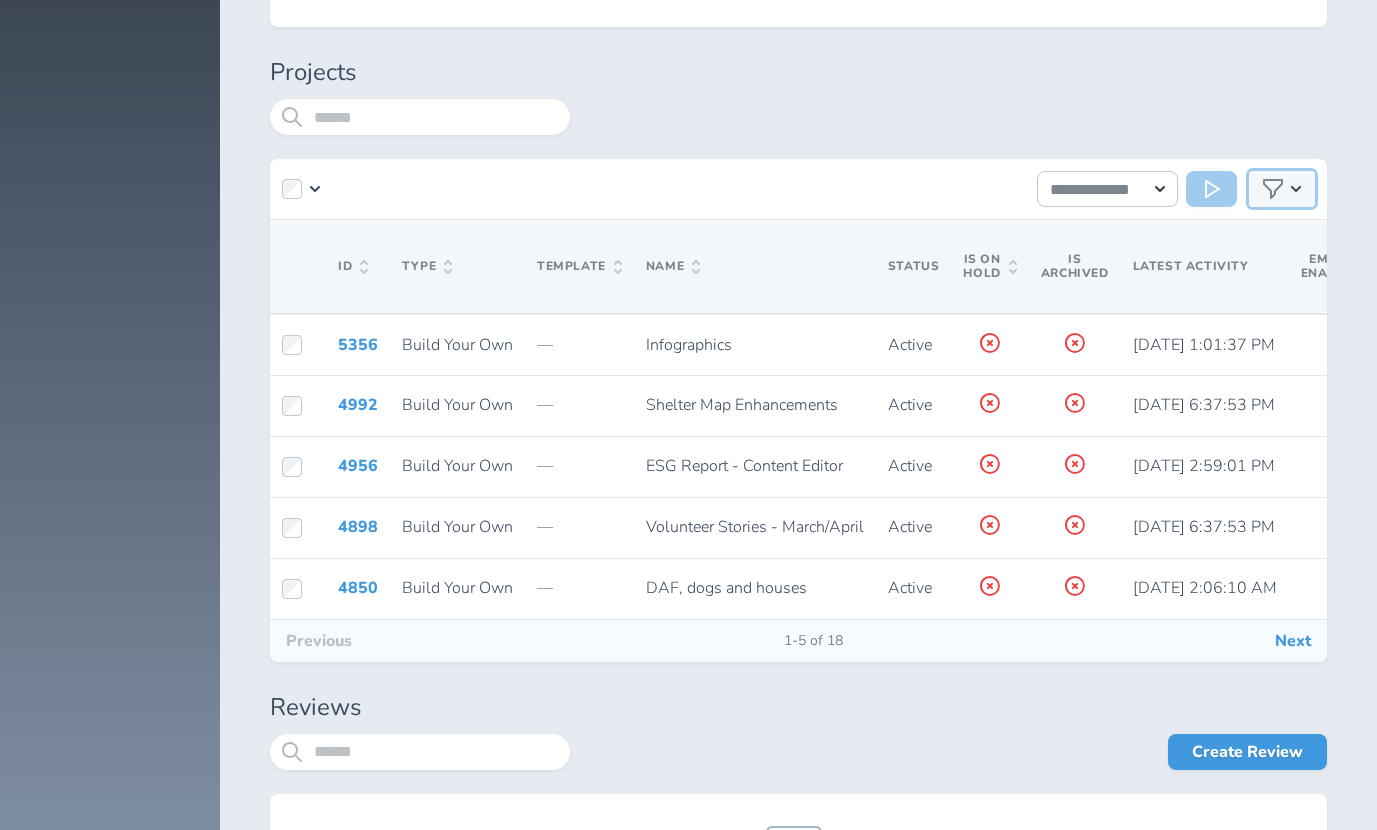 click at bounding box center [1282, 189] 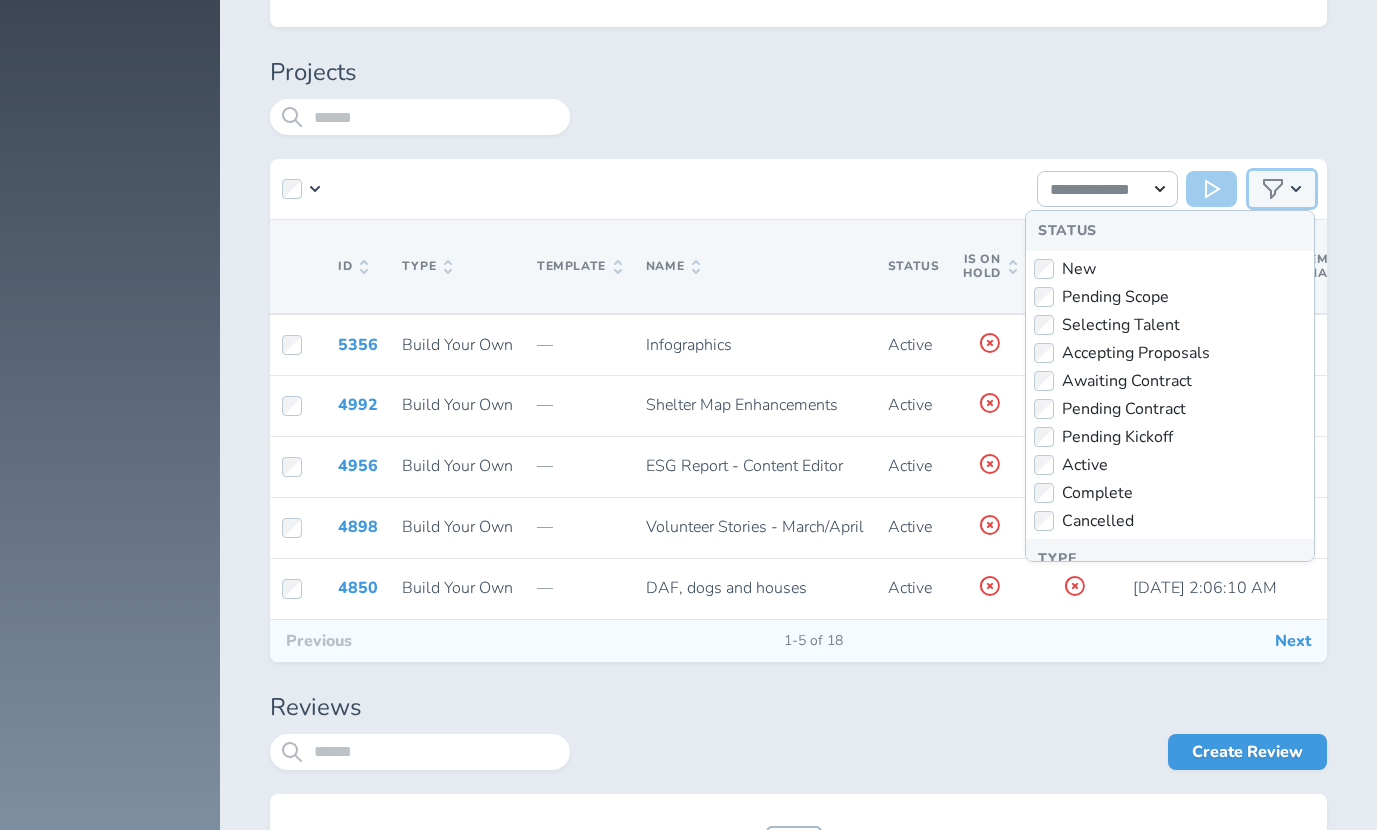 click at bounding box center (1282, 189) 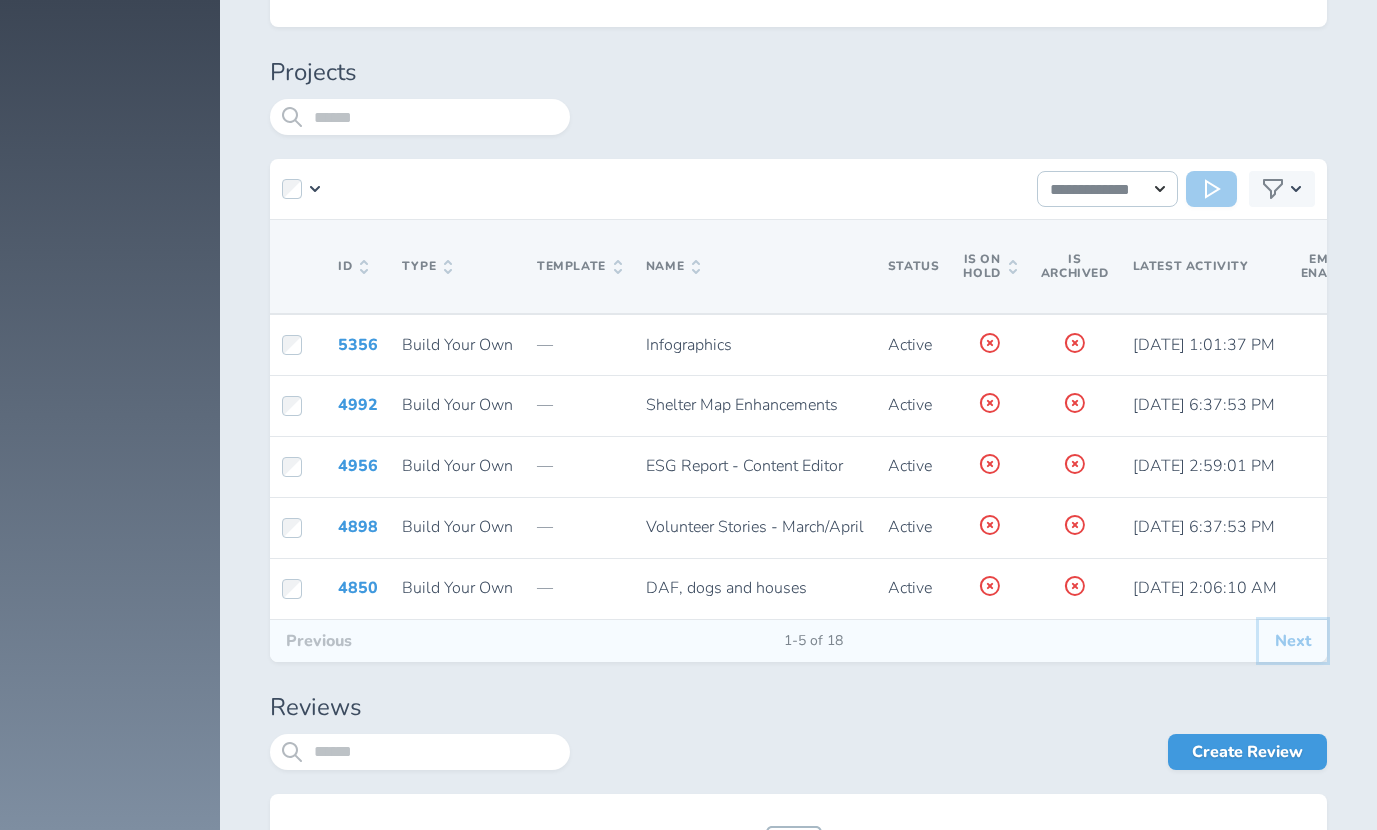 click on "Next" at bounding box center (1293, 641) 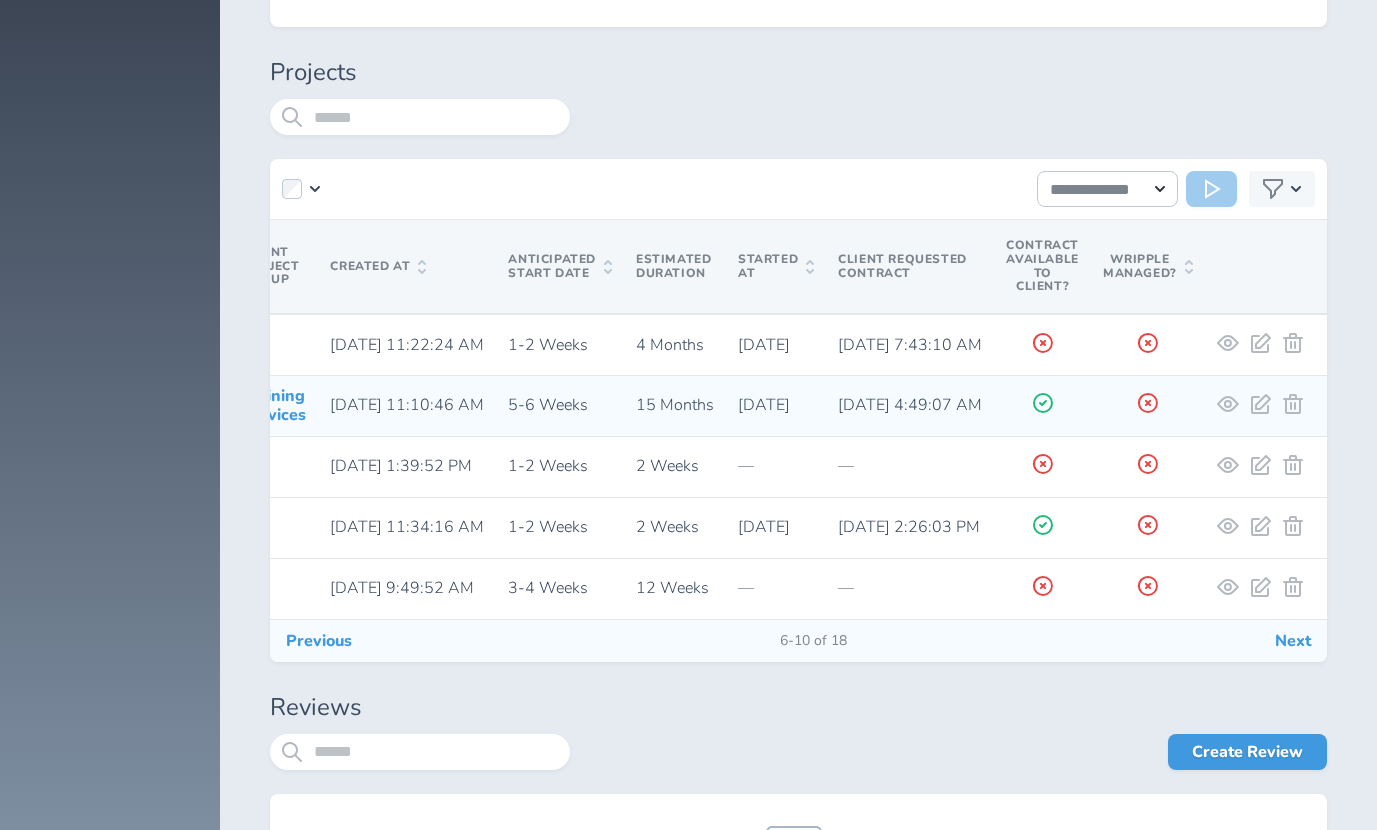 scroll, scrollTop: 0, scrollLeft: 1711, axis: horizontal 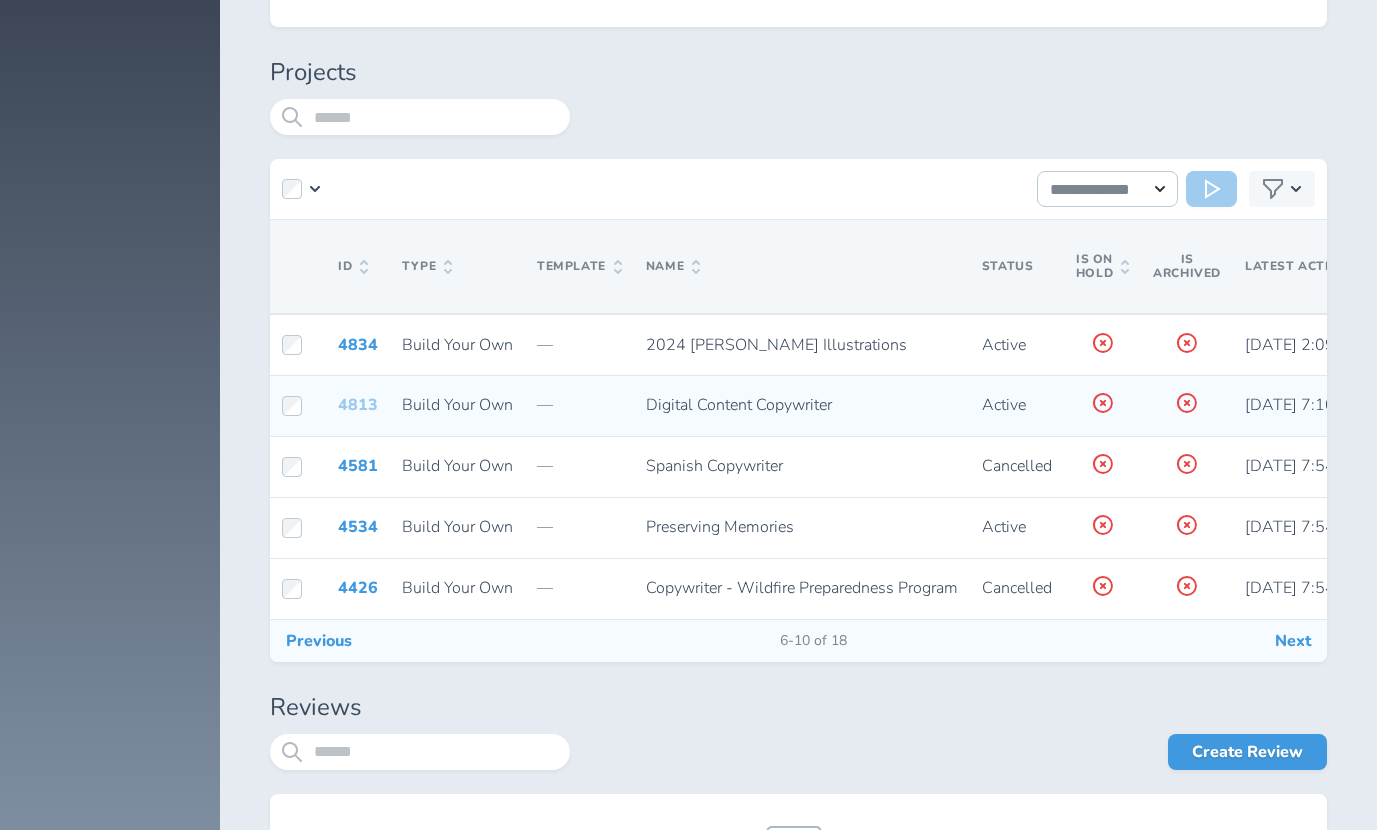 click on "4813" at bounding box center [358, 405] 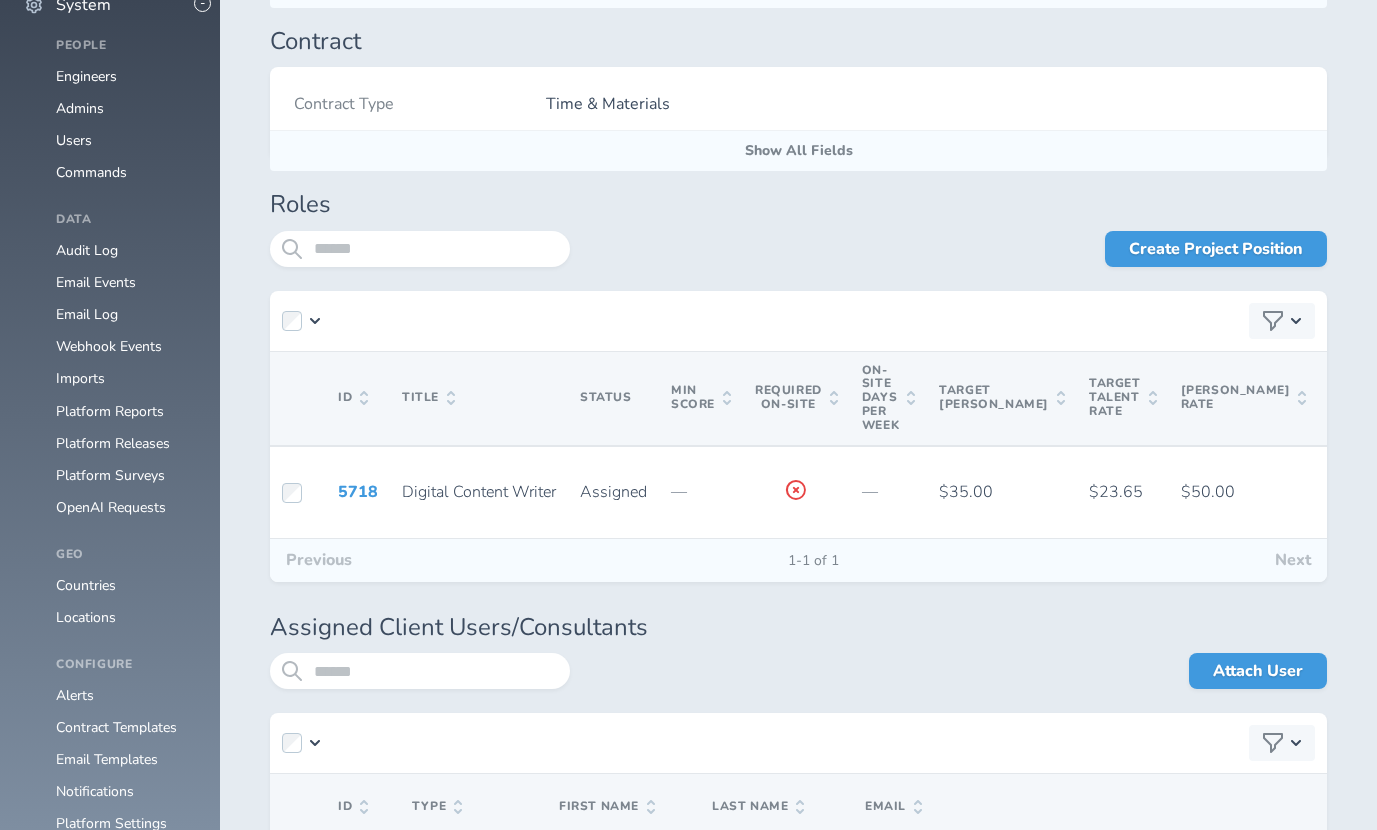 scroll, scrollTop: 1969, scrollLeft: 0, axis: vertical 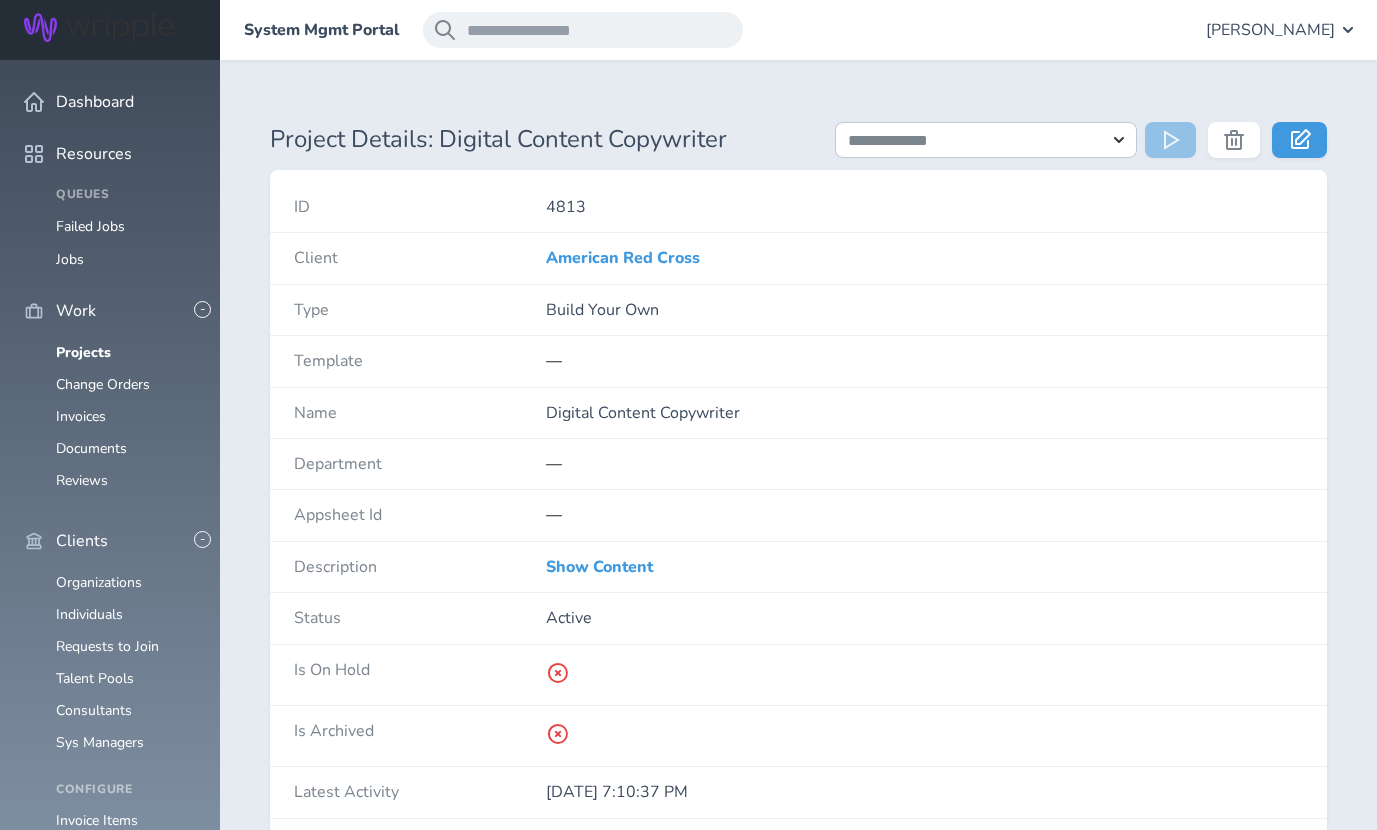 drag, startPoint x: 678, startPoint y: 258, endPoint x: 1073, endPoint y: 1, distance: 471.24728 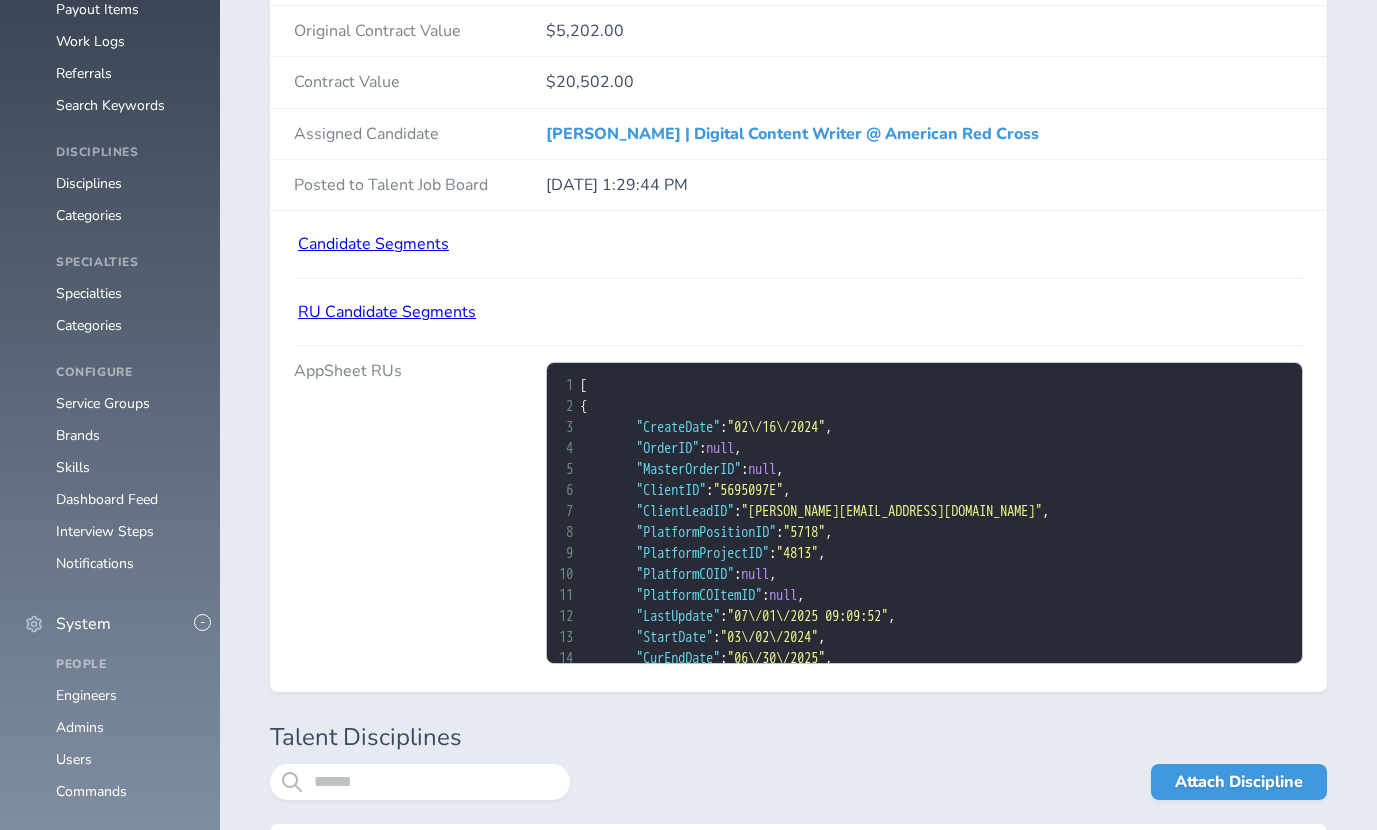 scroll, scrollTop: 1209, scrollLeft: 0, axis: vertical 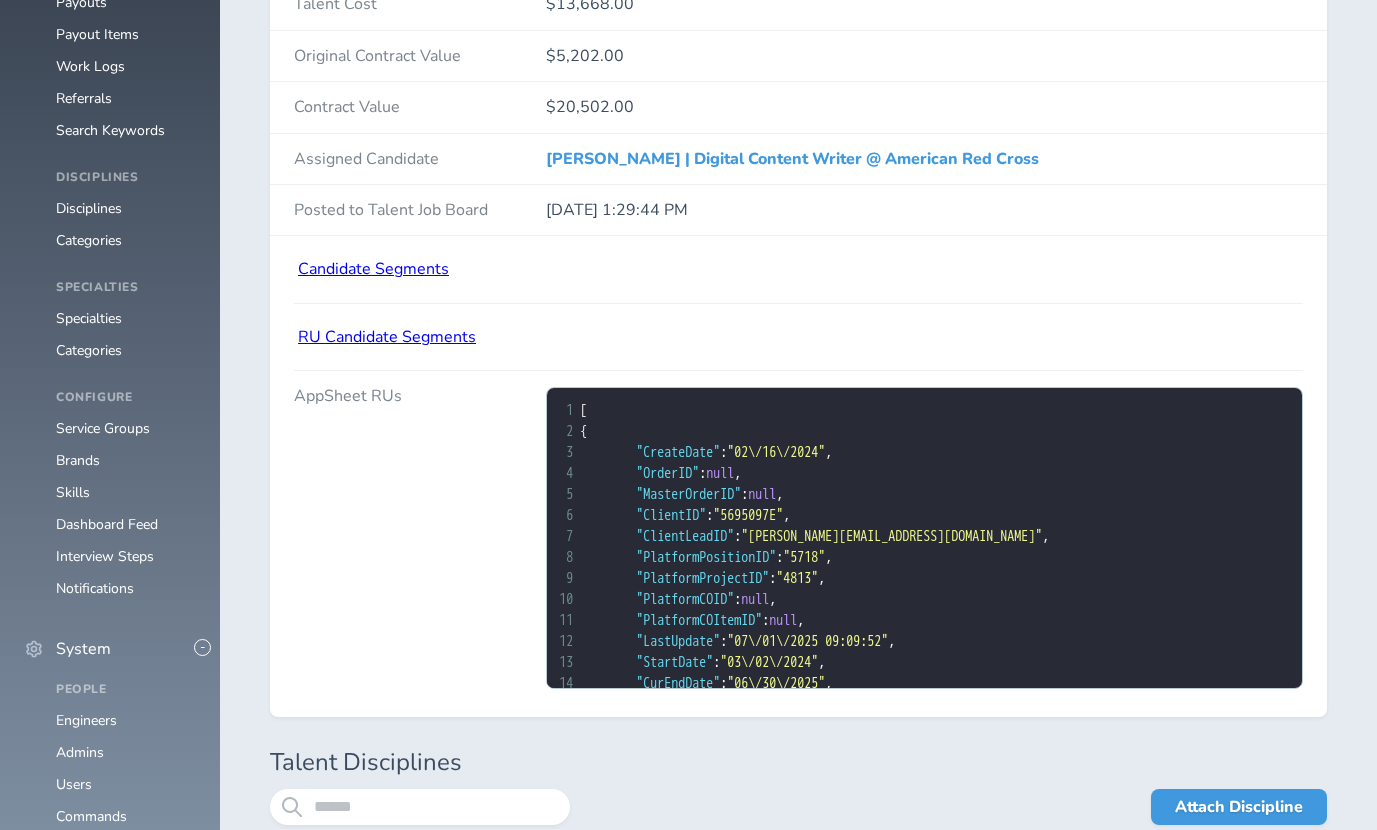 click on "Candidate Segments" at bounding box center [373, 269] 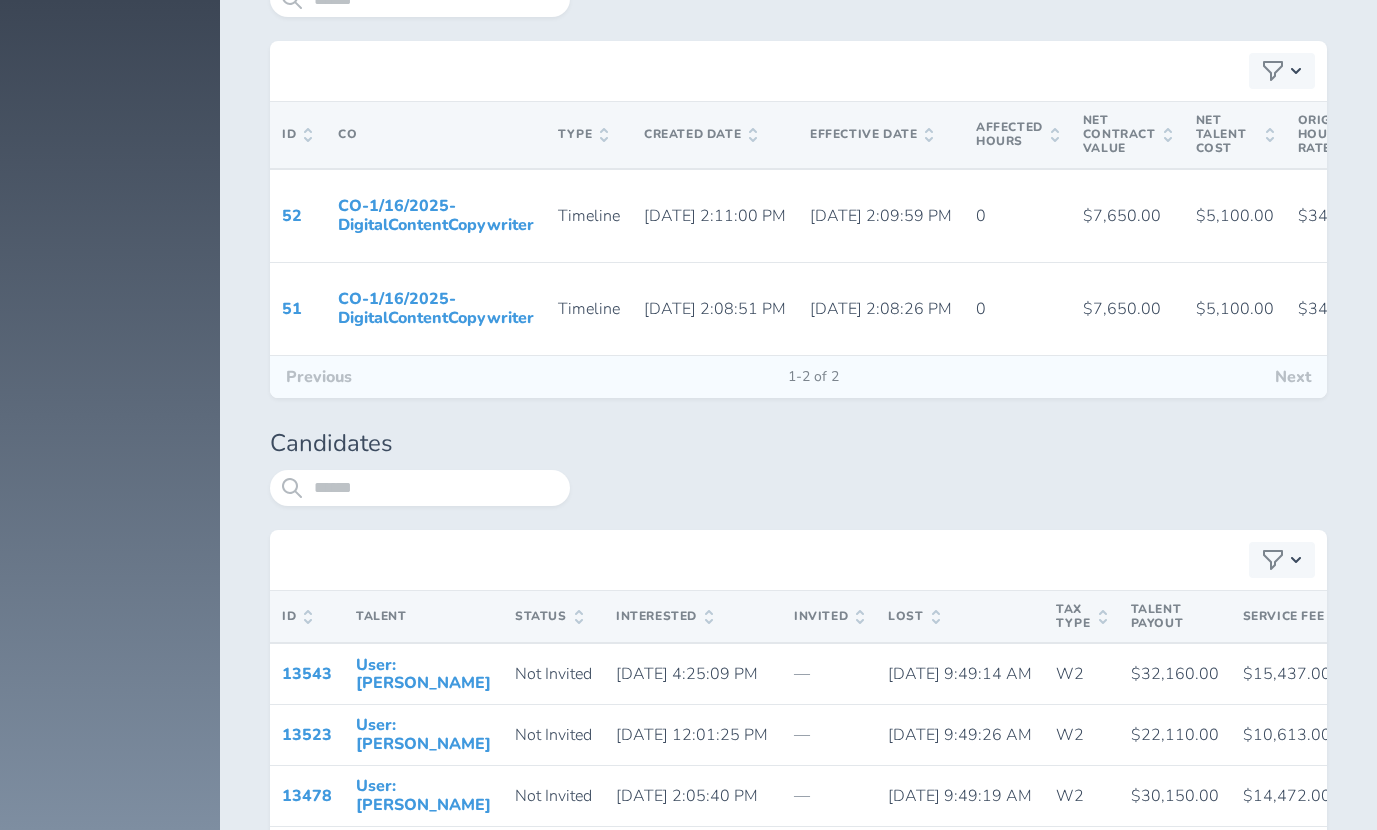 scroll, scrollTop: 3252, scrollLeft: 0, axis: vertical 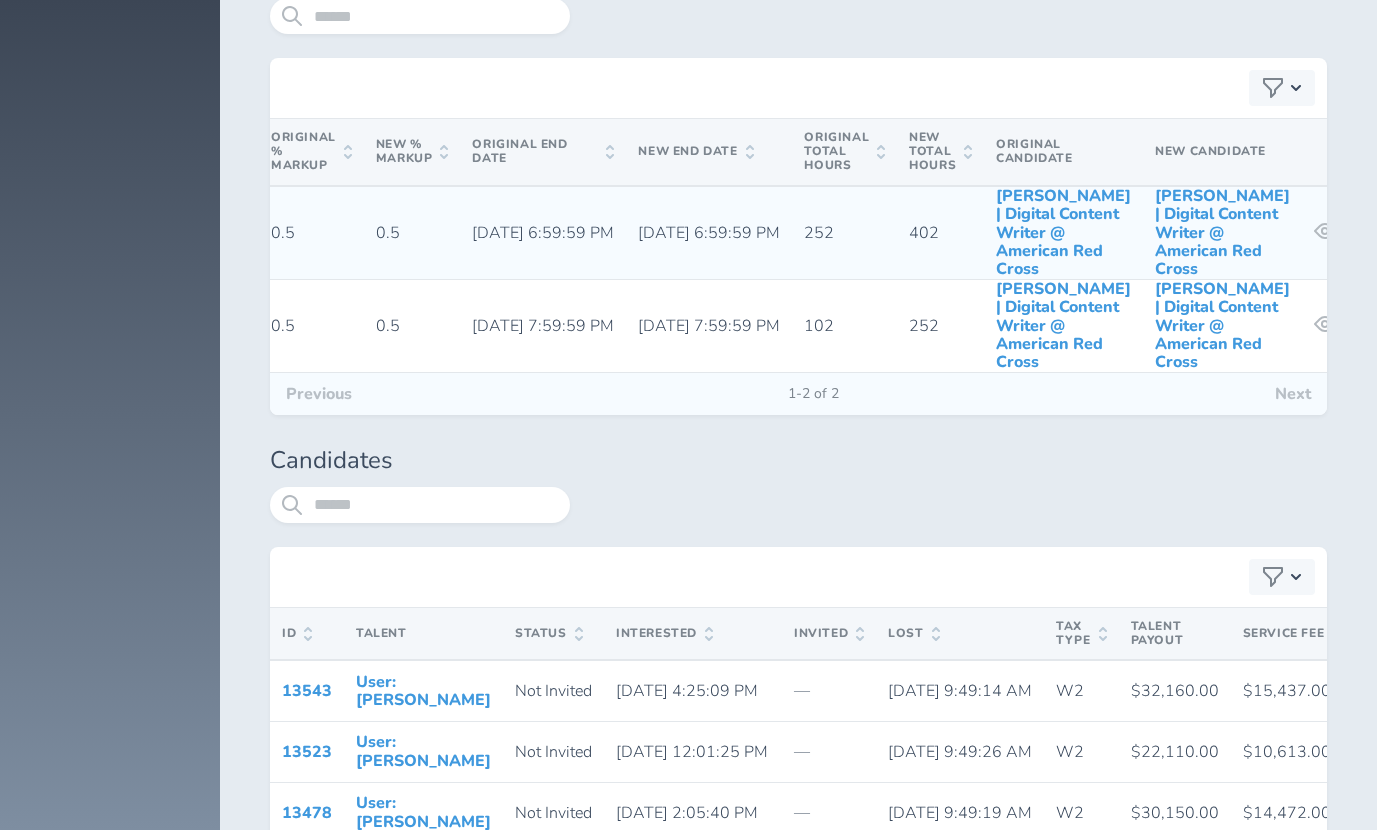 click on "402" at bounding box center (924, 233) 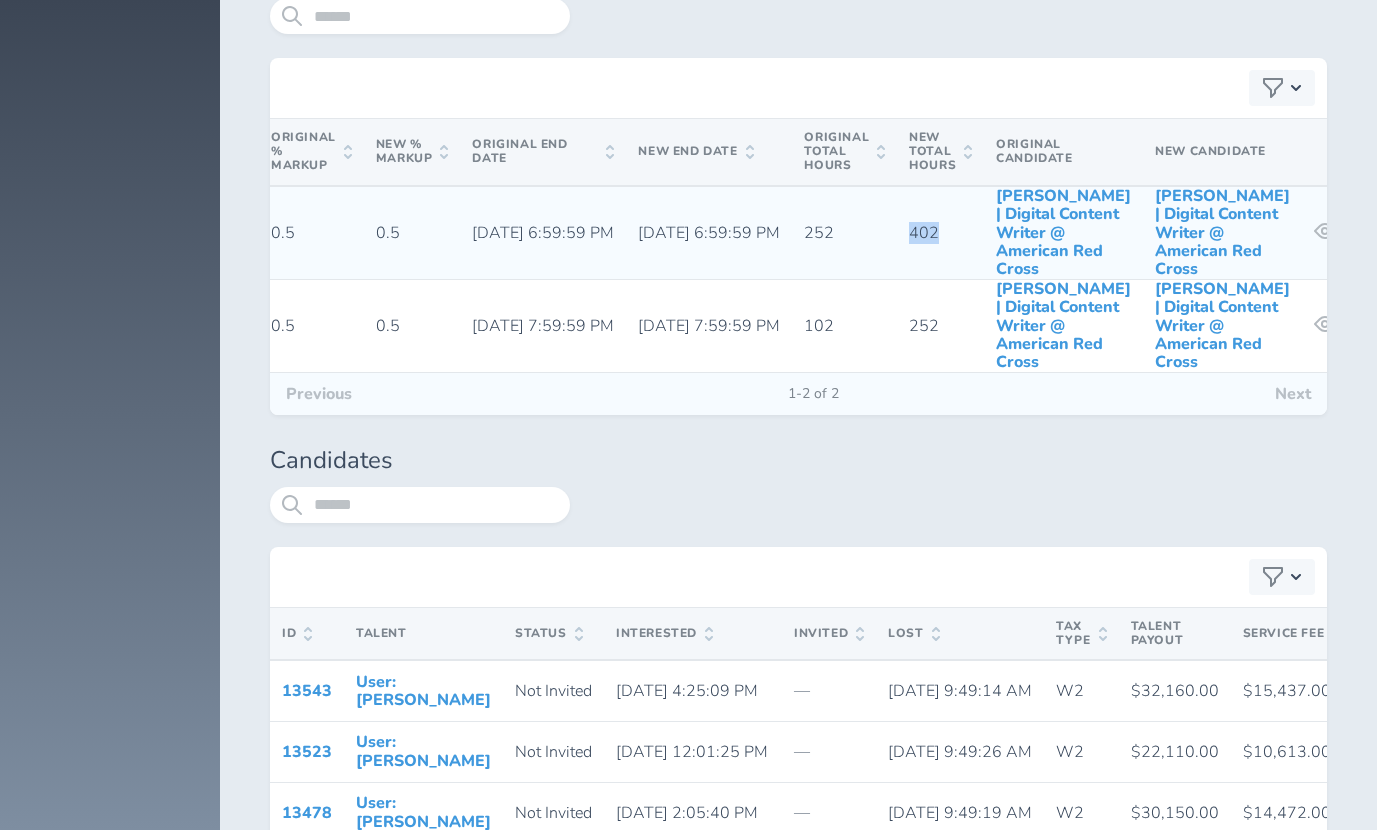 click on "402" at bounding box center (924, 233) 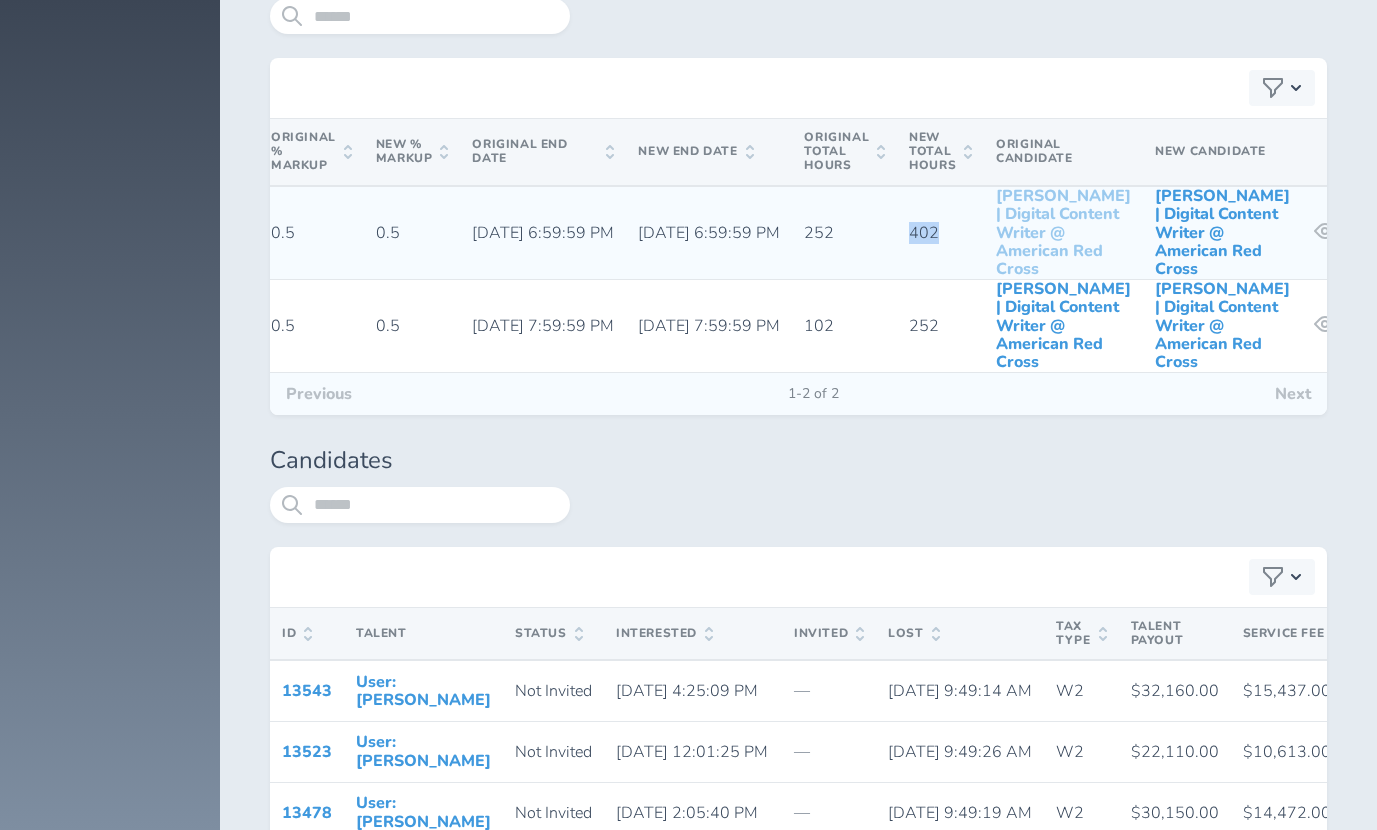 copy on "402" 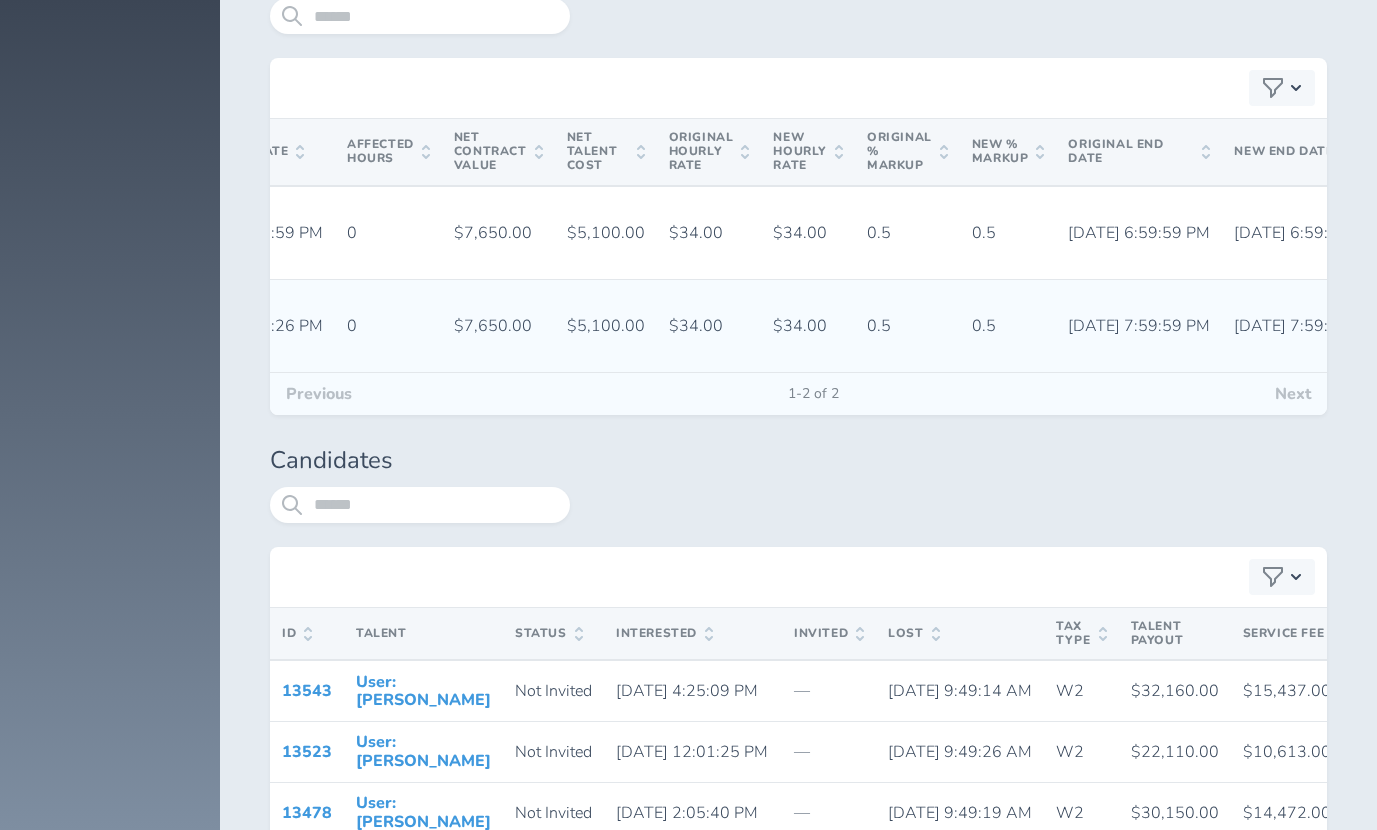 scroll, scrollTop: 0, scrollLeft: 623, axis: horizontal 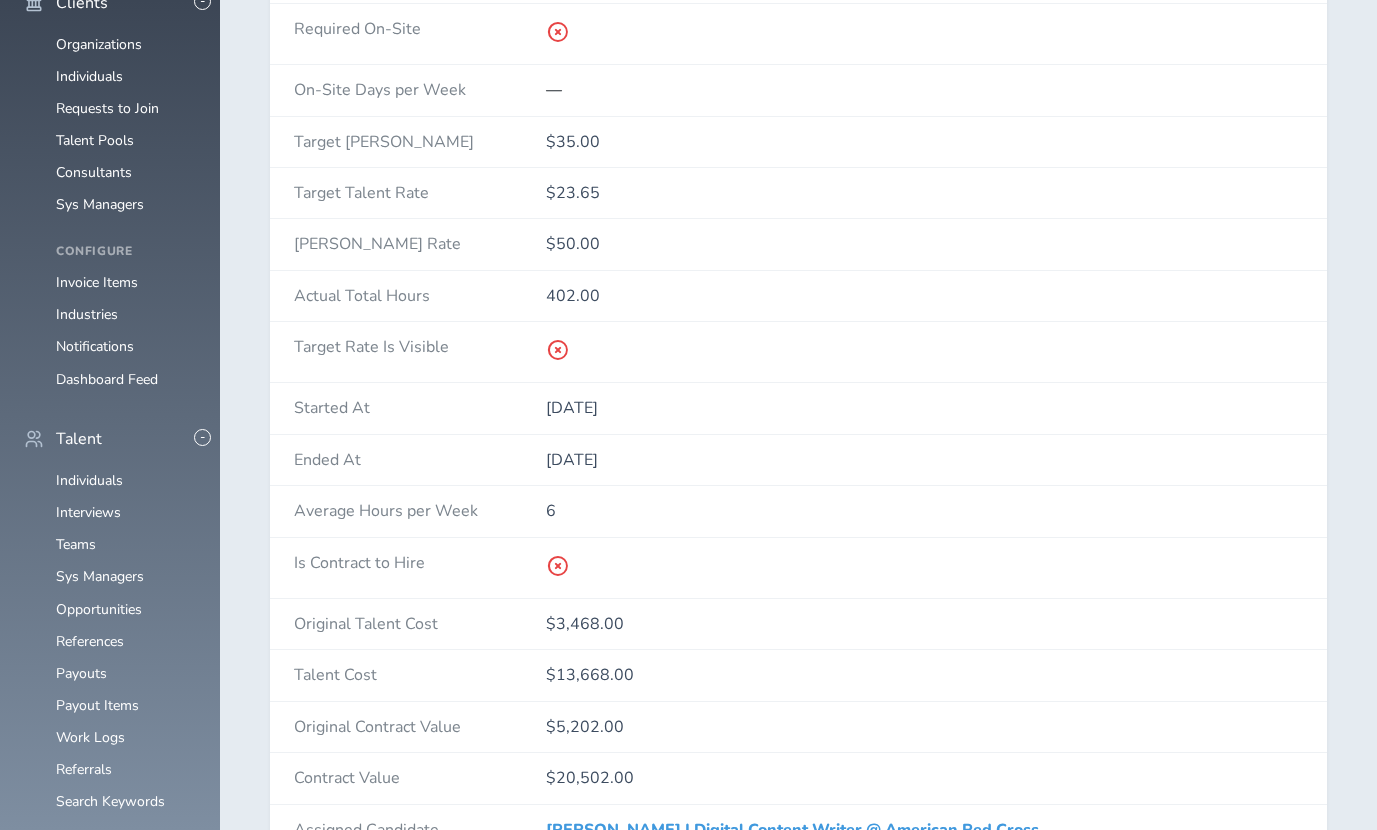 drag, startPoint x: 571, startPoint y: 294, endPoint x: 525, endPoint y: 297, distance: 46.09772 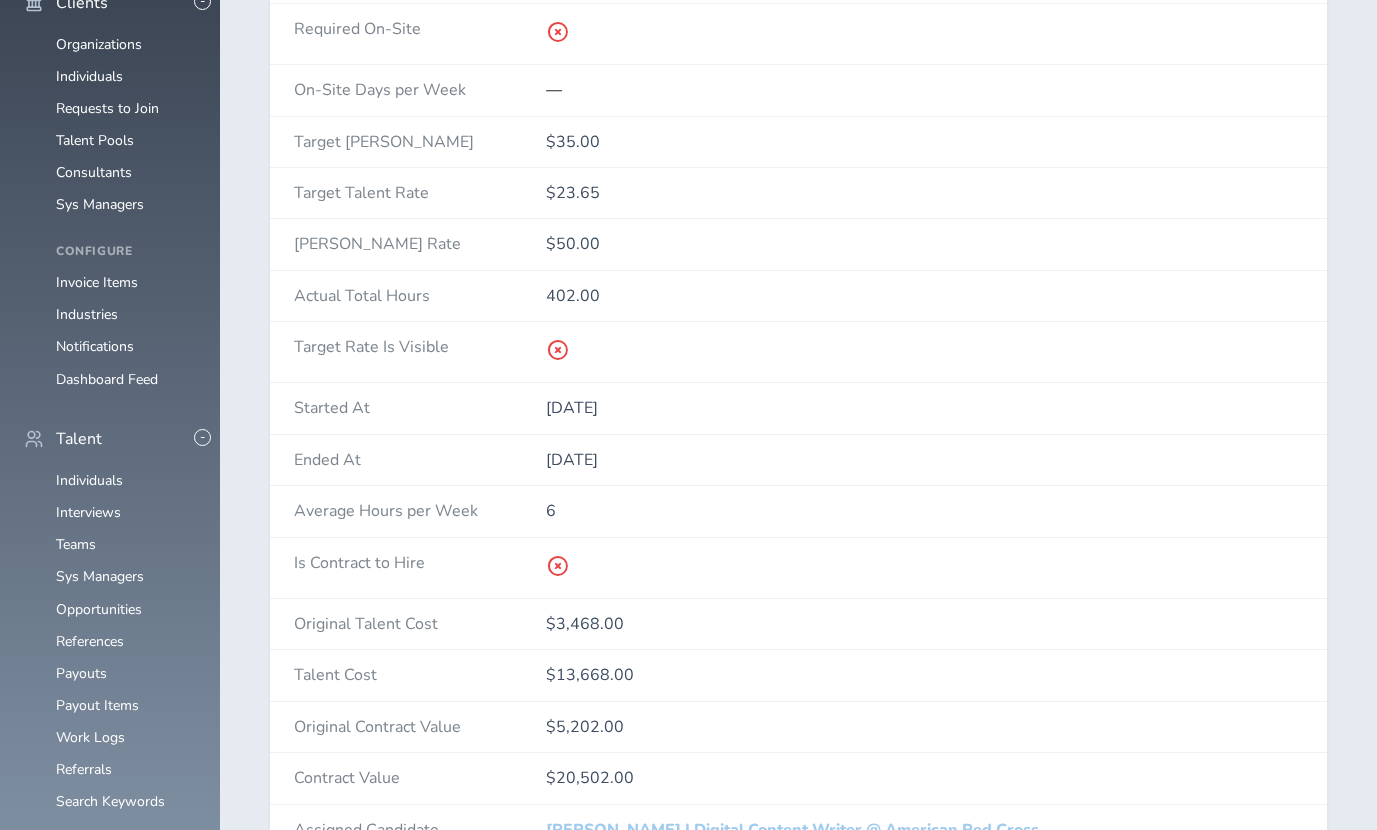 copy on "402" 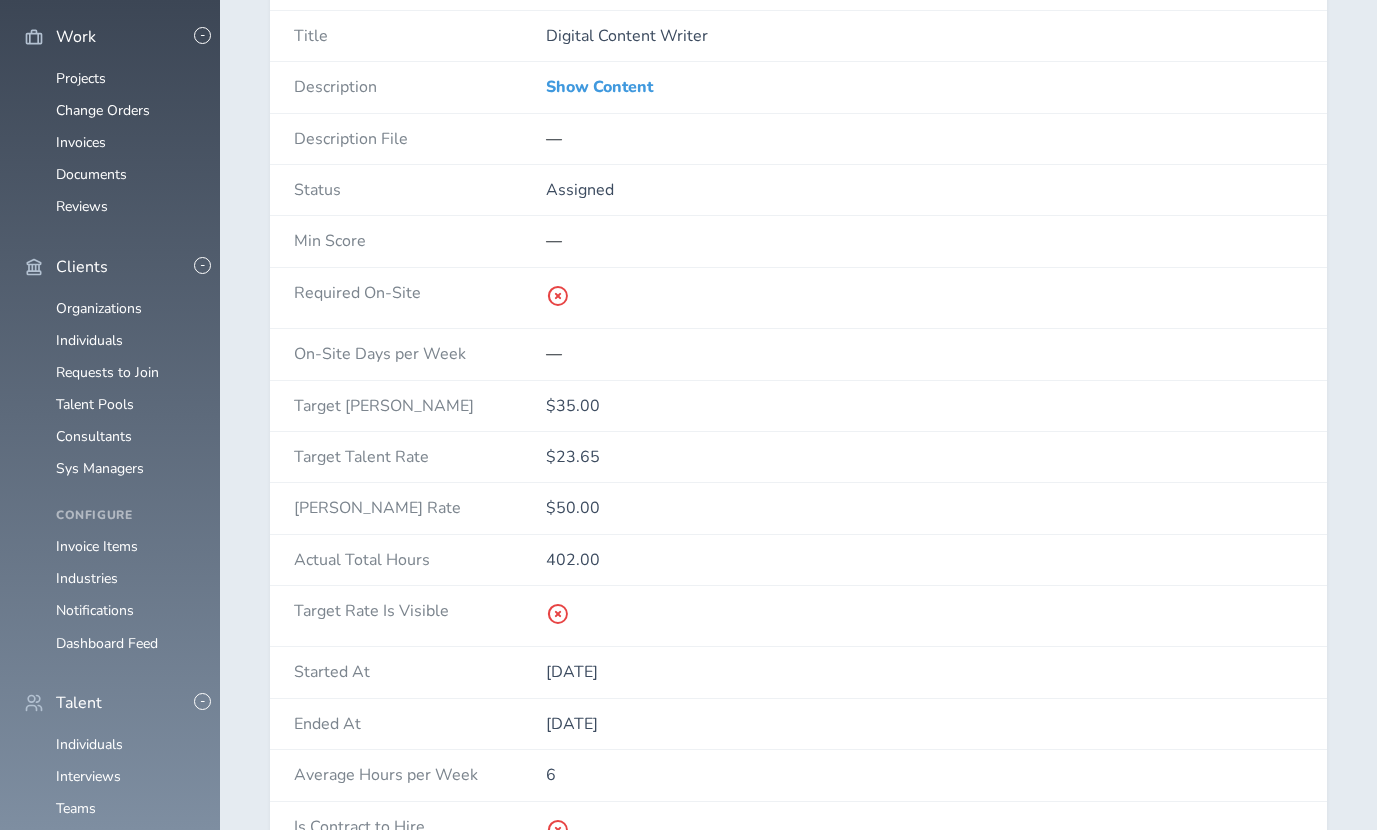 scroll, scrollTop: 161, scrollLeft: 0, axis: vertical 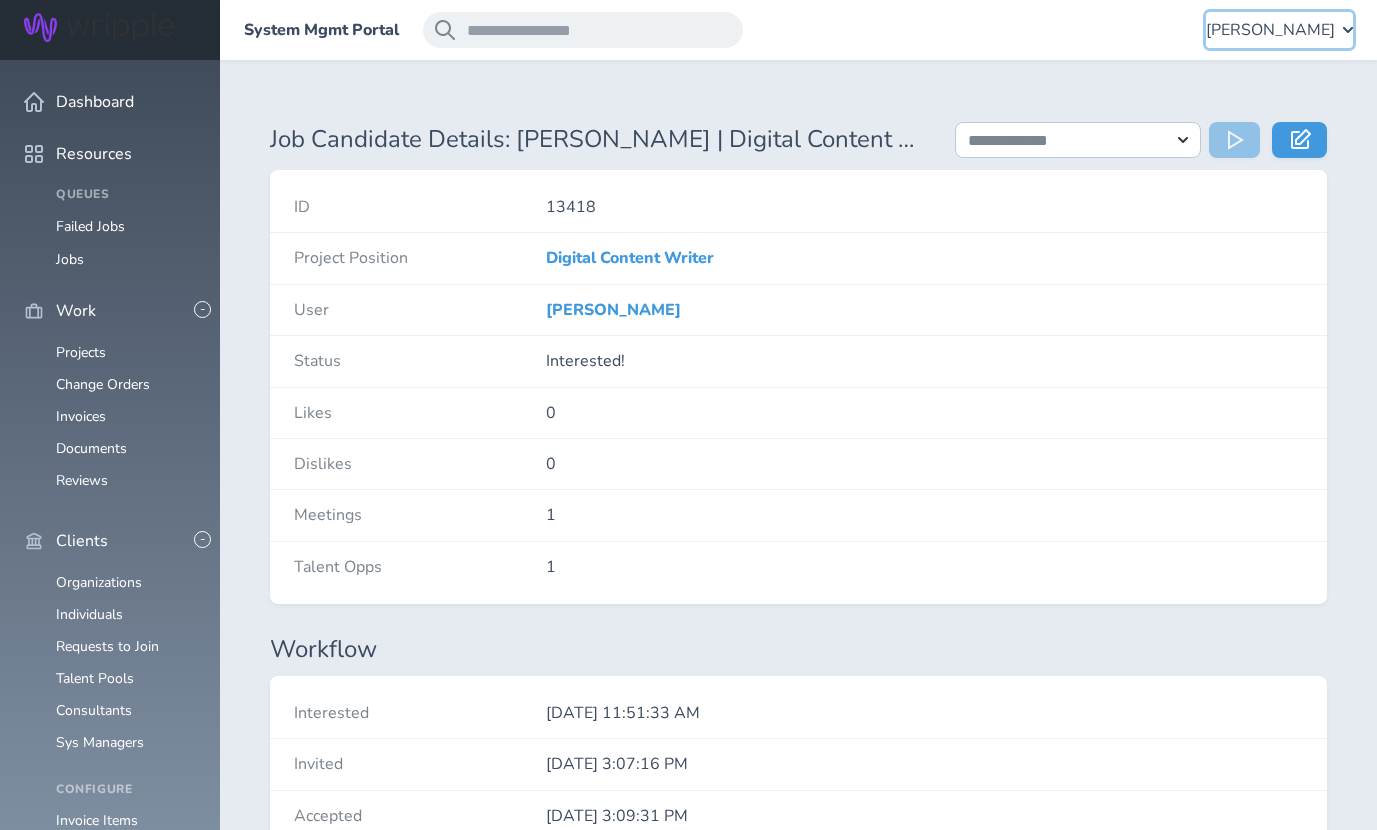 click on "[PERSON_NAME]" at bounding box center [1270, 30] 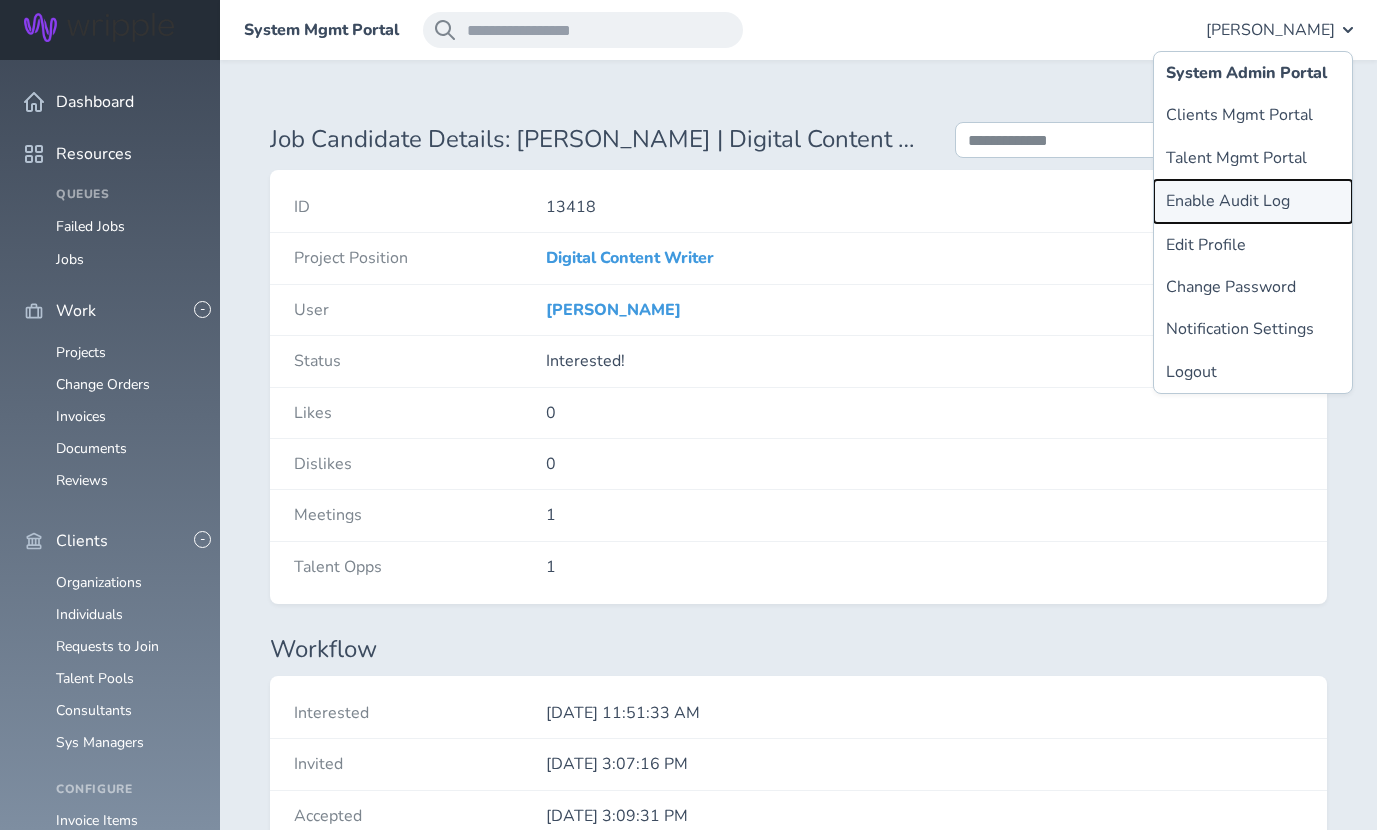 click on "Enable Audit Log" at bounding box center (1253, 201) 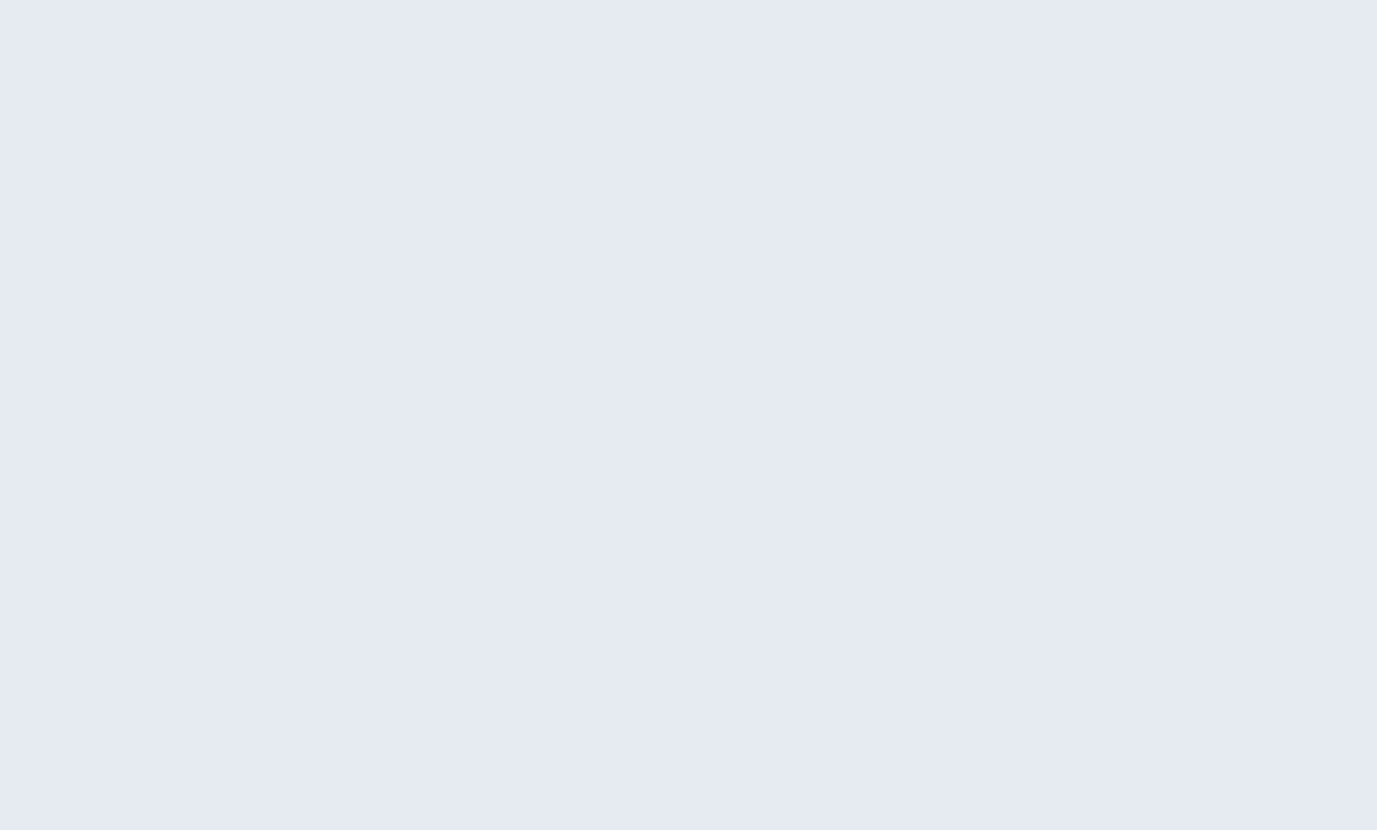 scroll, scrollTop: 0, scrollLeft: 0, axis: both 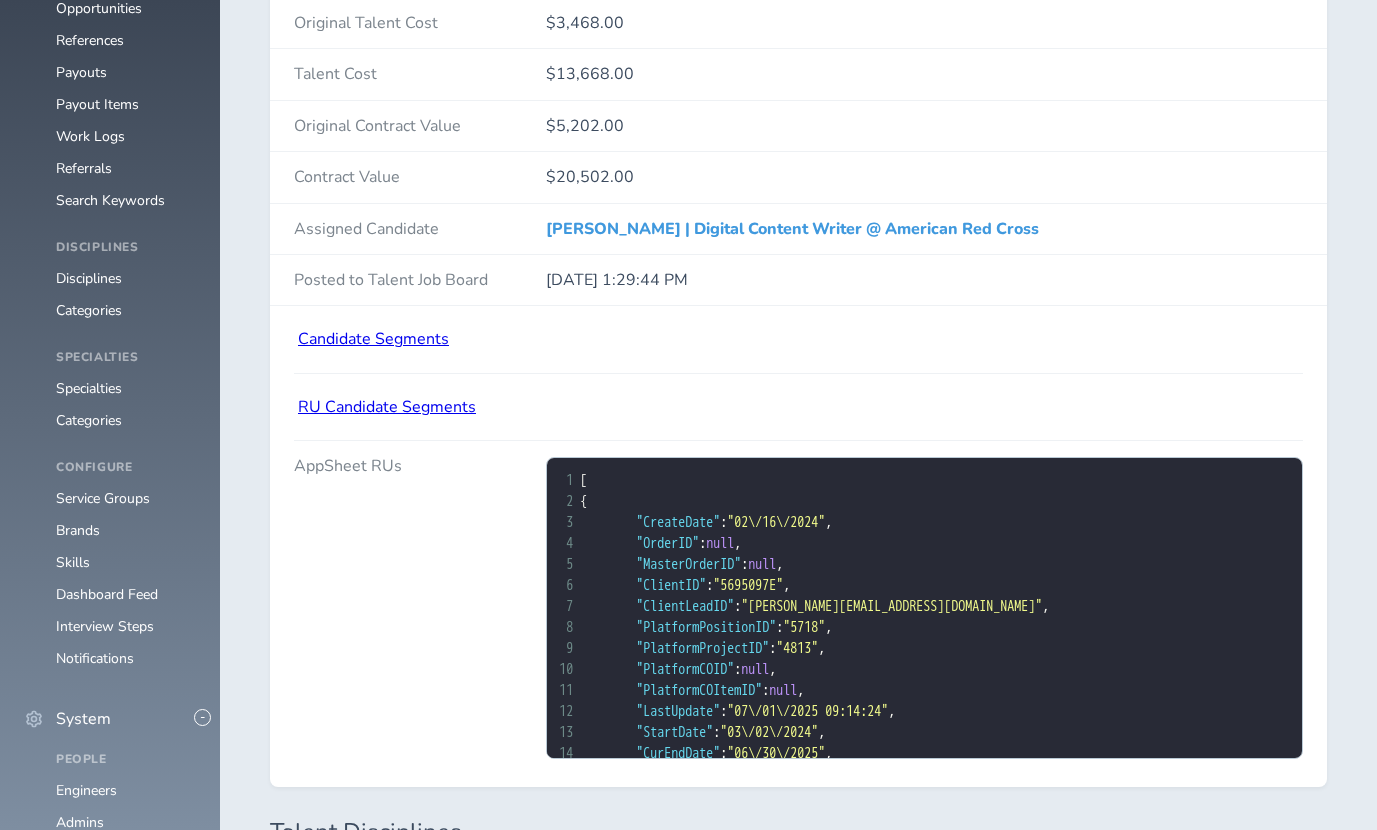 click on "Candidate Segments" at bounding box center (373, 339) 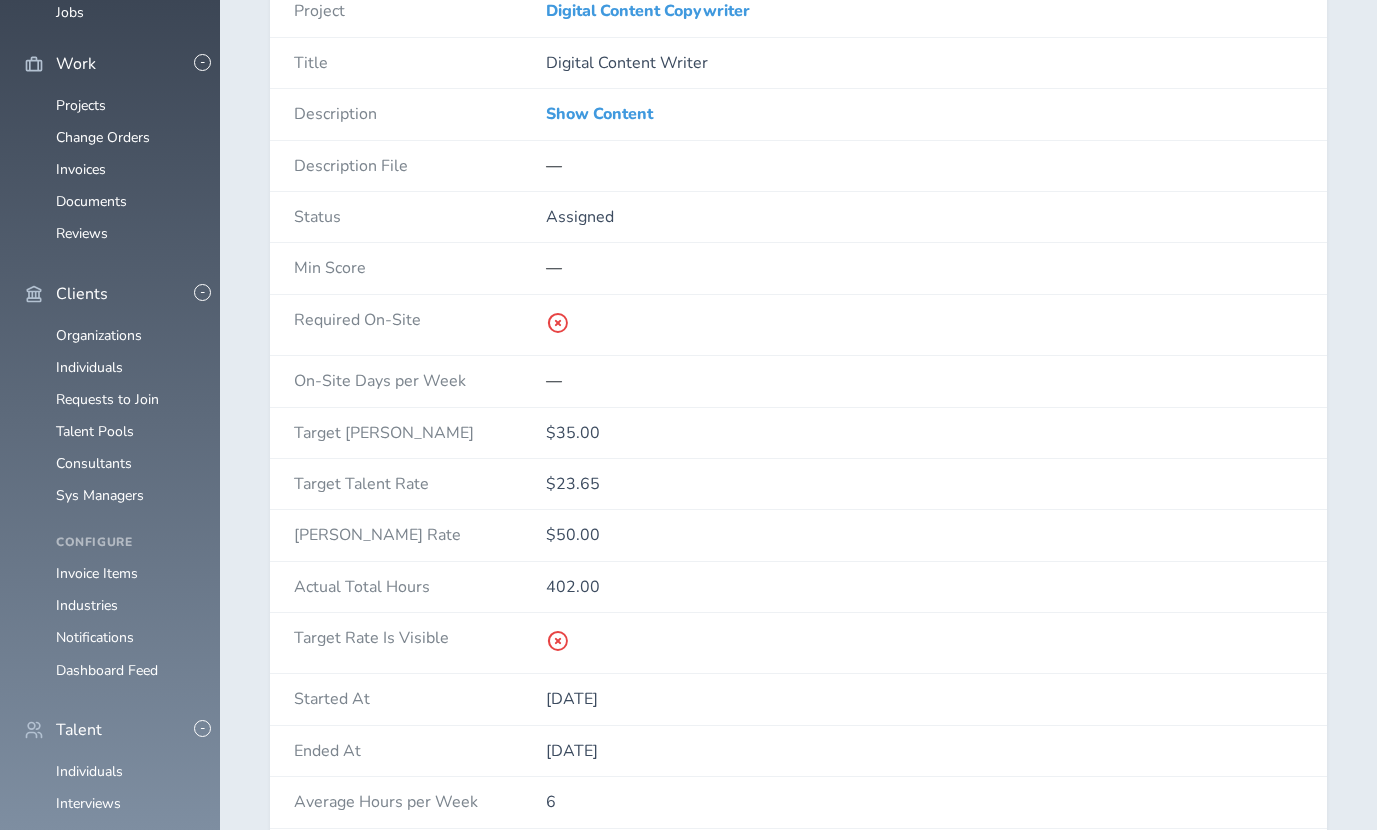scroll, scrollTop: 0, scrollLeft: 0, axis: both 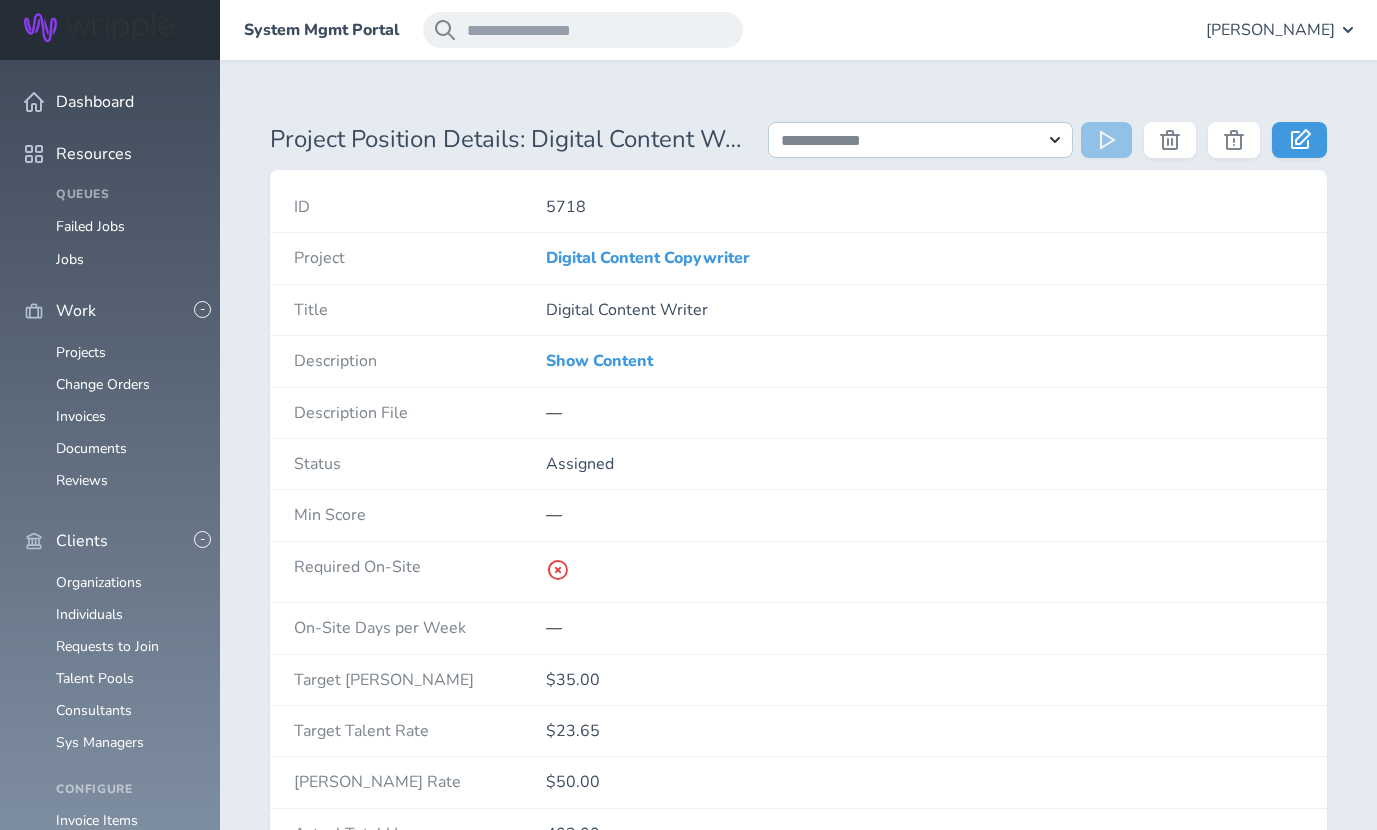 drag, startPoint x: 798, startPoint y: 259, endPoint x: 519, endPoint y: 257, distance: 279.00717 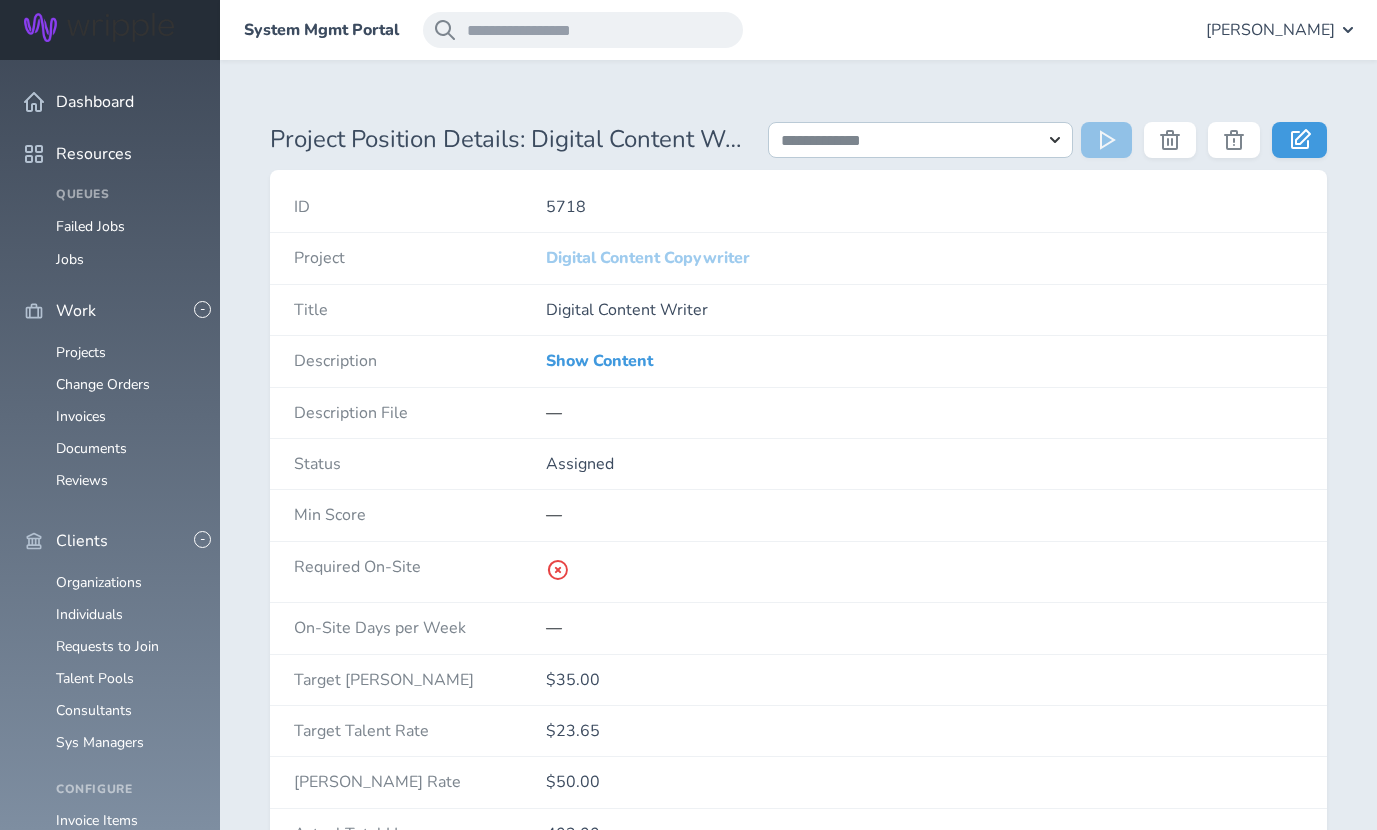click on "Digital Content Copywriter" at bounding box center (648, 258) 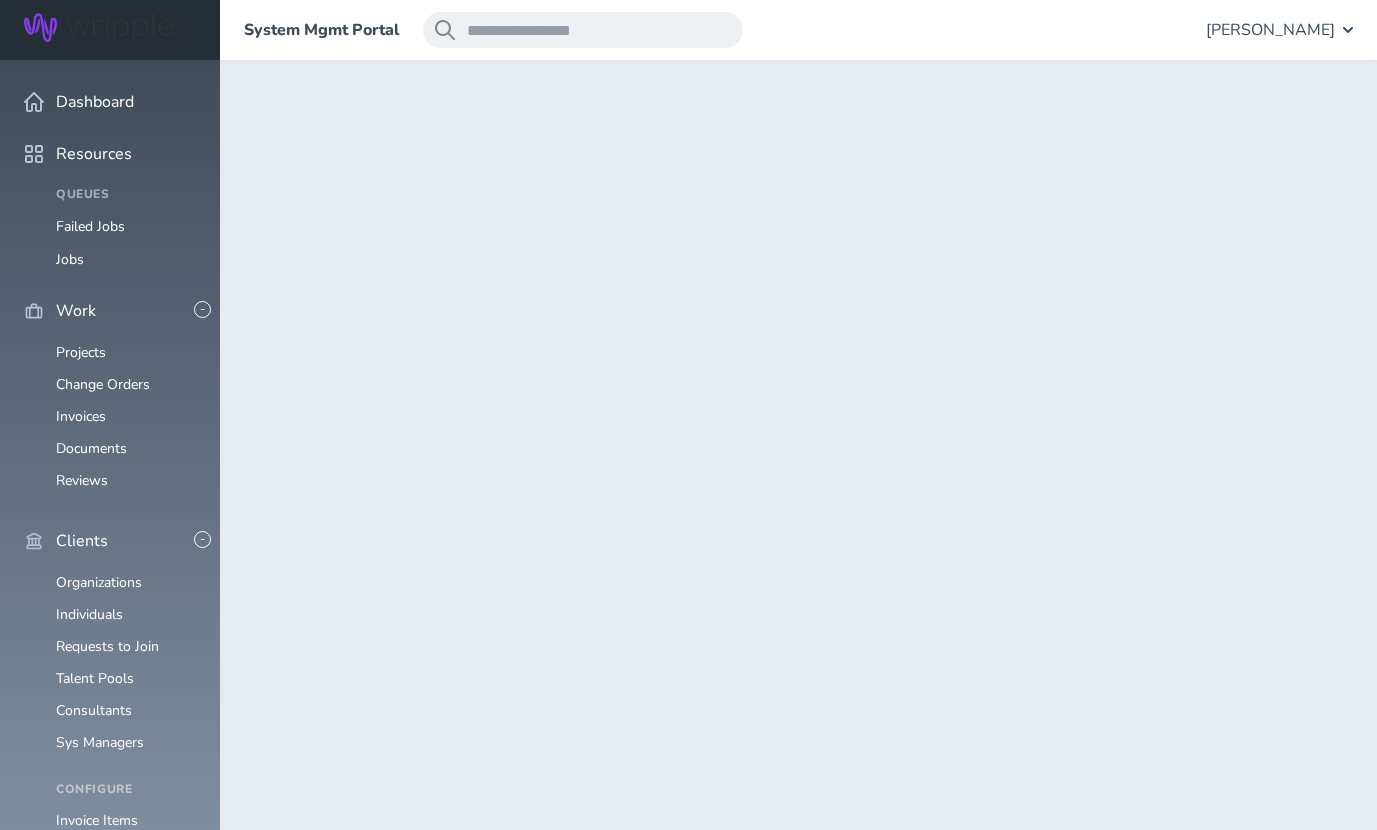 scroll, scrollTop: 0, scrollLeft: 0, axis: both 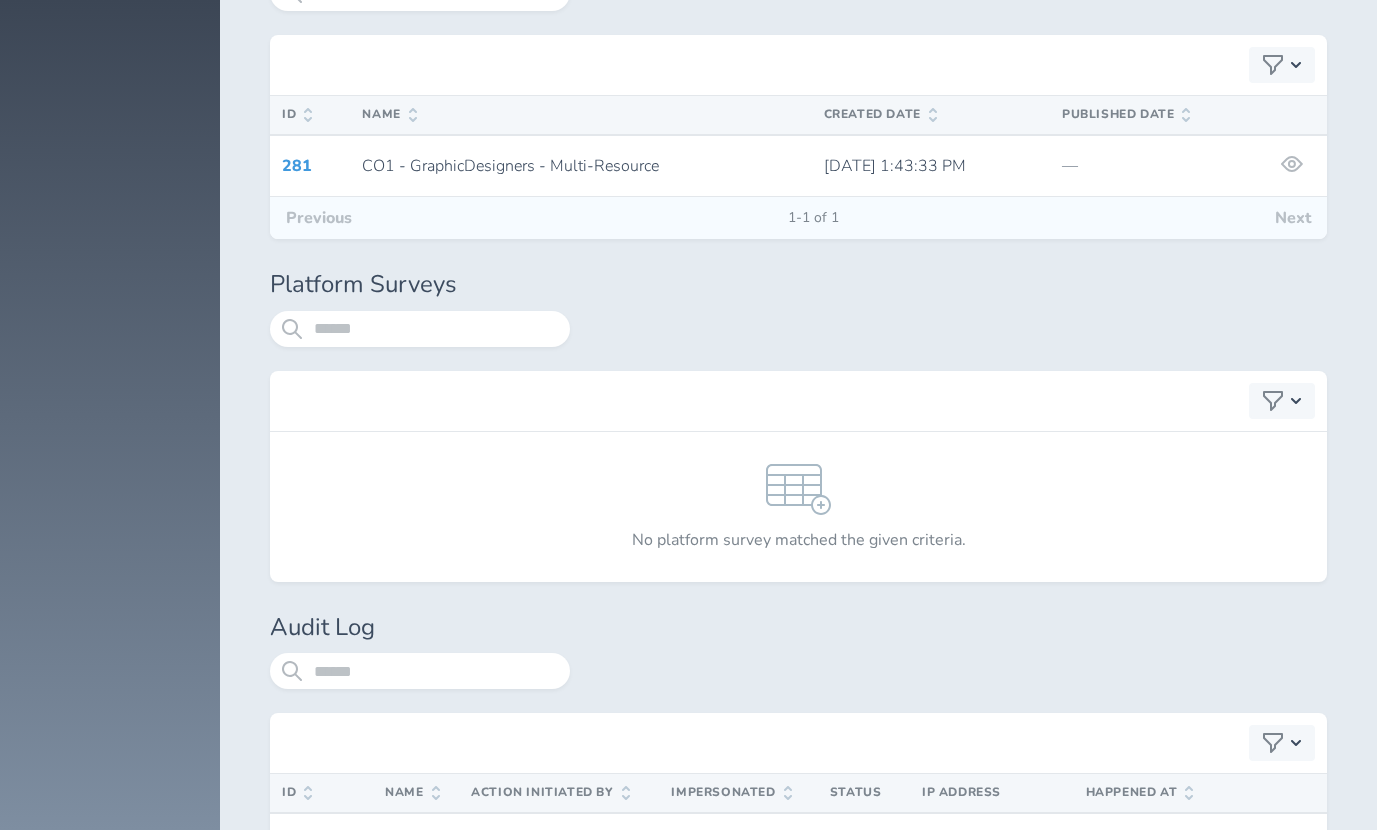 drag, startPoint x: 300, startPoint y: 348, endPoint x: 829, endPoint y: 1, distance: 632.65314 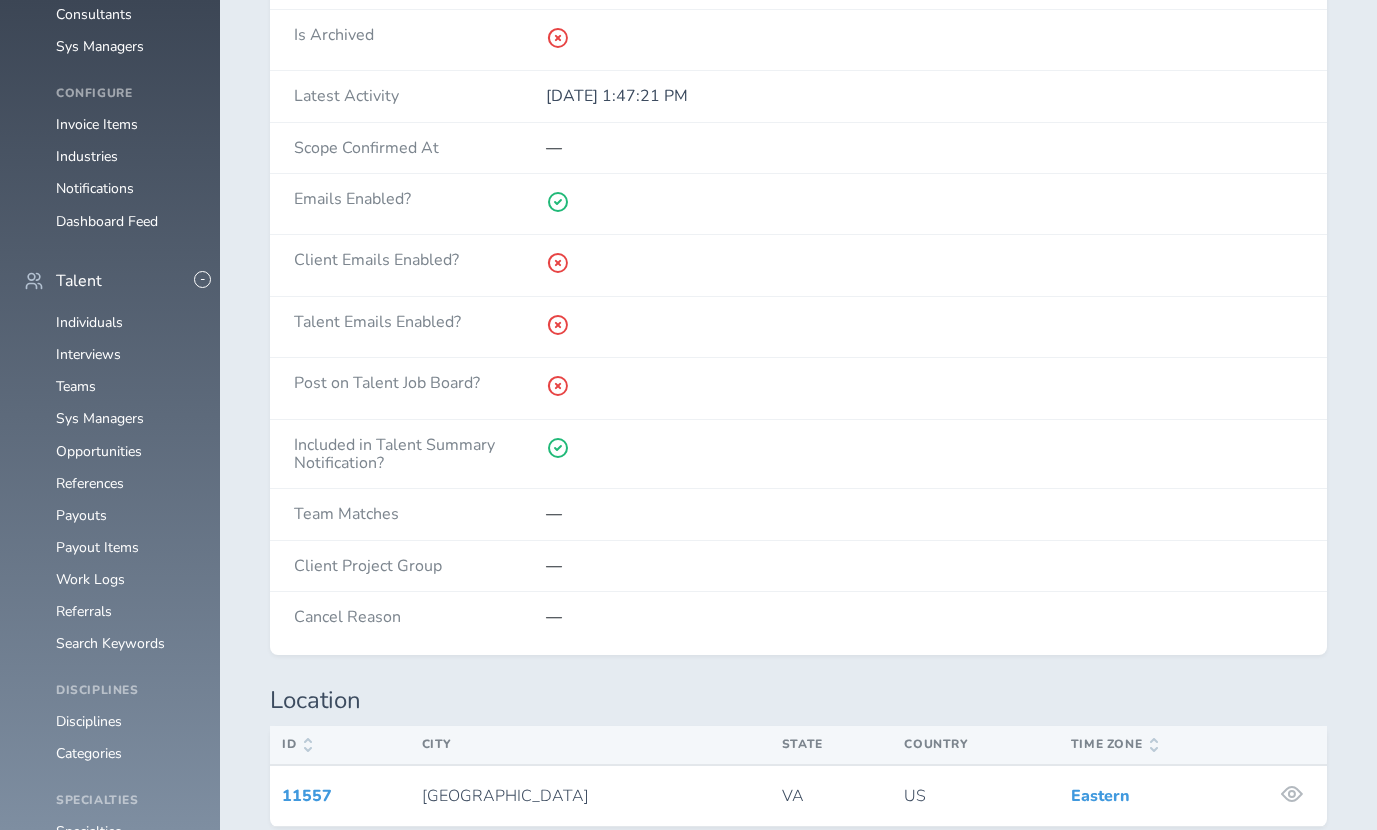 scroll, scrollTop: 0, scrollLeft: 0, axis: both 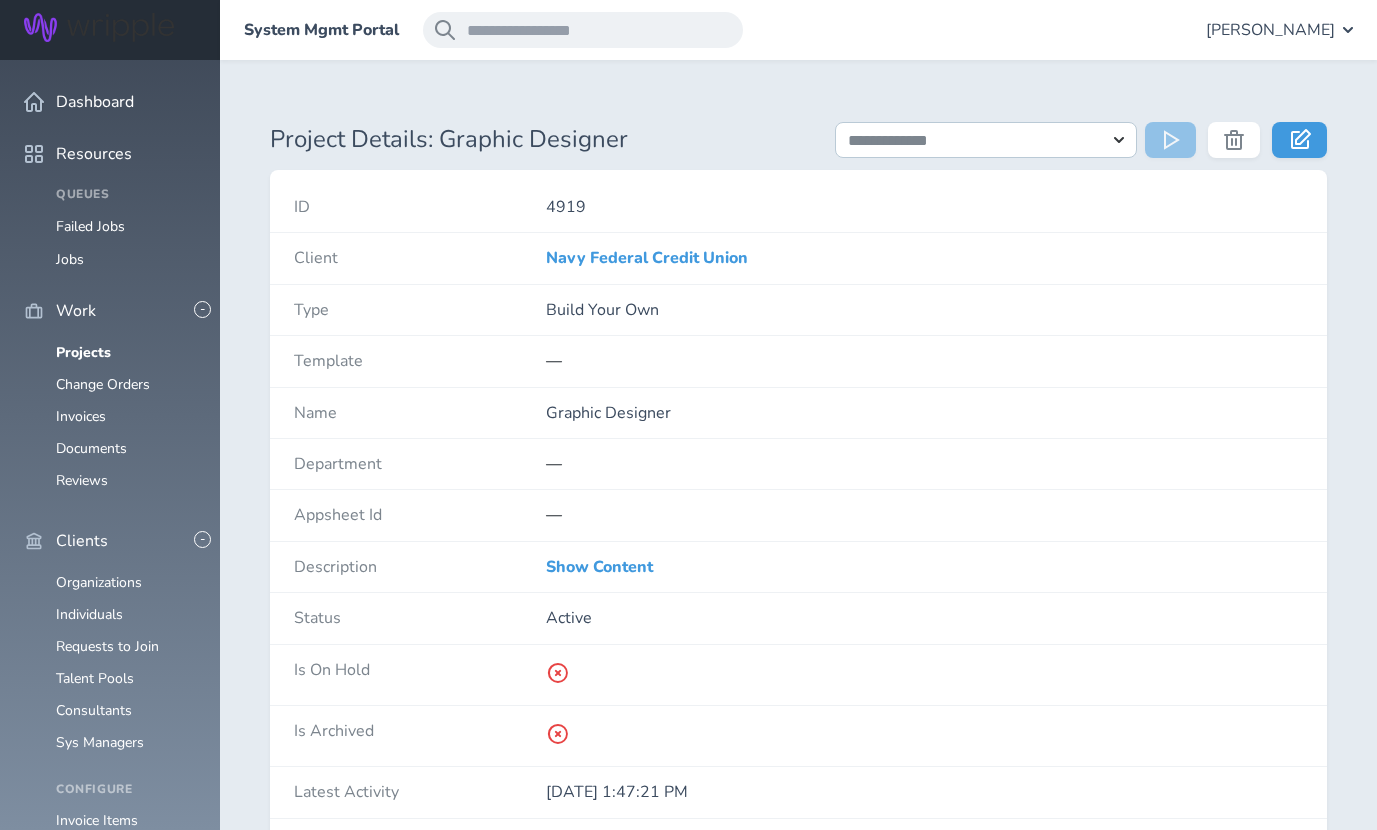 click on "Graphic Designer" at bounding box center [924, 413] 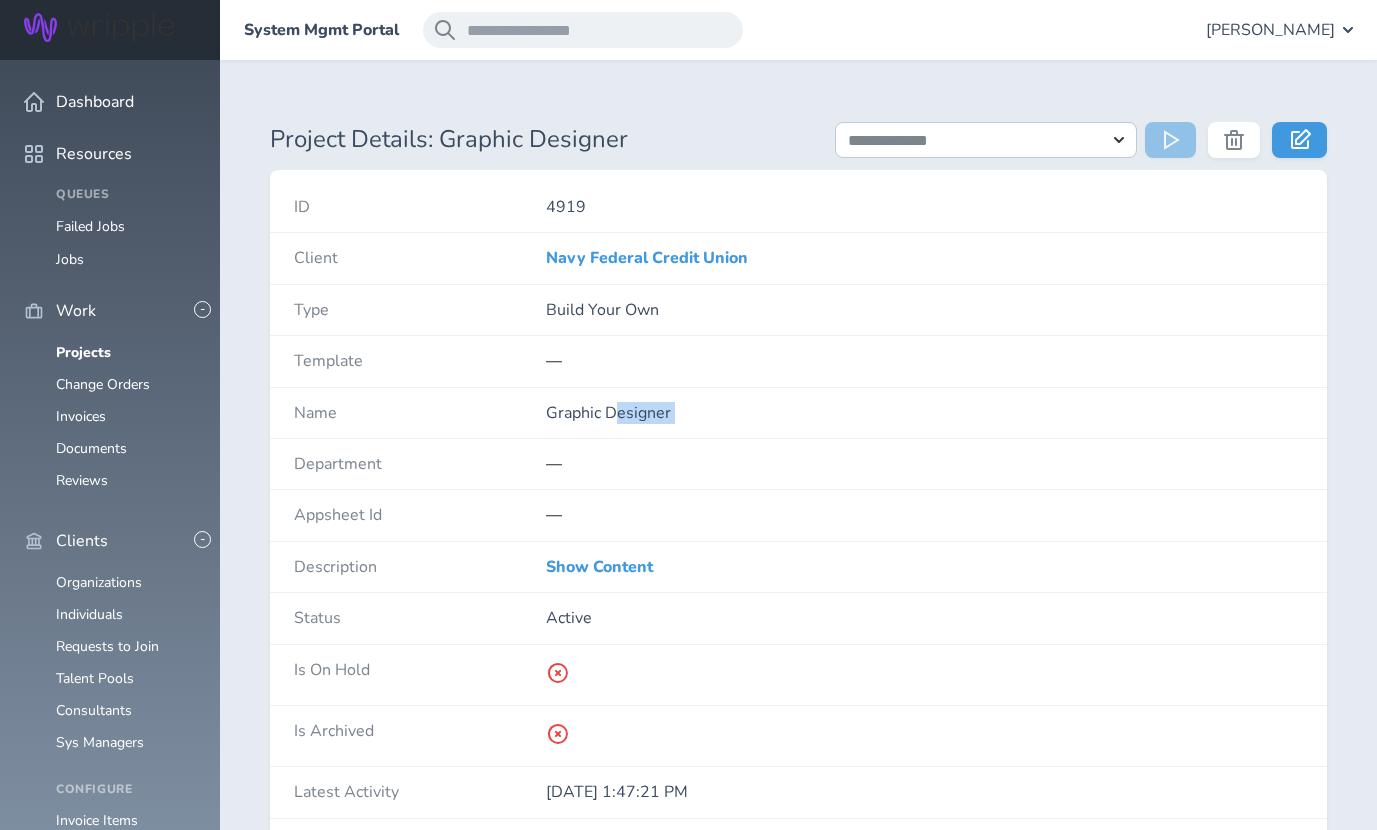 click on "Graphic Designer" at bounding box center [924, 413] 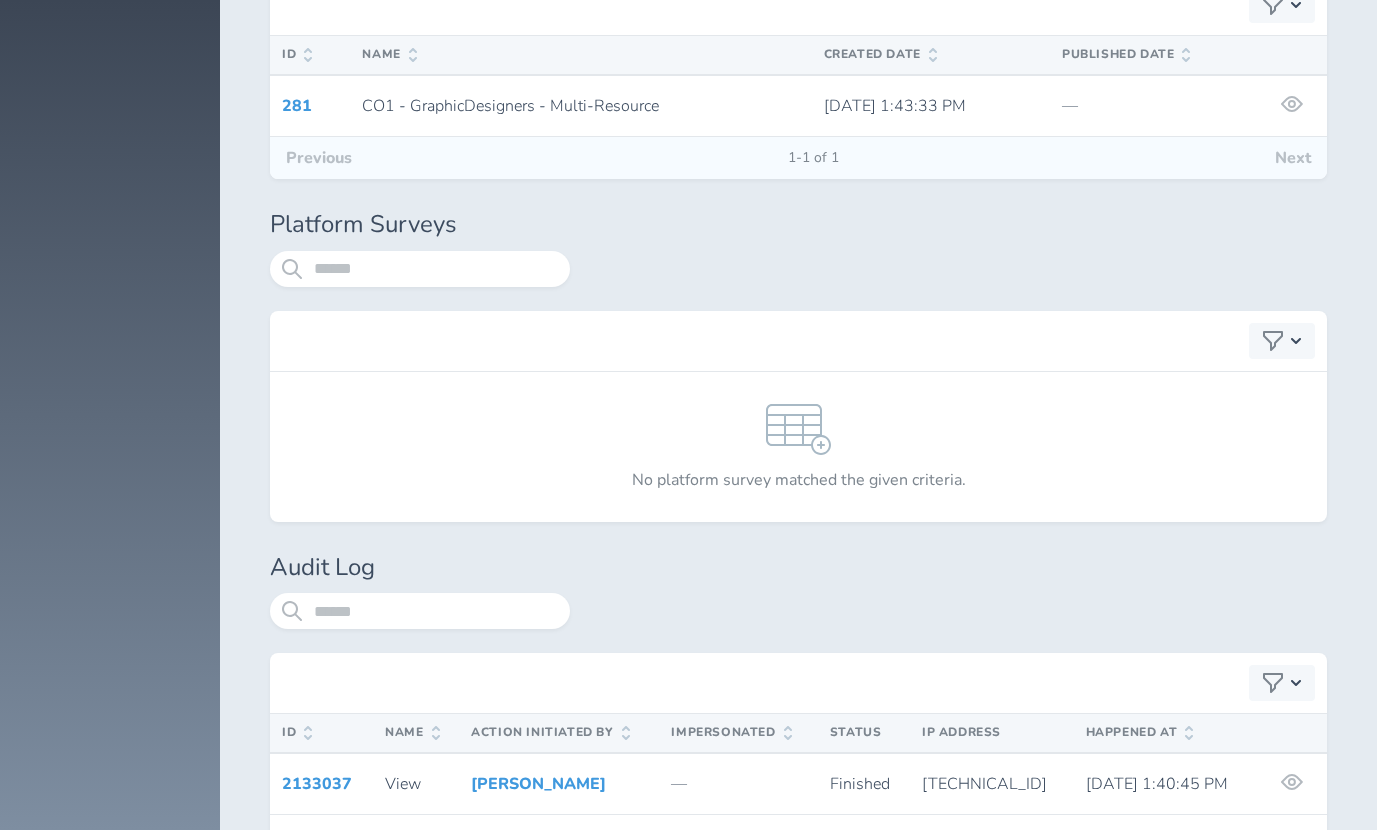scroll, scrollTop: 4098, scrollLeft: 0, axis: vertical 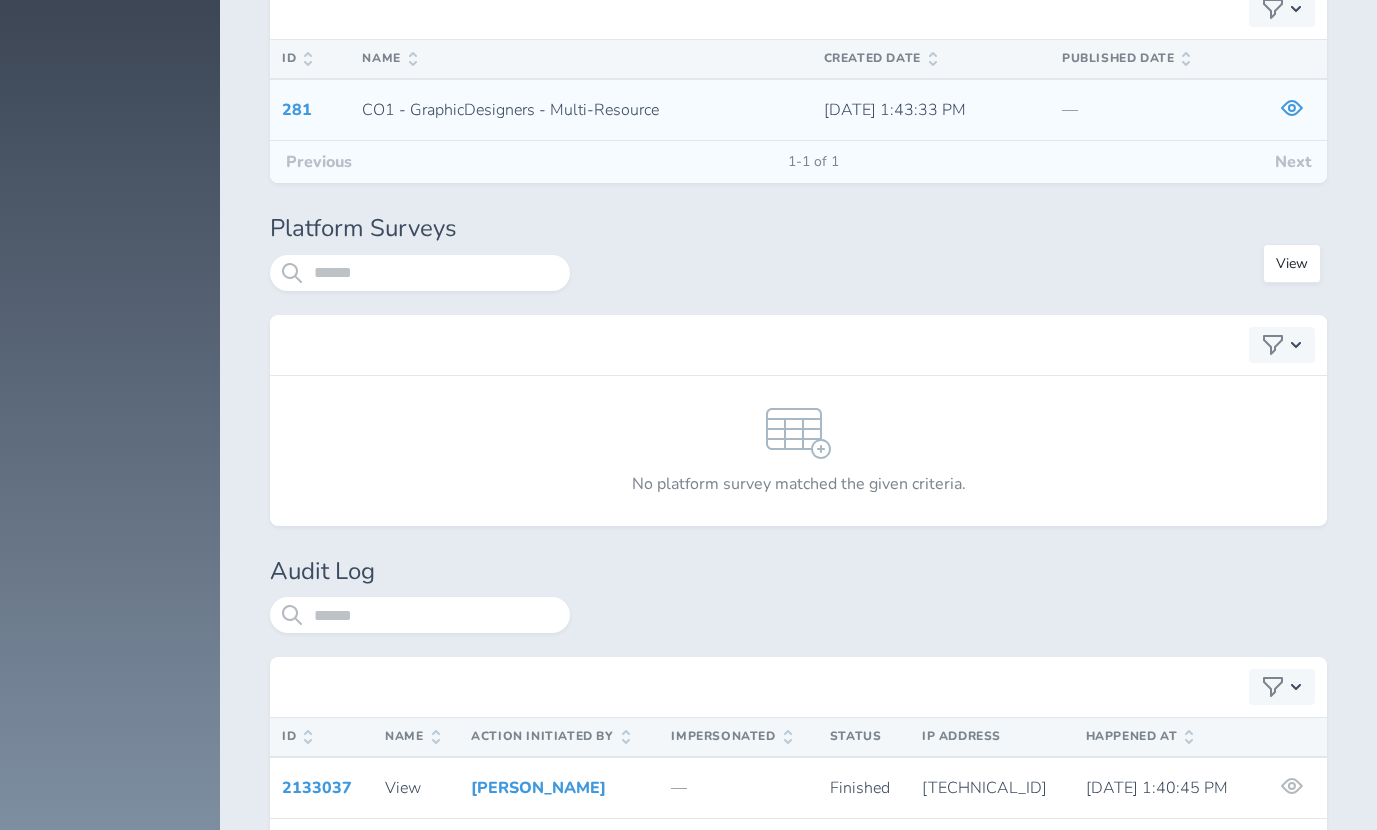 click 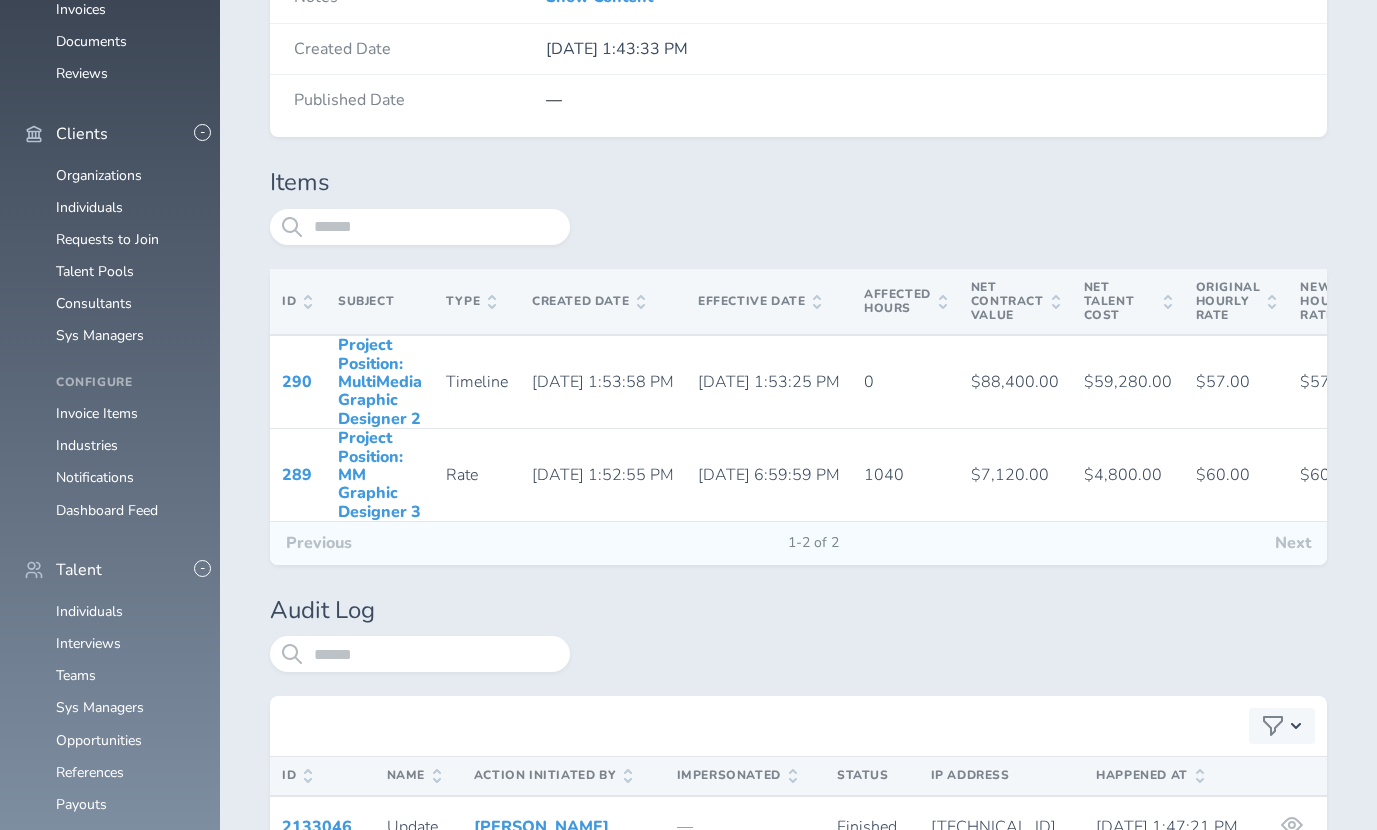 scroll, scrollTop: 413, scrollLeft: 0, axis: vertical 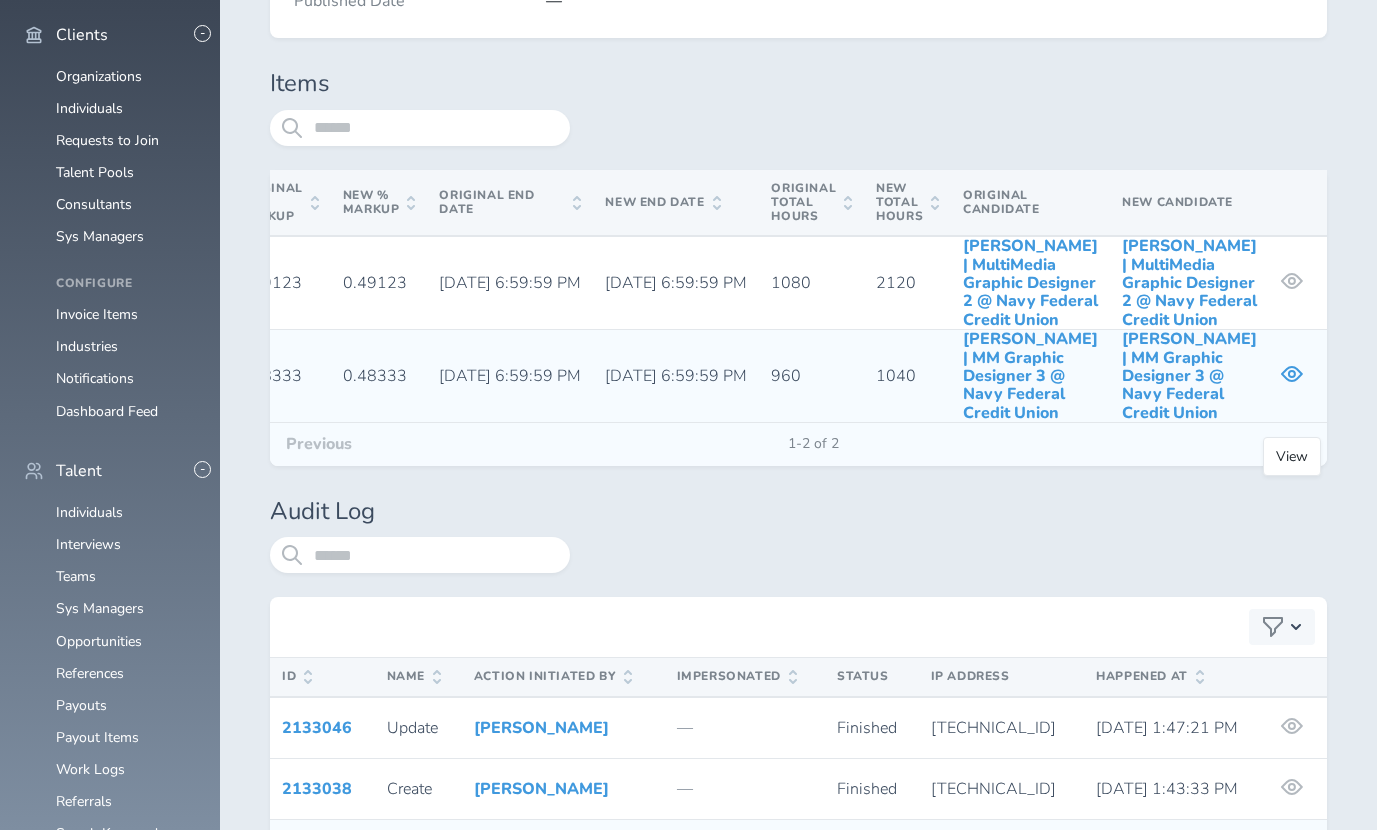 click 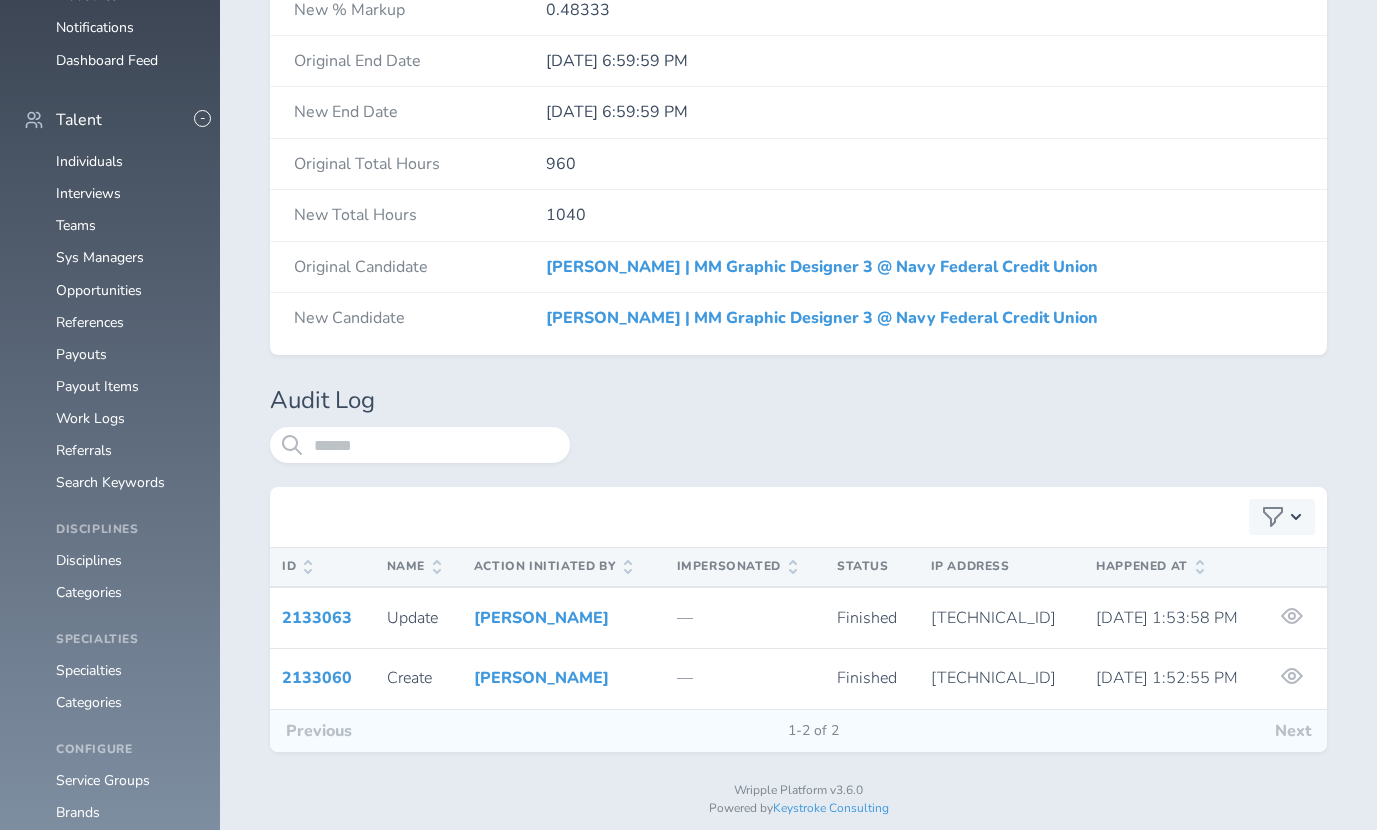 scroll, scrollTop: 911, scrollLeft: 0, axis: vertical 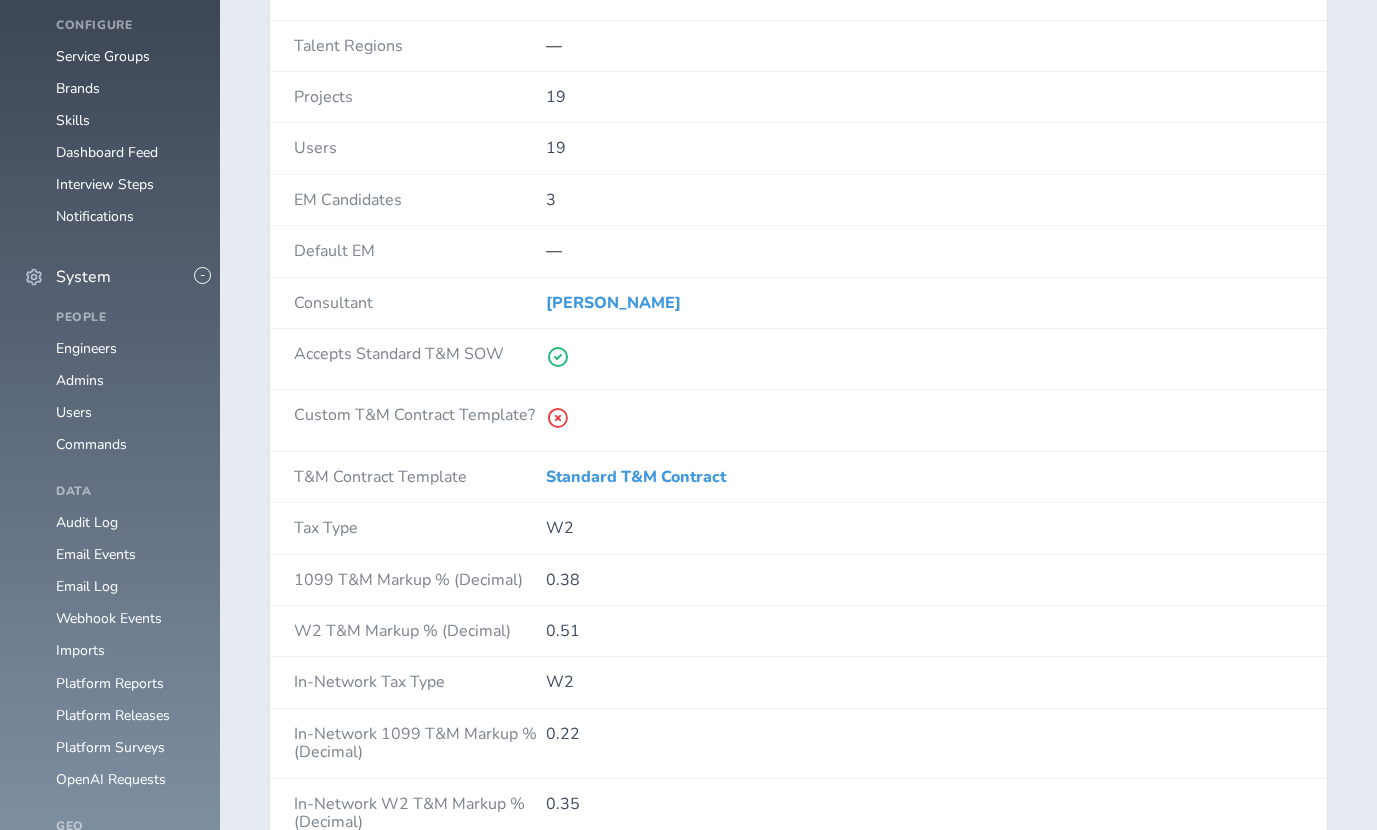 drag, startPoint x: 717, startPoint y: 303, endPoint x: 410, endPoint y: 297, distance: 307.05862 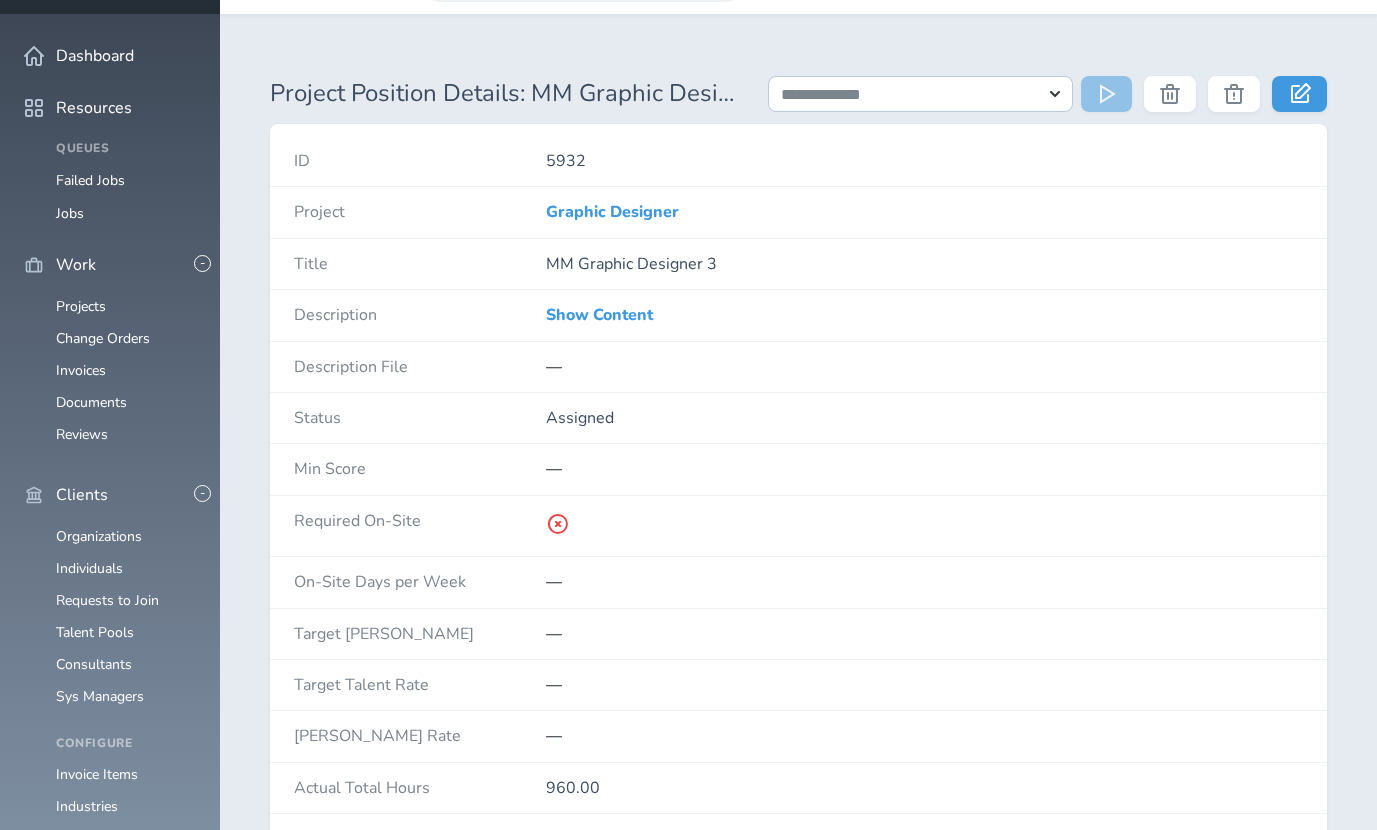 scroll, scrollTop: 0, scrollLeft: 0, axis: both 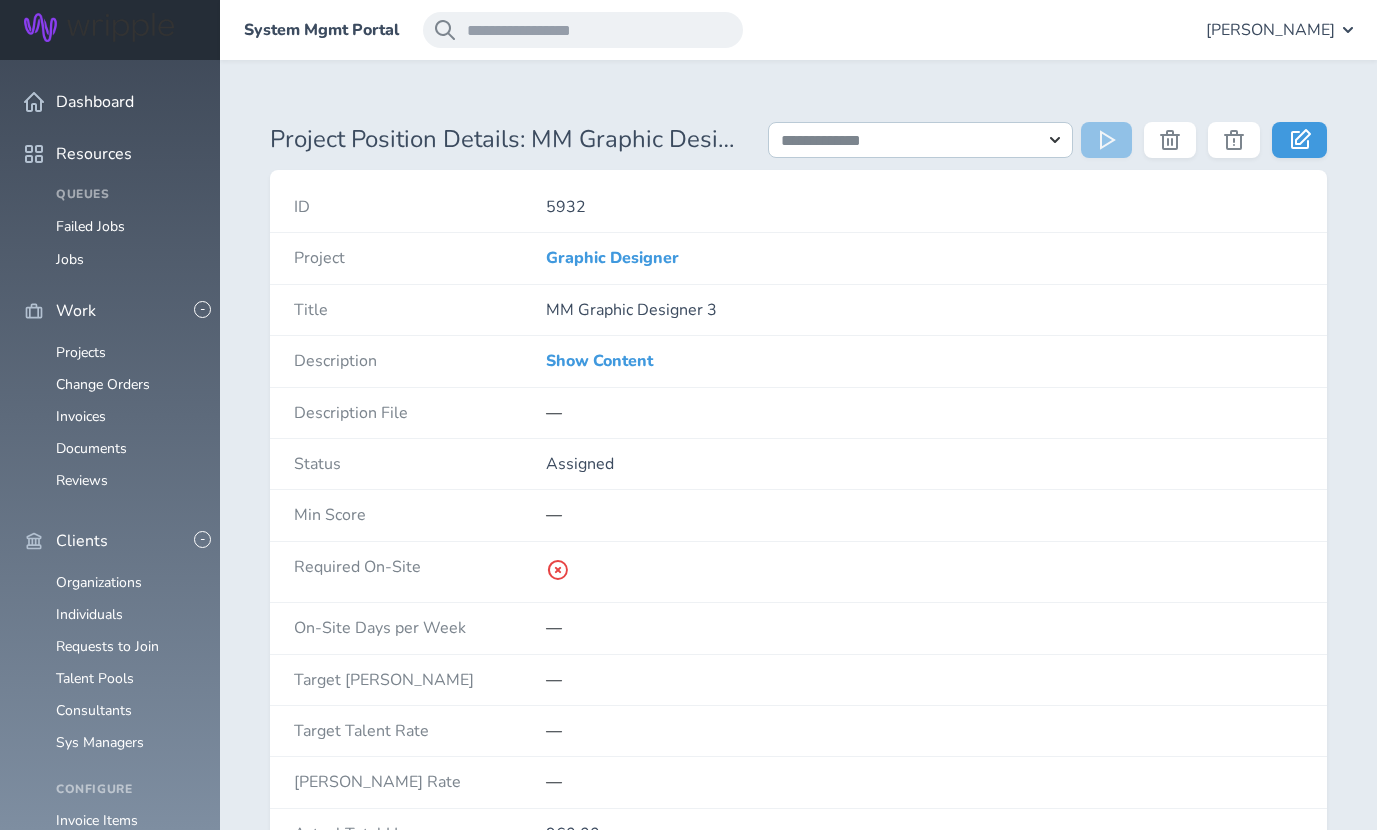 click on "MM Graphic Designer 3" at bounding box center [924, 310] 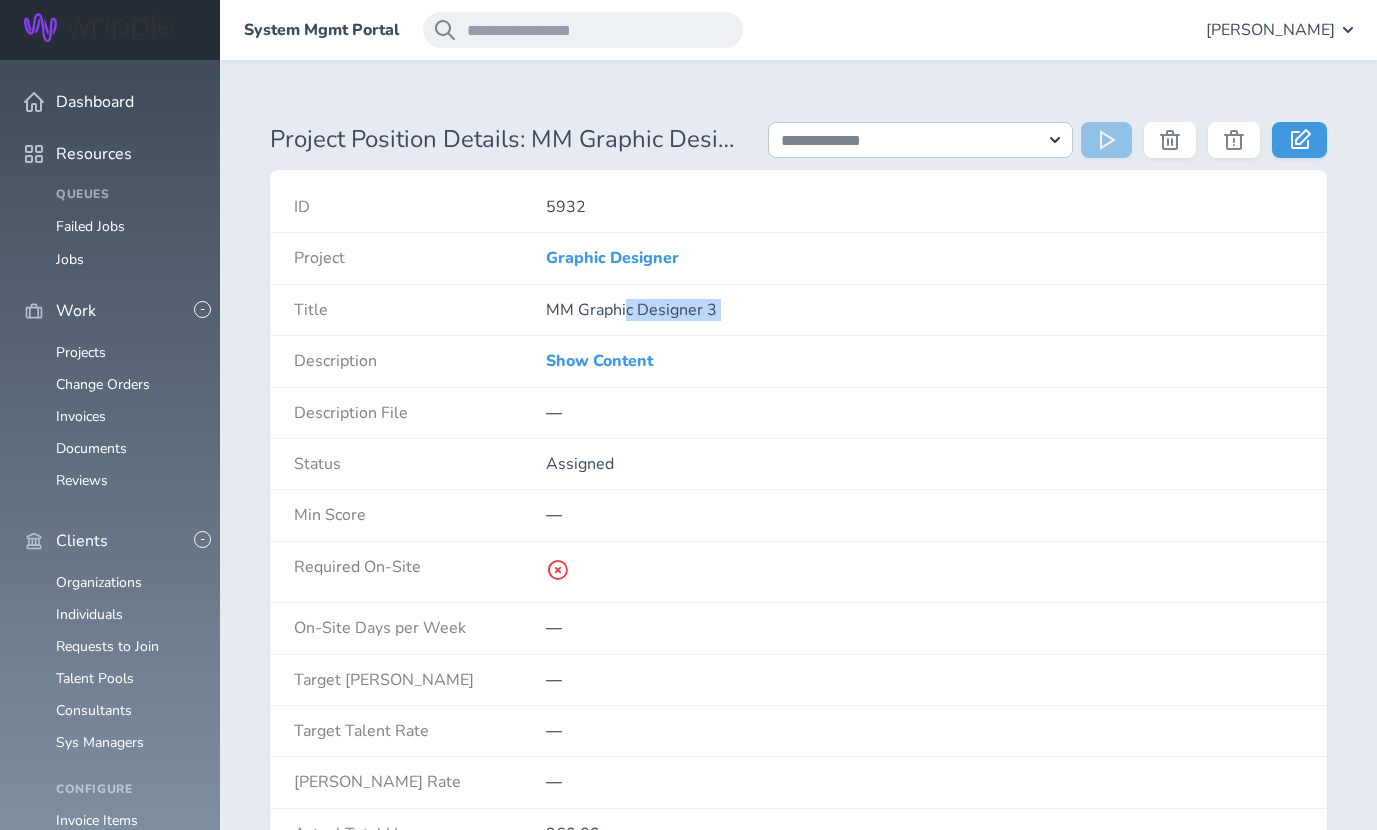click on "MM Graphic Designer 3" at bounding box center (924, 310) 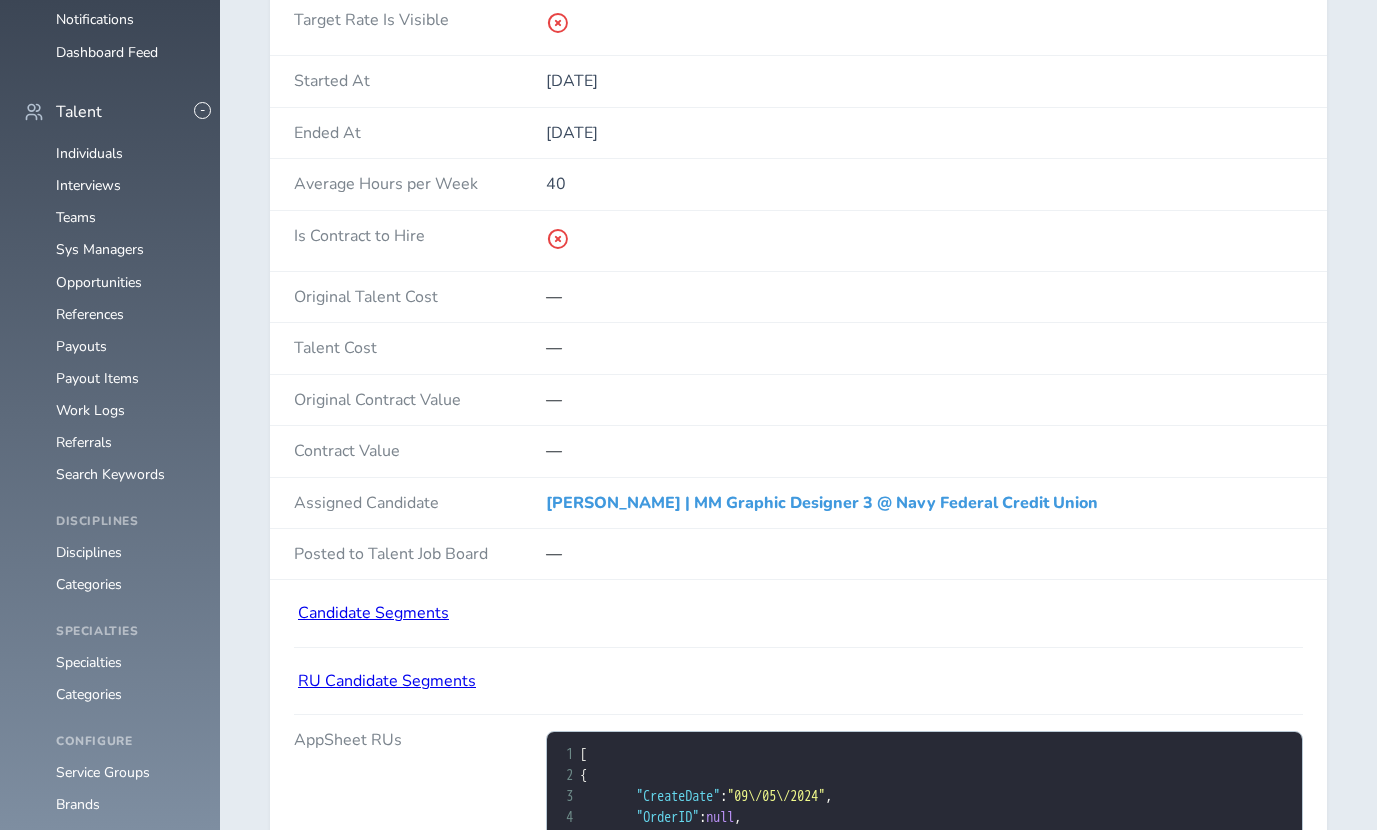scroll, scrollTop: 1017, scrollLeft: 0, axis: vertical 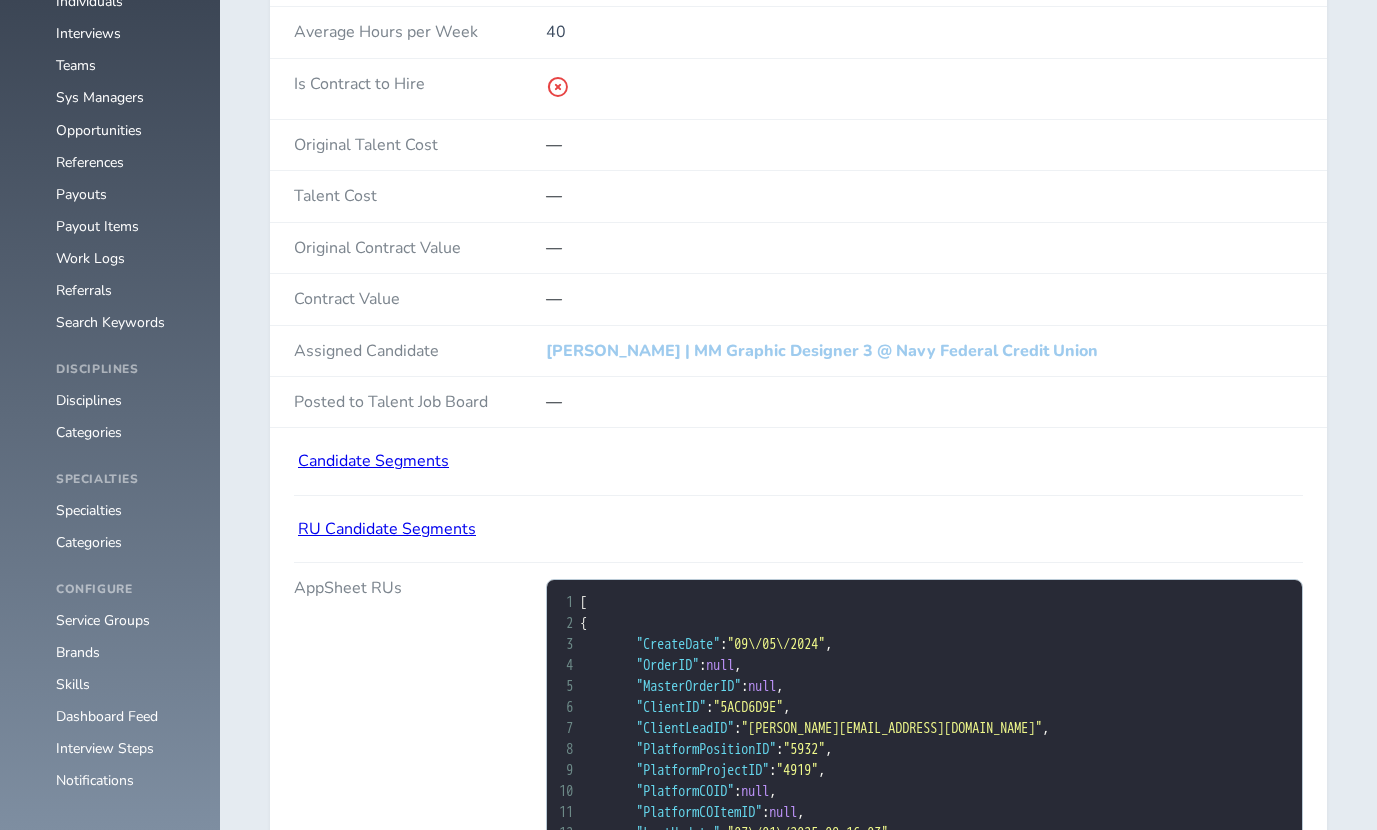 click on "[PERSON_NAME] | MM Graphic Designer 3 @ Navy Federal Credit Union" at bounding box center (822, 351) 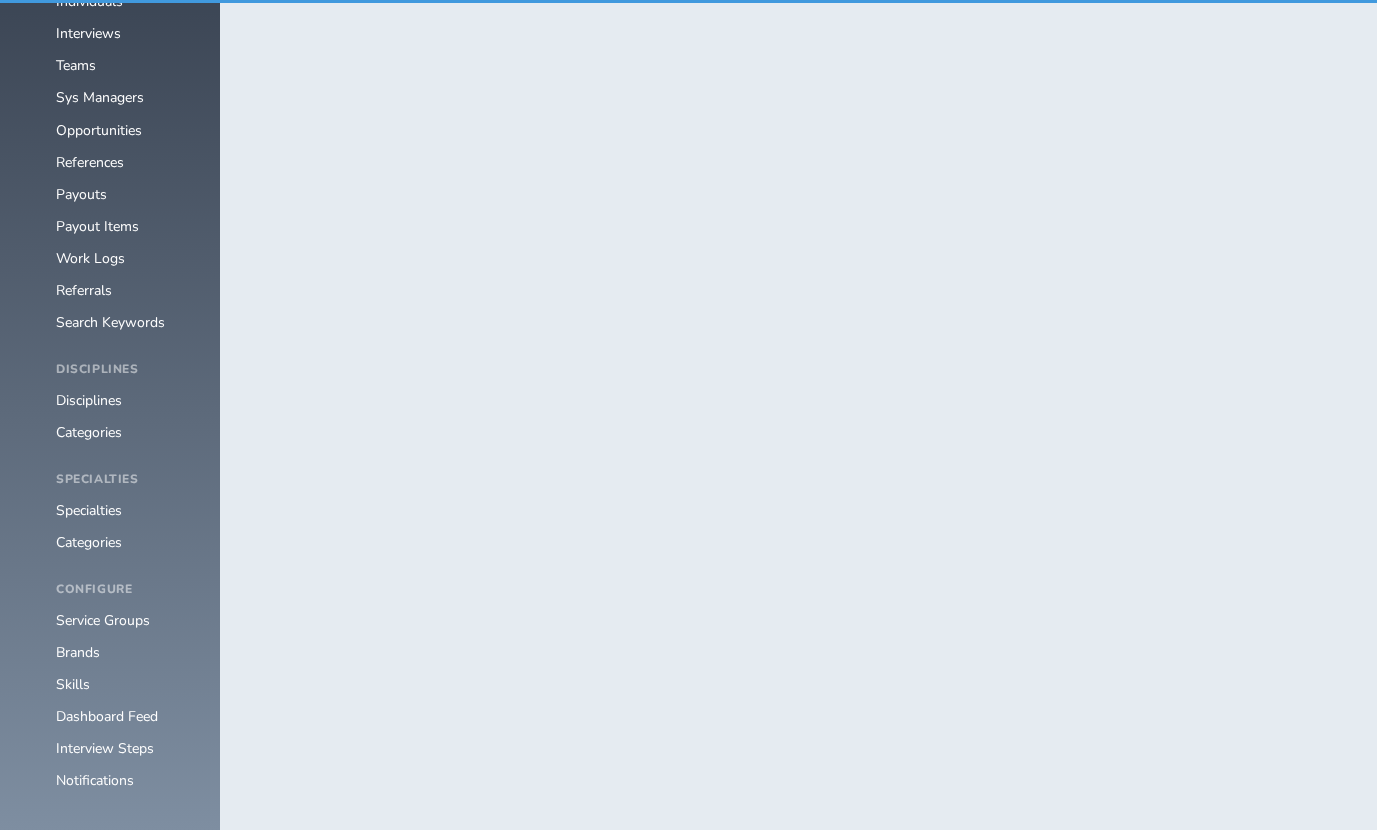 scroll, scrollTop: 0, scrollLeft: 0, axis: both 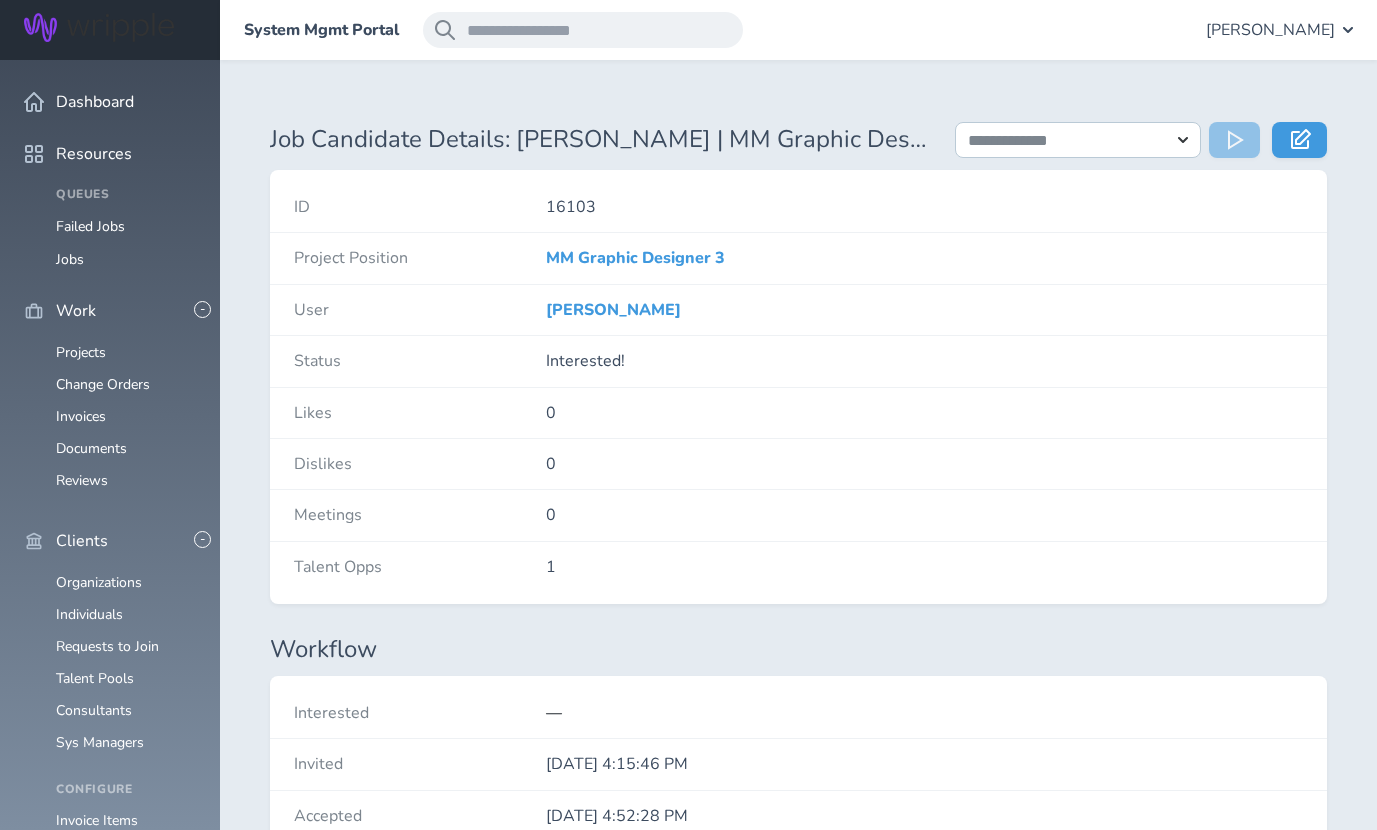 drag, startPoint x: 731, startPoint y: 315, endPoint x: 483, endPoint y: 317, distance: 248.00807 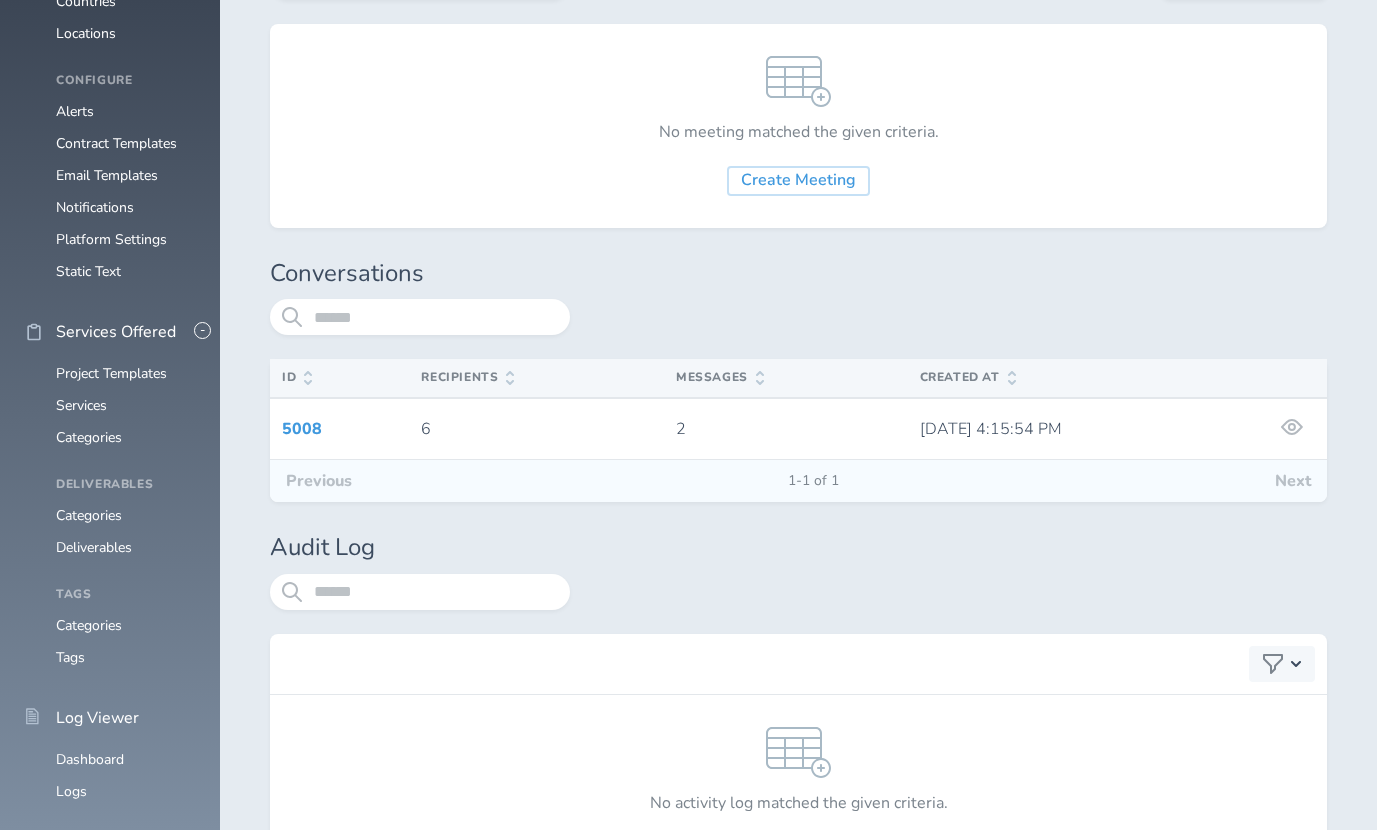 scroll, scrollTop: 2583, scrollLeft: 0, axis: vertical 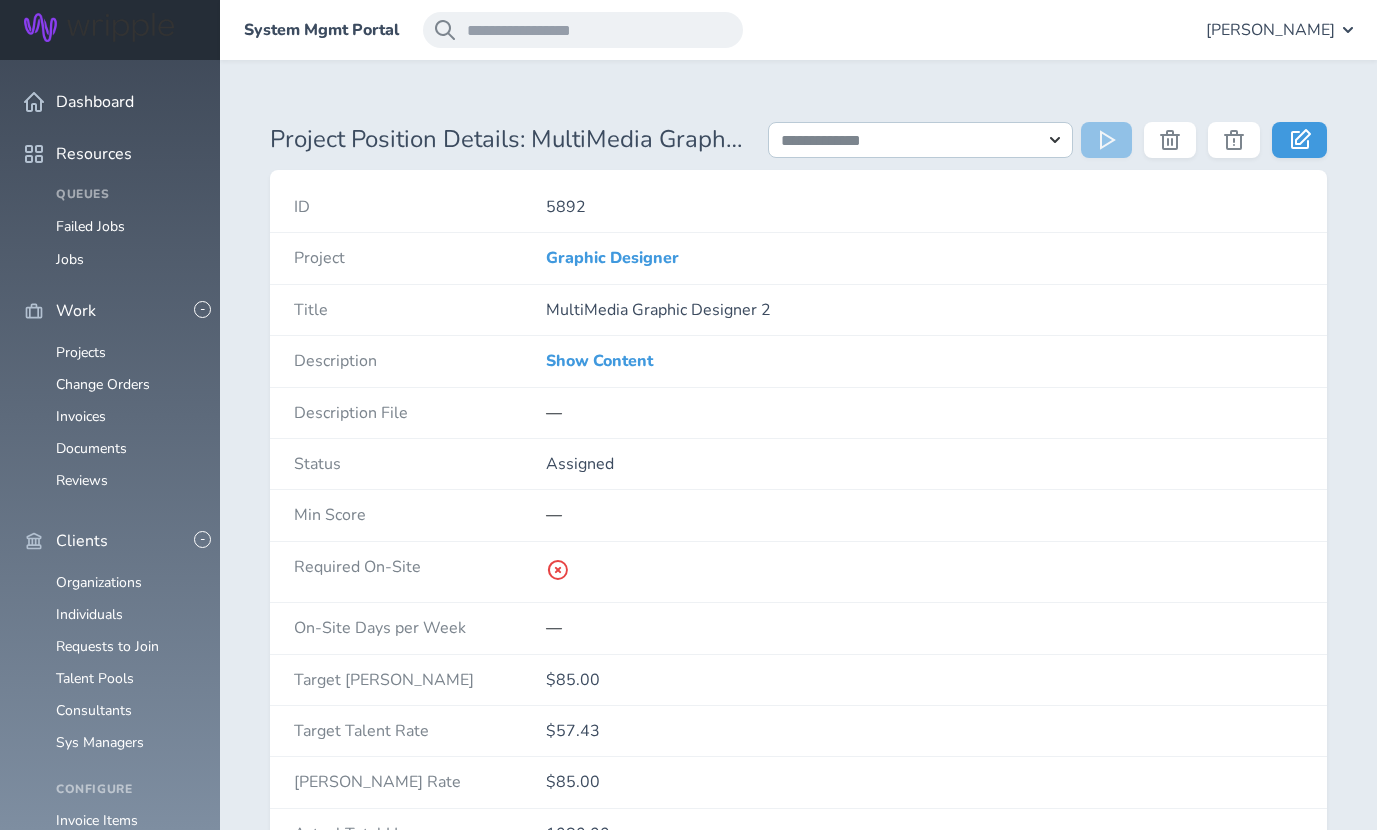 click on "MultiMedia Graphic Designer 2" at bounding box center [924, 310] 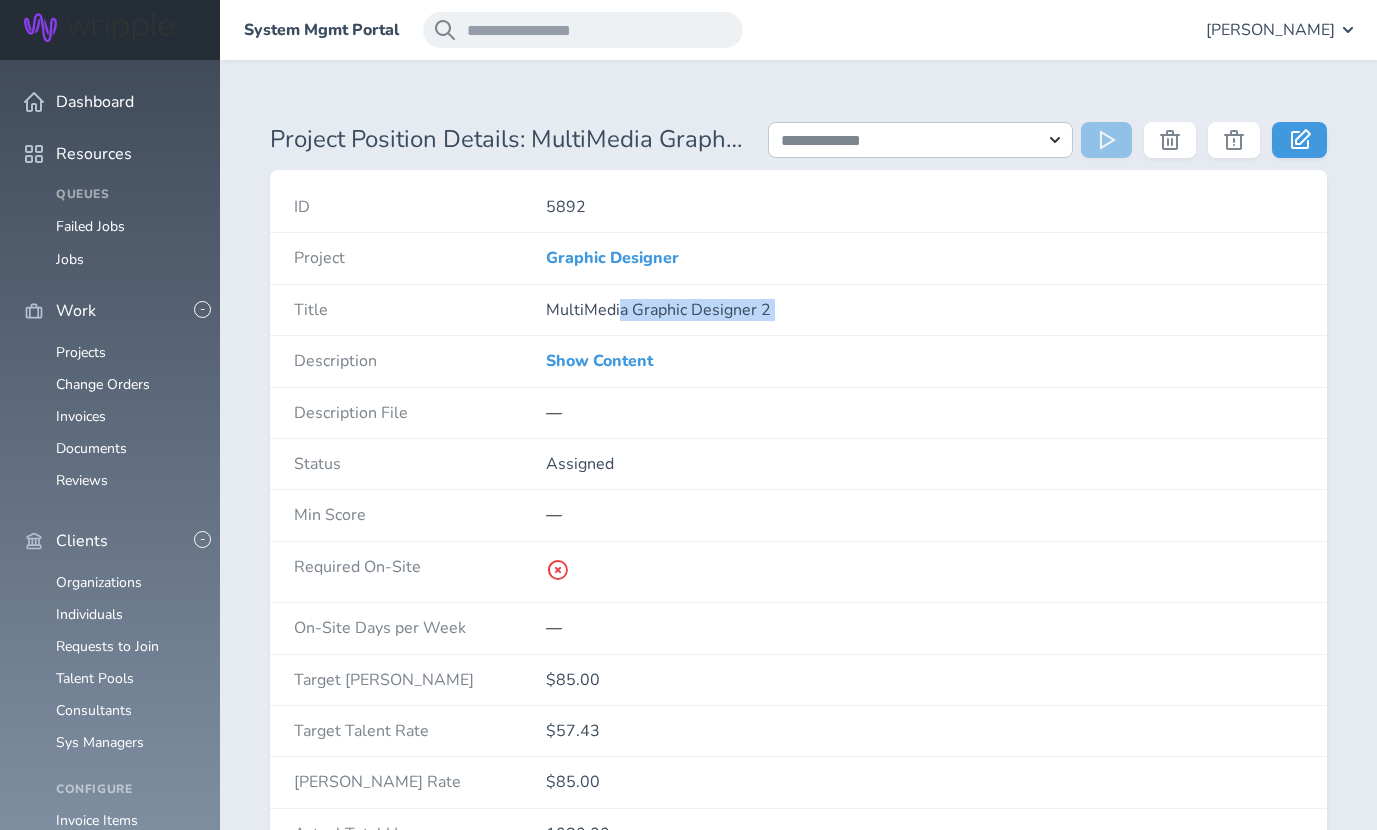 click on "MultiMedia Graphic Designer 2" at bounding box center [924, 310] 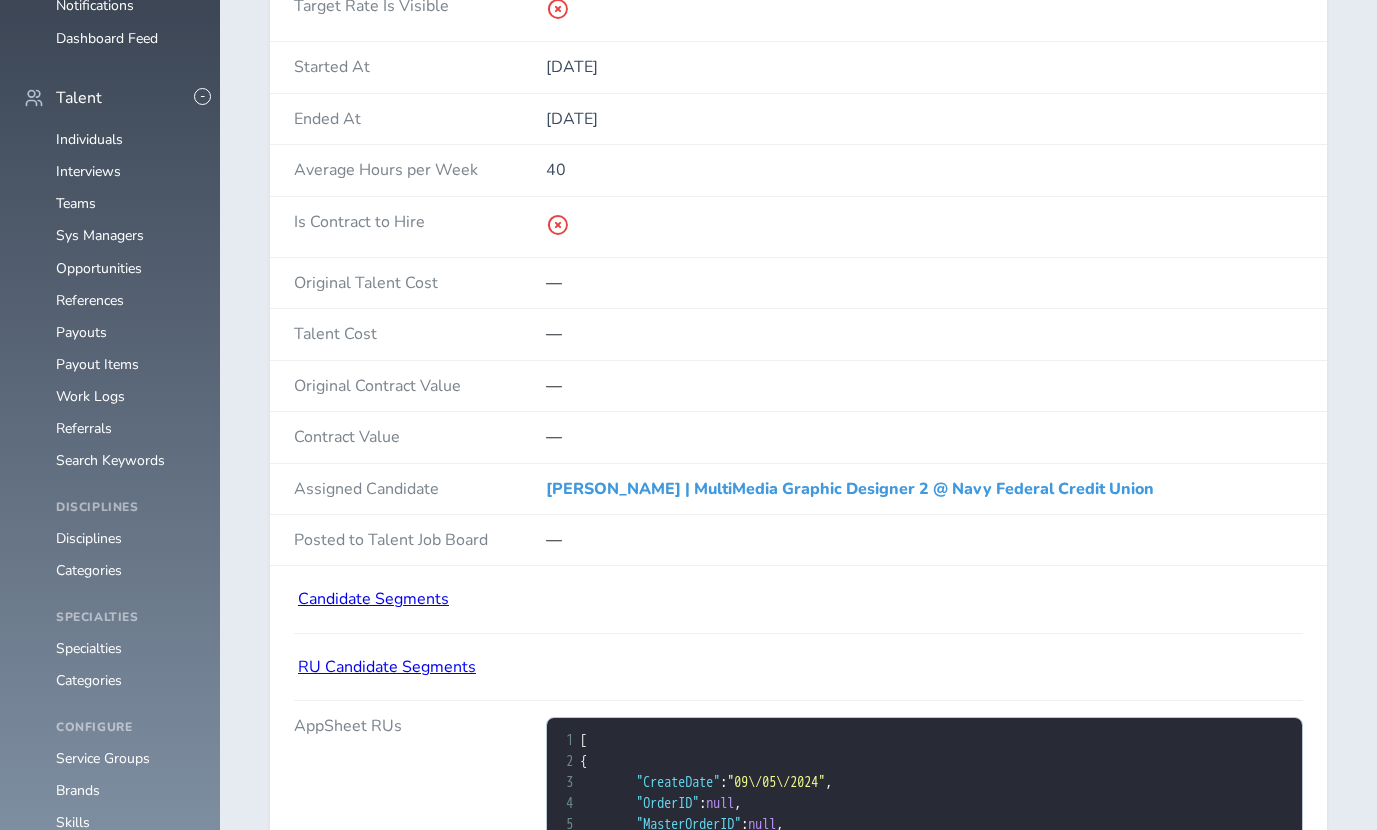 scroll, scrollTop: 927, scrollLeft: 0, axis: vertical 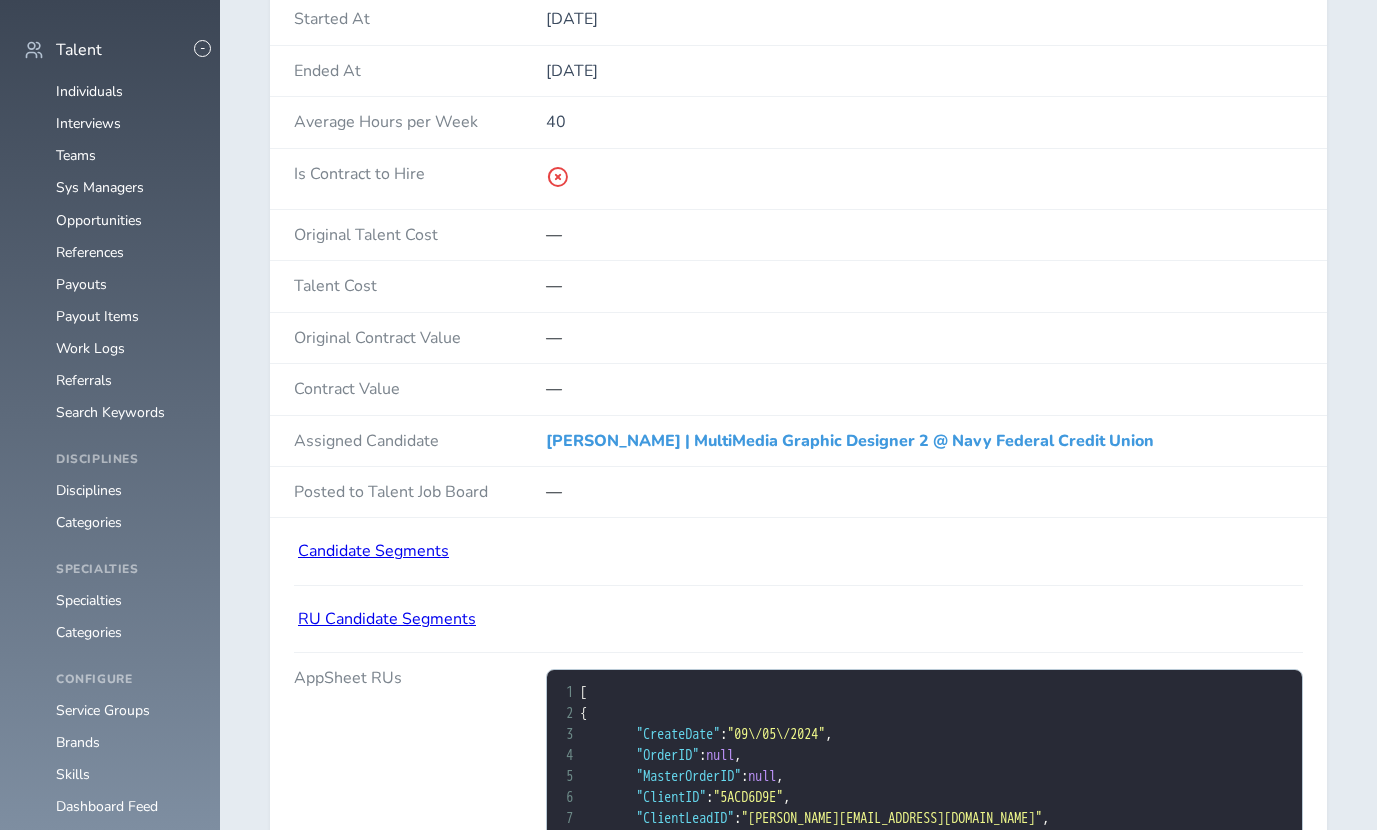 click on "[PERSON_NAME] | MultiMedia Graphic Designer 2 @ Navy Federal Credit Union" at bounding box center [924, 441] 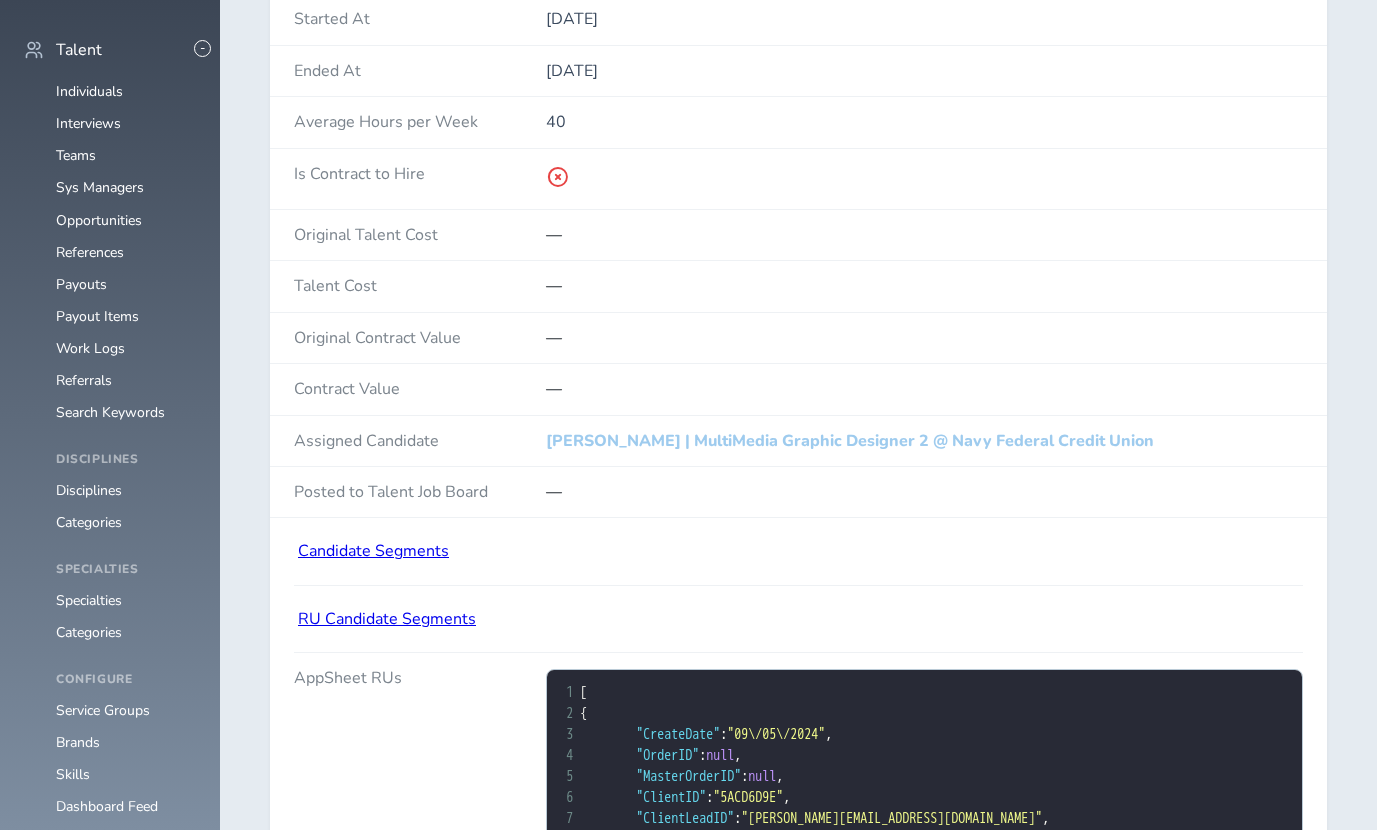 click on "Molly Telfer | MultiMedia Graphic Designer 2 @ Navy Federal Credit Union" at bounding box center [850, 441] 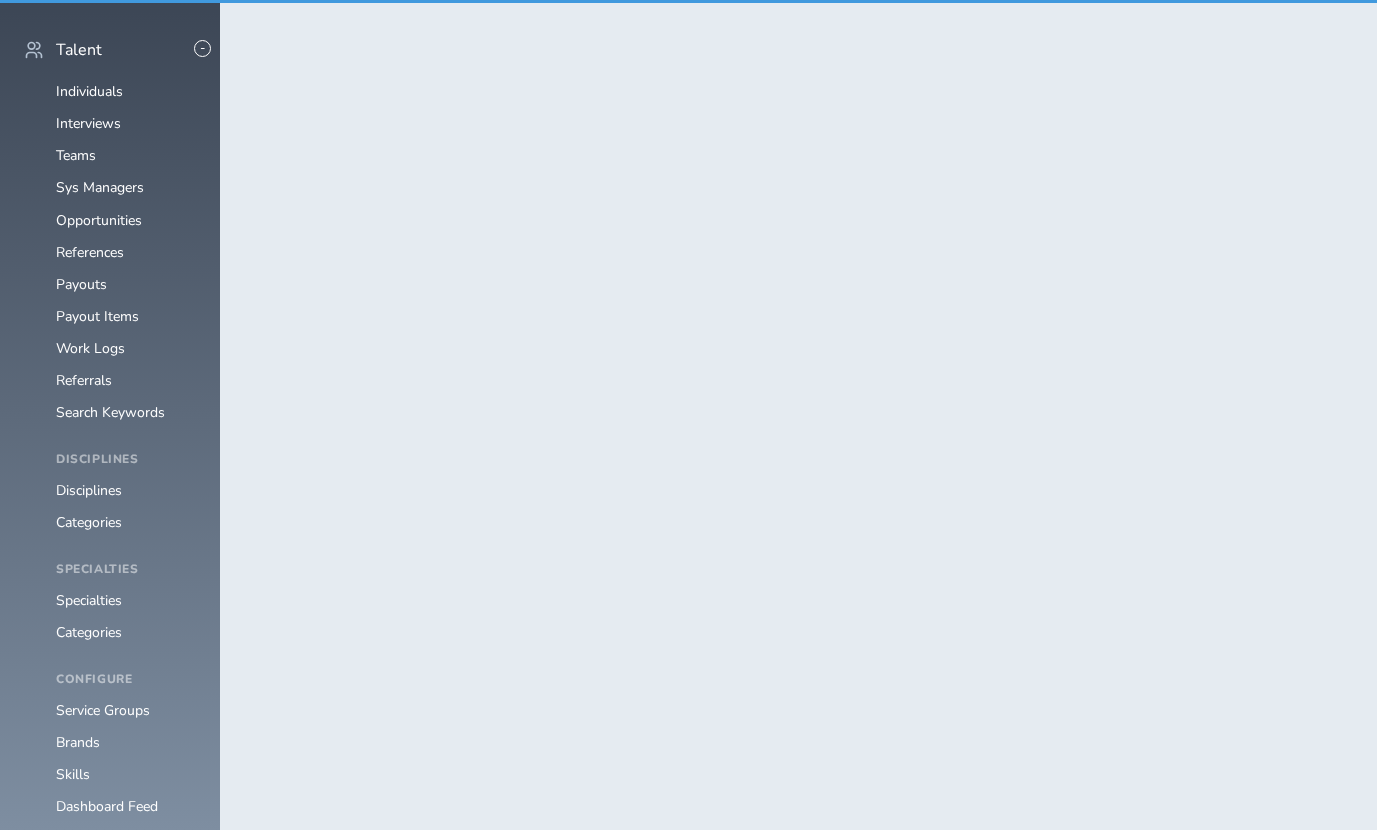 scroll, scrollTop: 0, scrollLeft: 0, axis: both 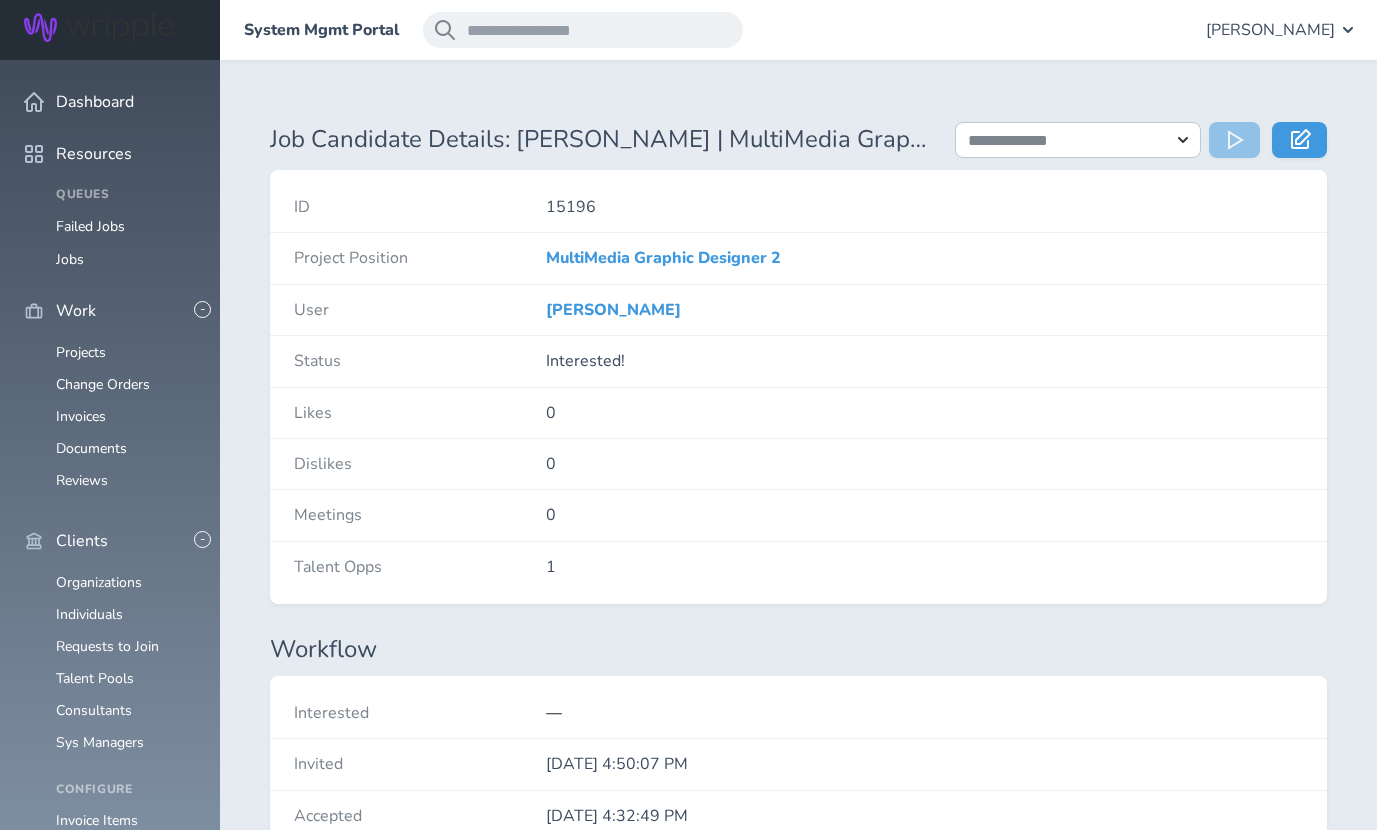 drag, startPoint x: 679, startPoint y: 311, endPoint x: 517, endPoint y: 313, distance: 162.01234 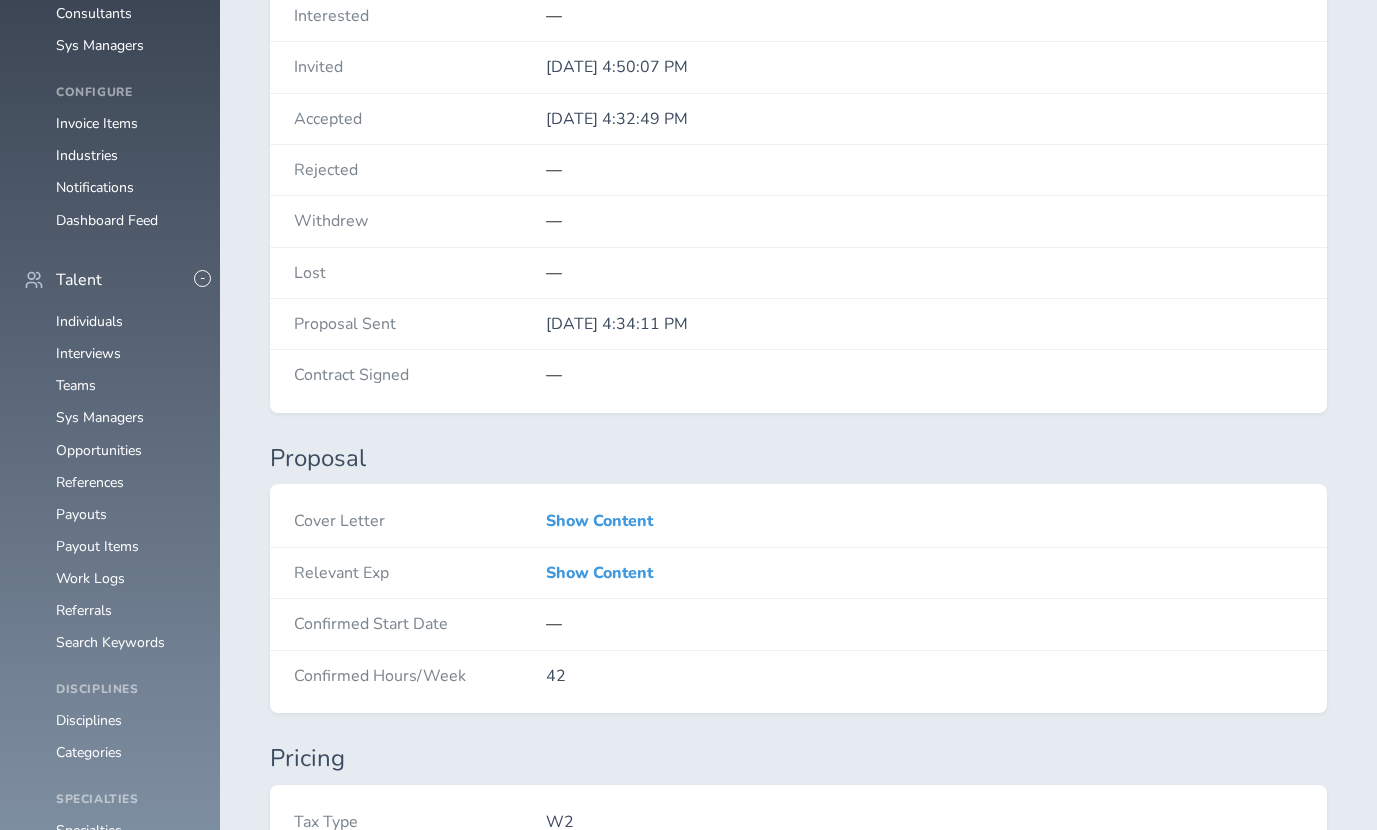 scroll, scrollTop: 0, scrollLeft: 0, axis: both 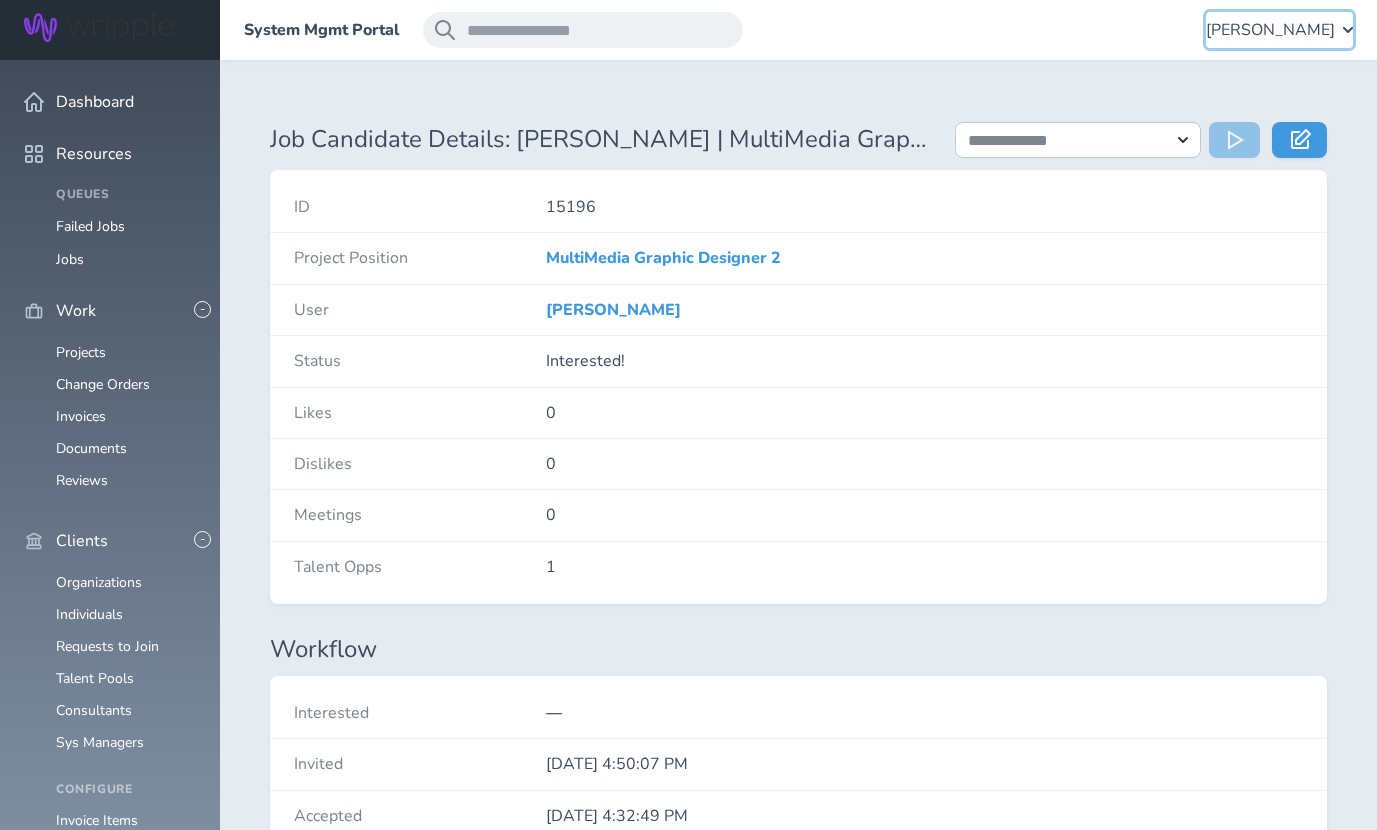 click on "[PERSON_NAME]" at bounding box center [1279, 30] 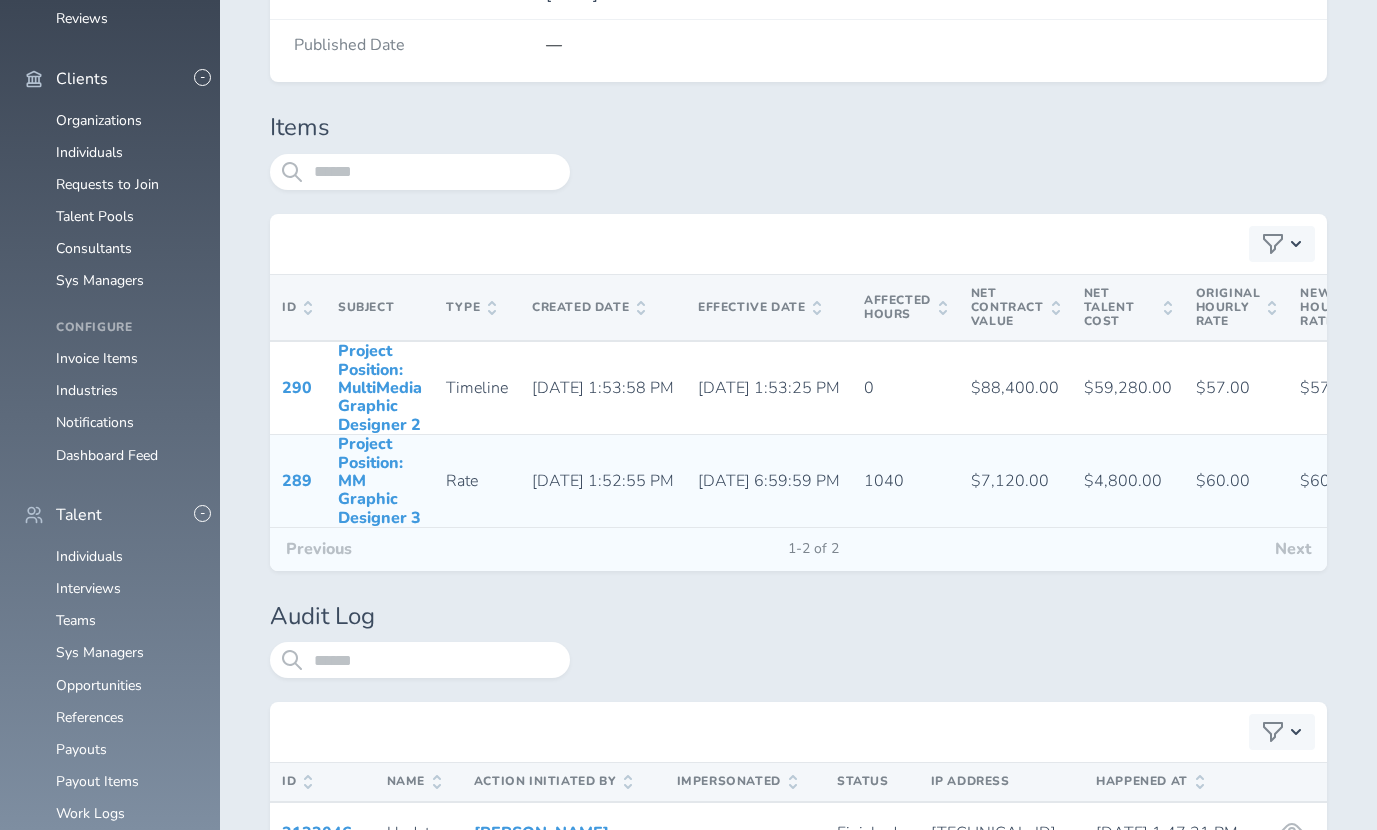 scroll, scrollTop: 451, scrollLeft: 0, axis: vertical 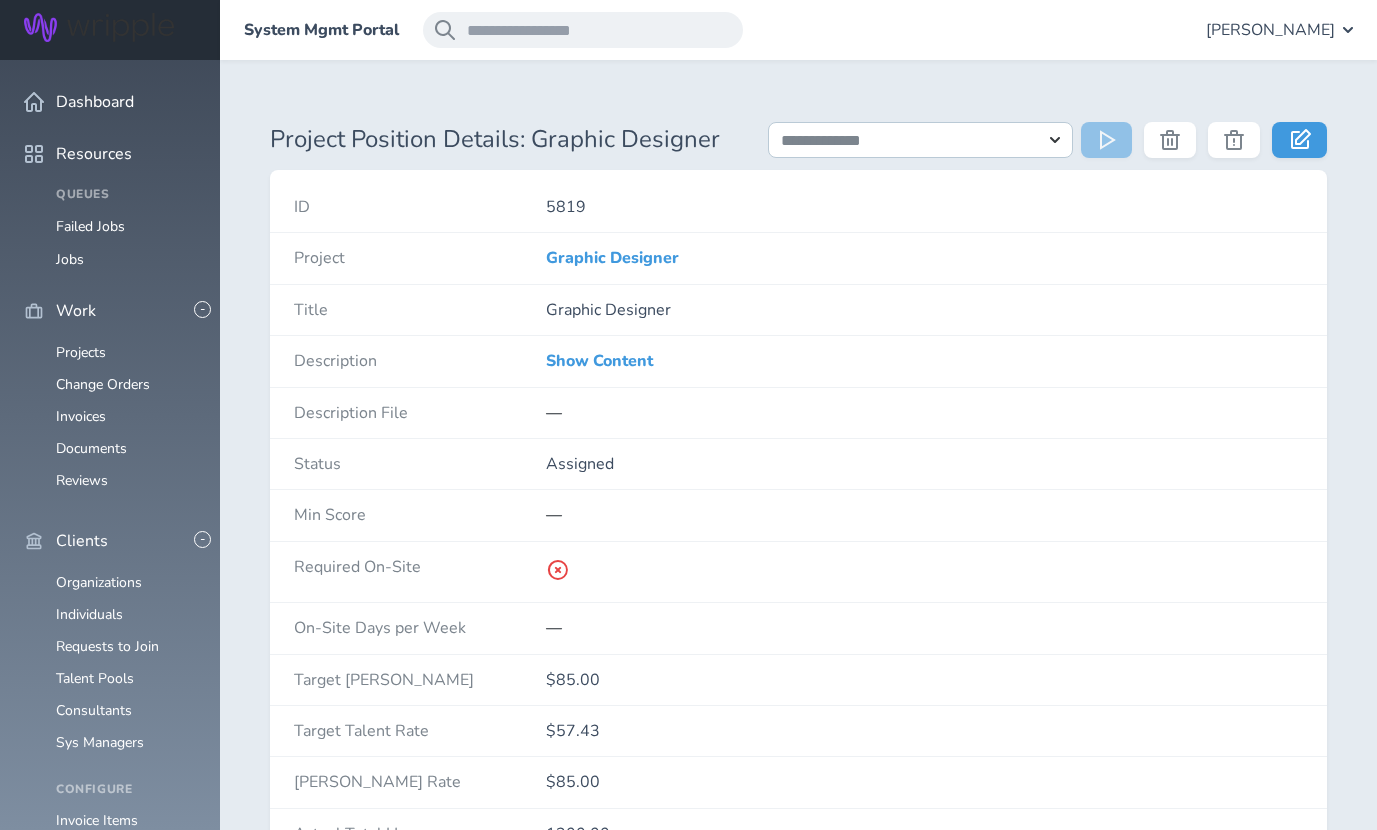 click on "—" at bounding box center (924, 515) 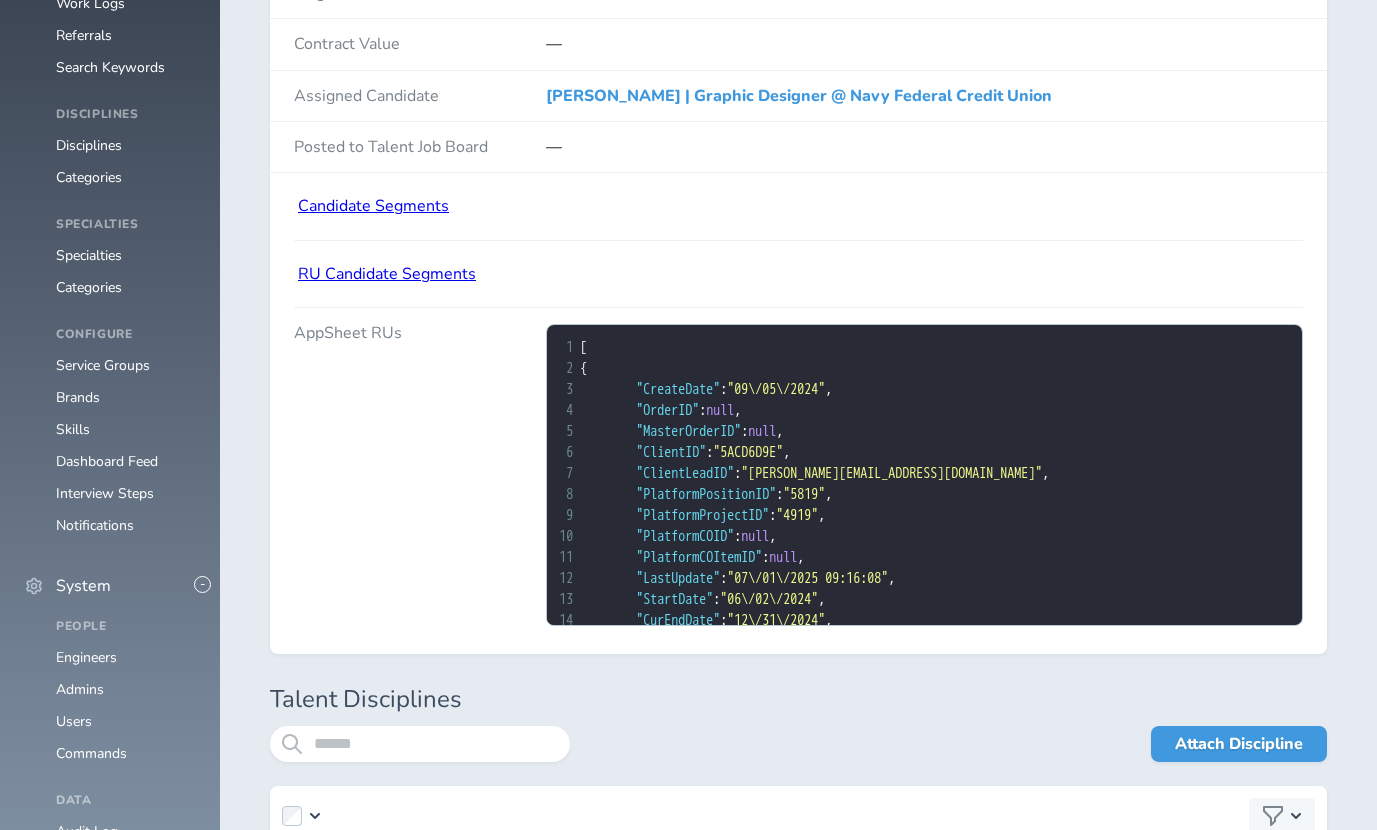 scroll, scrollTop: 1276, scrollLeft: 0, axis: vertical 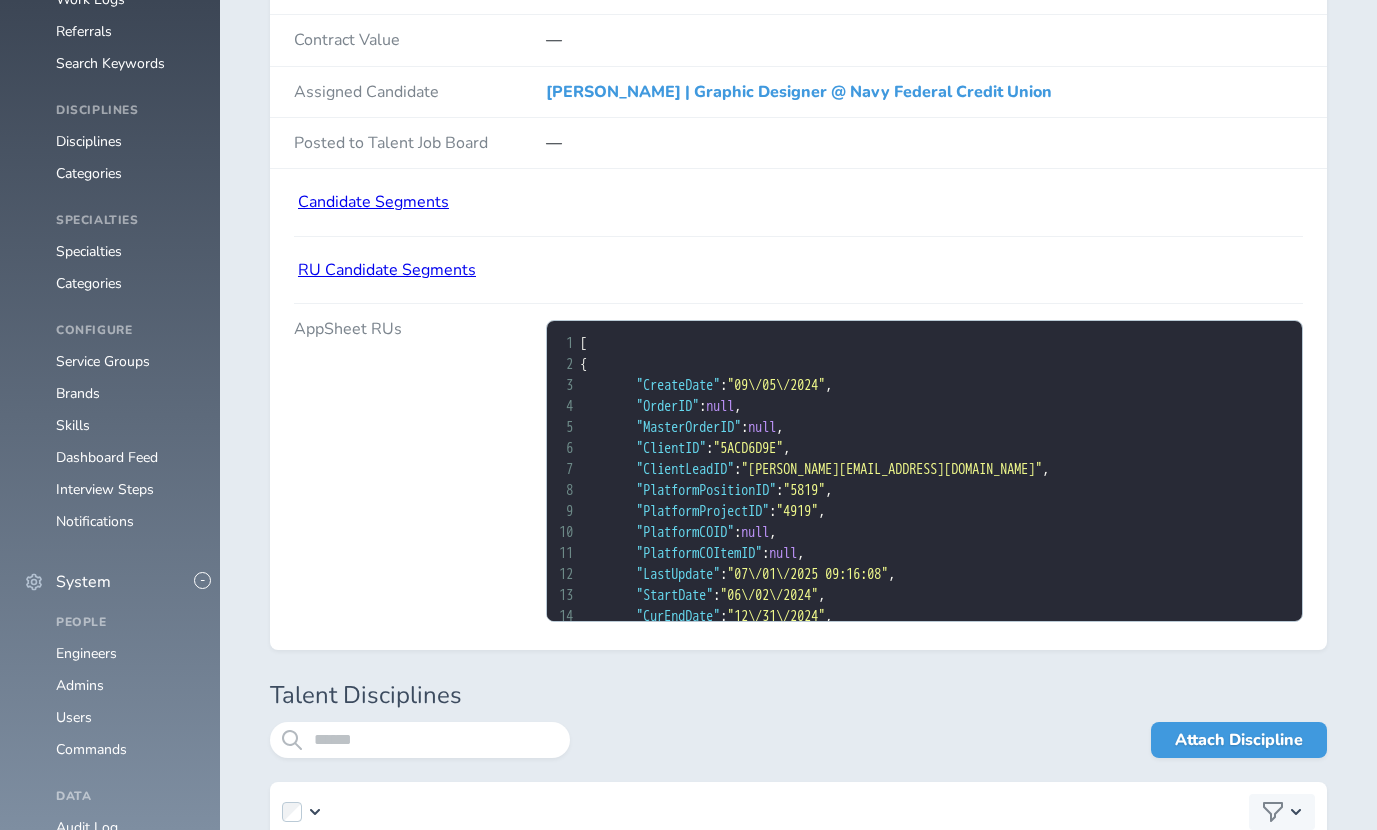 click on "Candidate Segments" at bounding box center [373, 202] 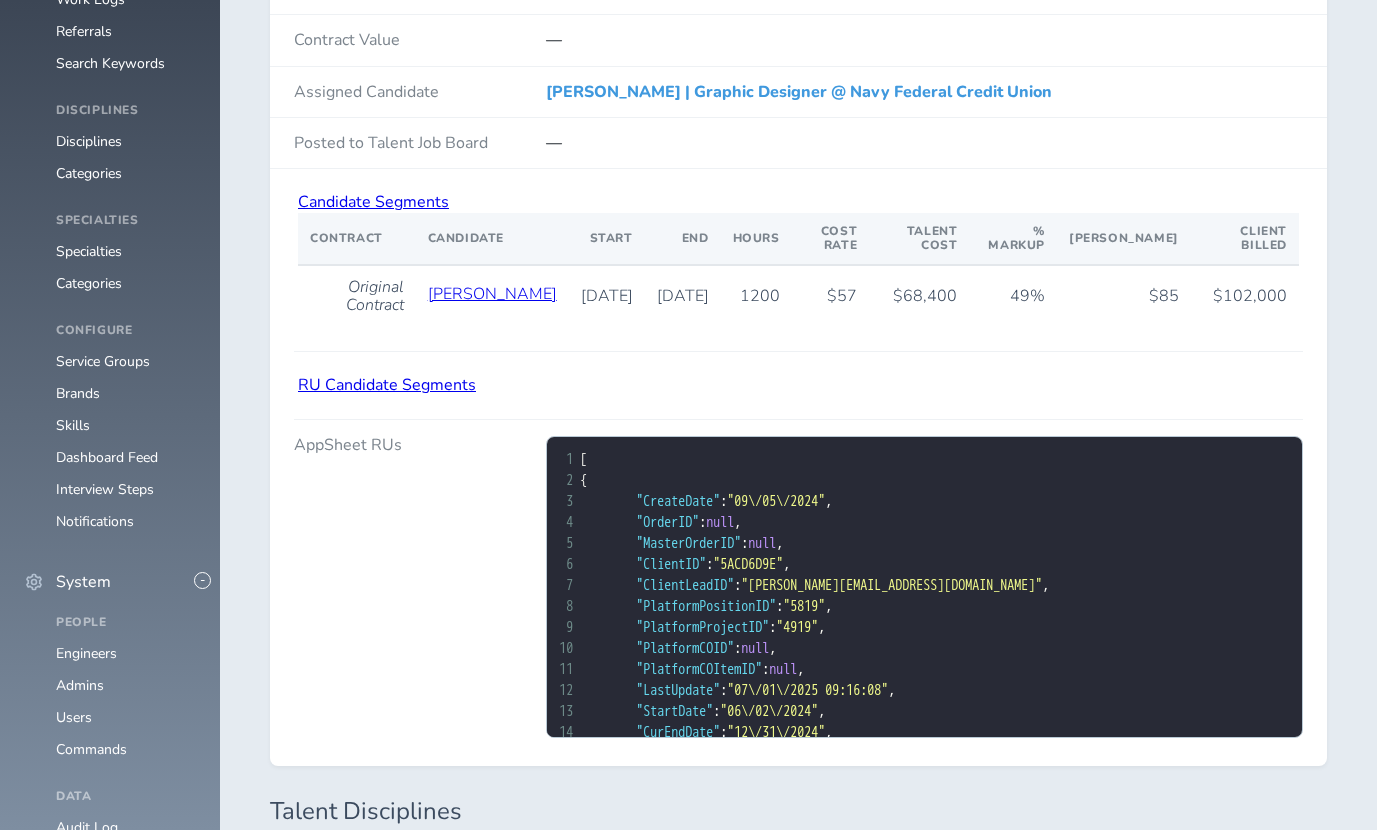 drag, startPoint x: 841, startPoint y: 89, endPoint x: 951, endPoint y: 17, distance: 131.46863 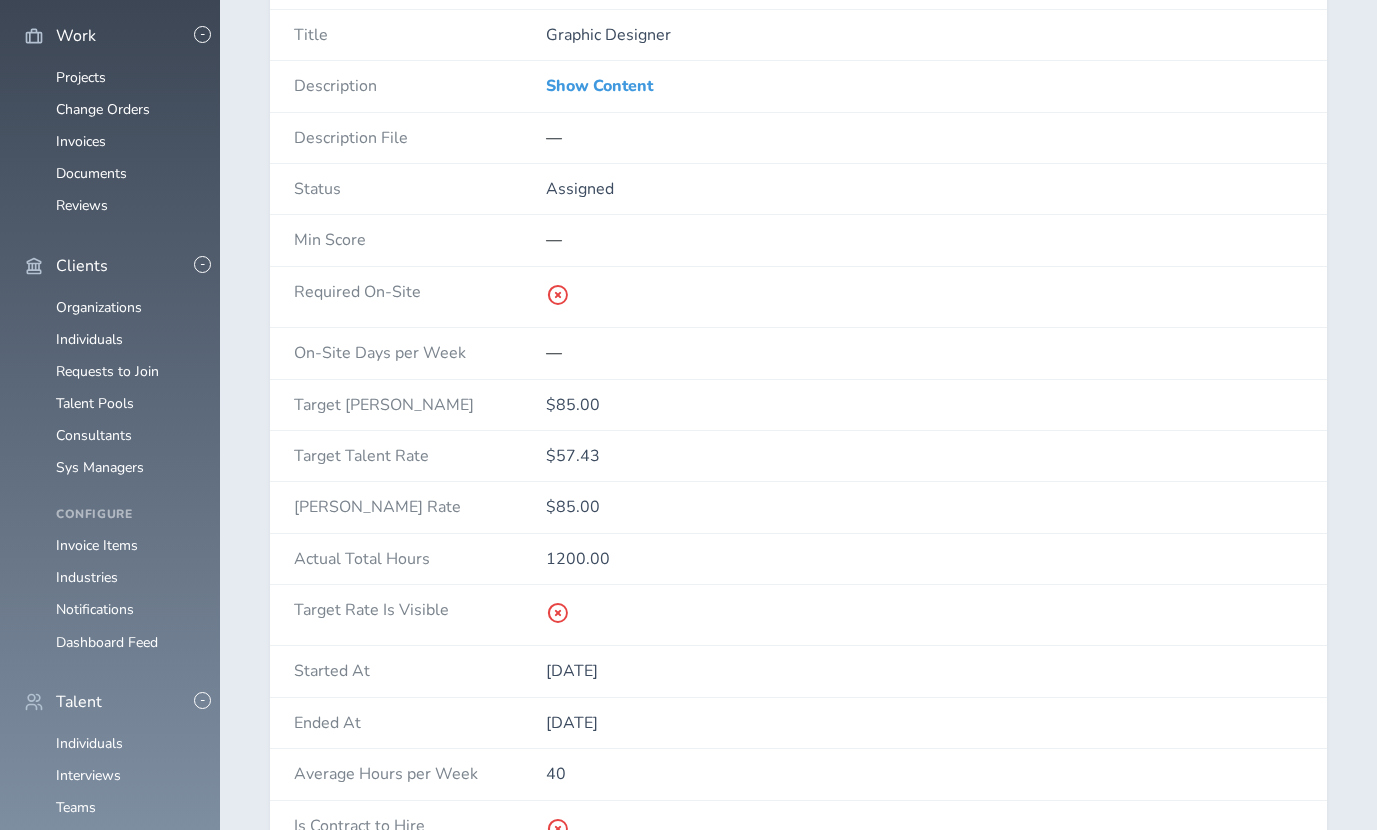 scroll, scrollTop: 0, scrollLeft: 0, axis: both 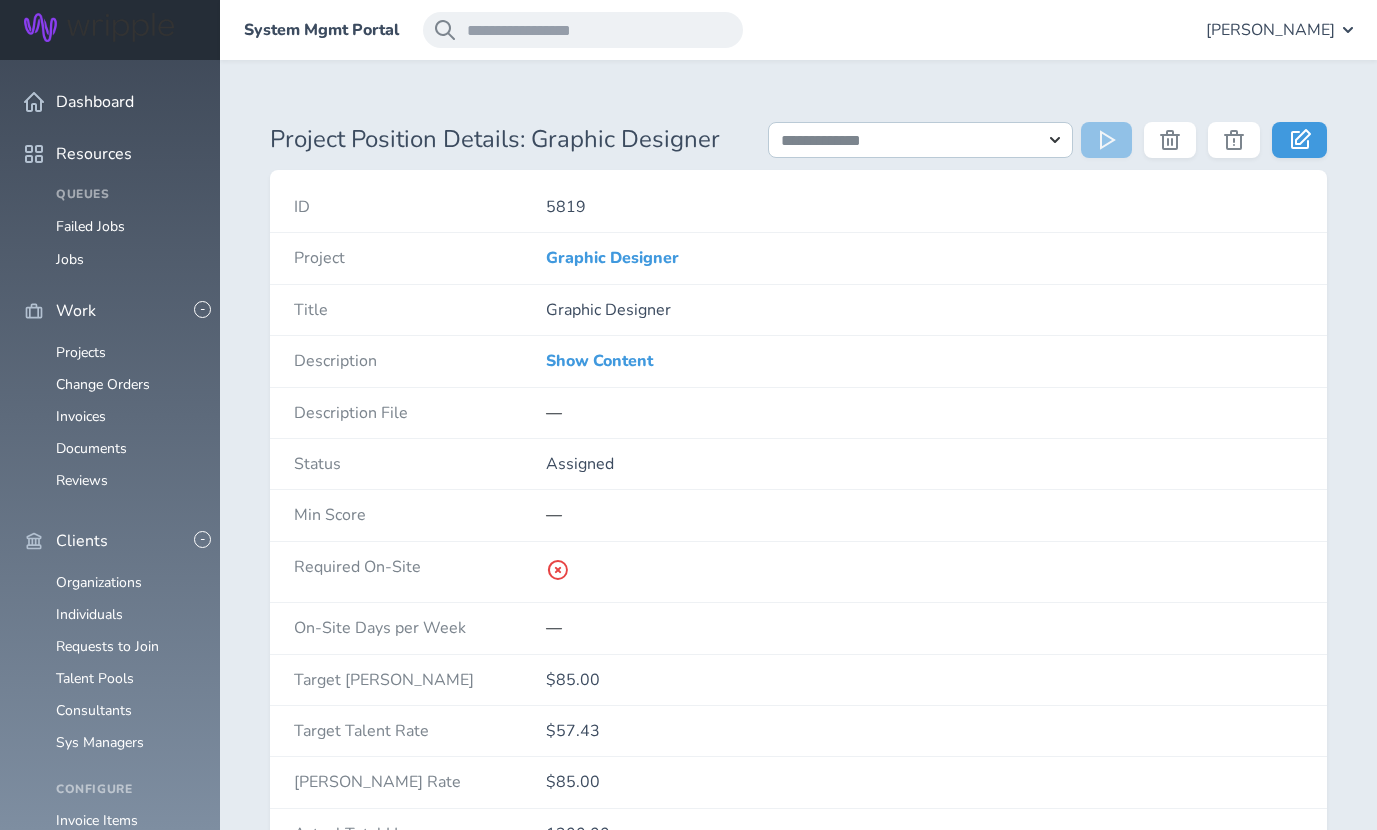 click on "Graphic Designer" at bounding box center (924, 310) 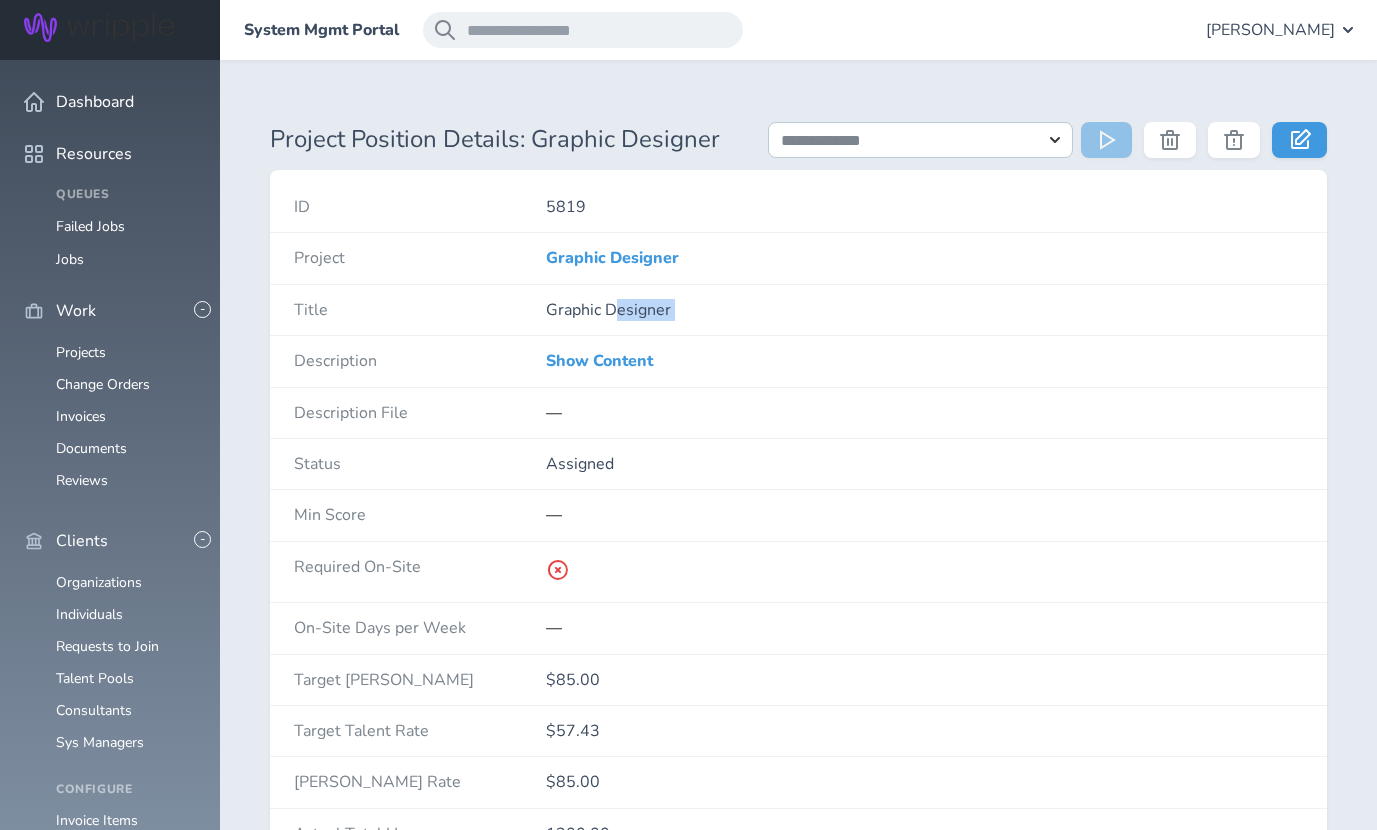 click on "Graphic Designer" at bounding box center (924, 310) 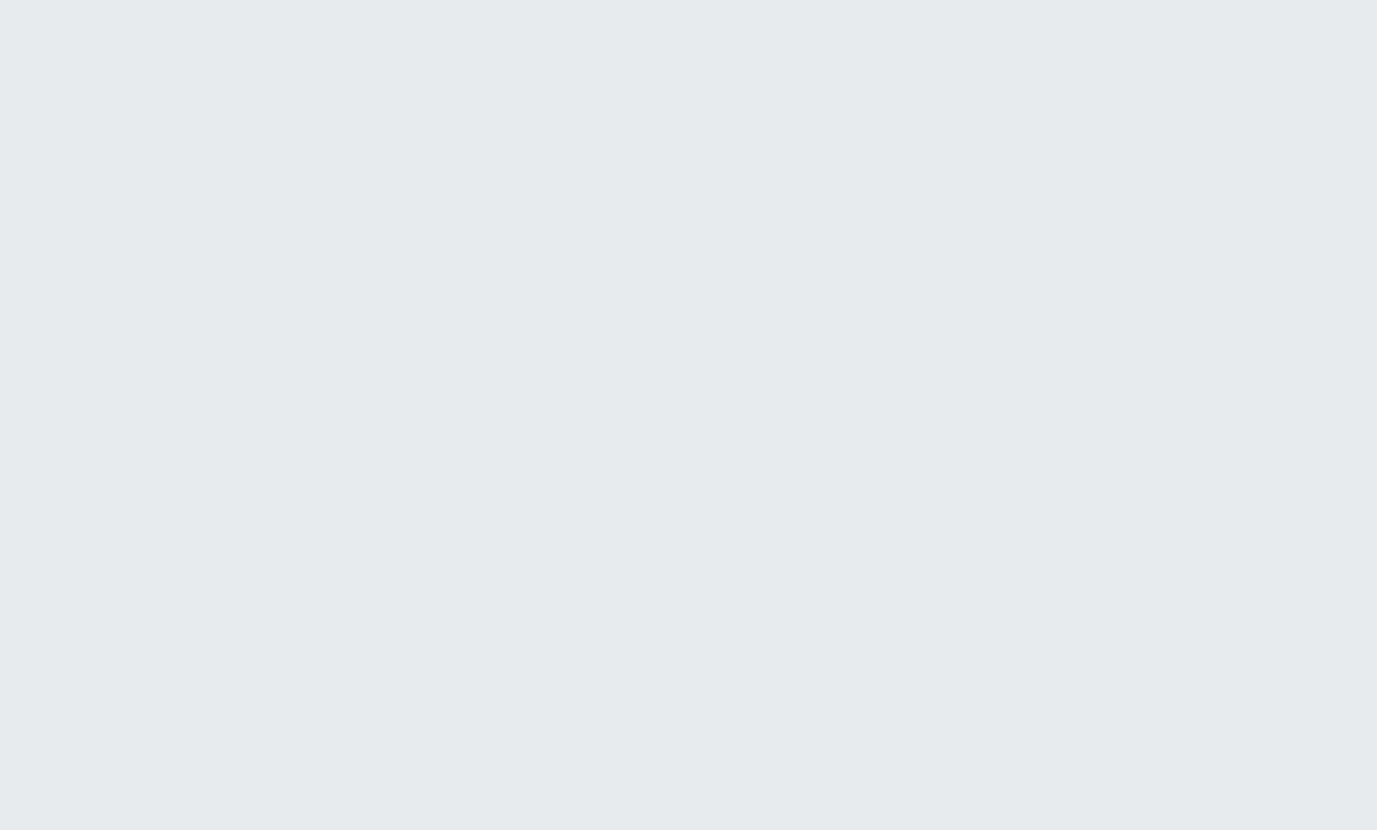 scroll, scrollTop: 0, scrollLeft: 0, axis: both 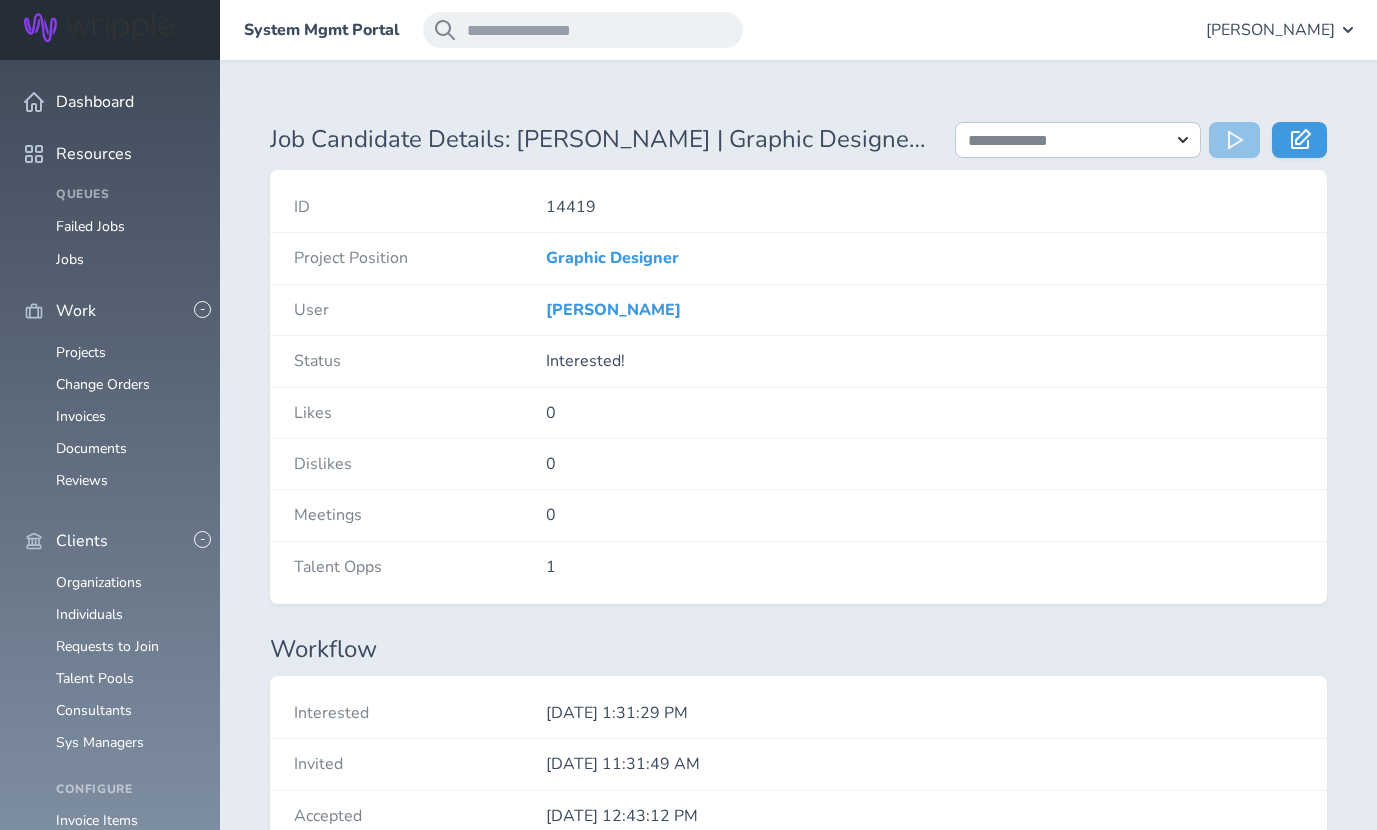 drag, startPoint x: 717, startPoint y: 312, endPoint x: 525, endPoint y: 312, distance: 192 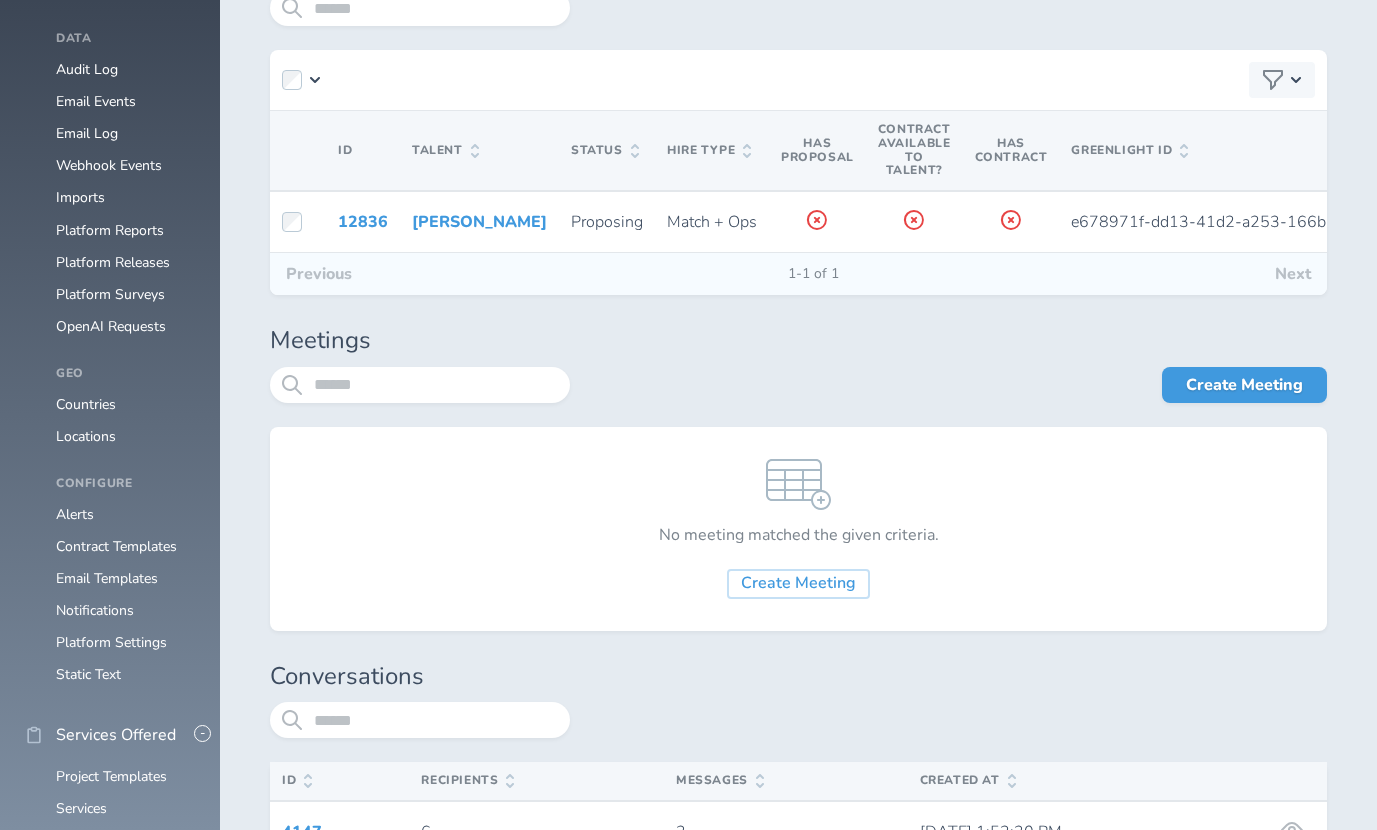 scroll, scrollTop: 2583, scrollLeft: 0, axis: vertical 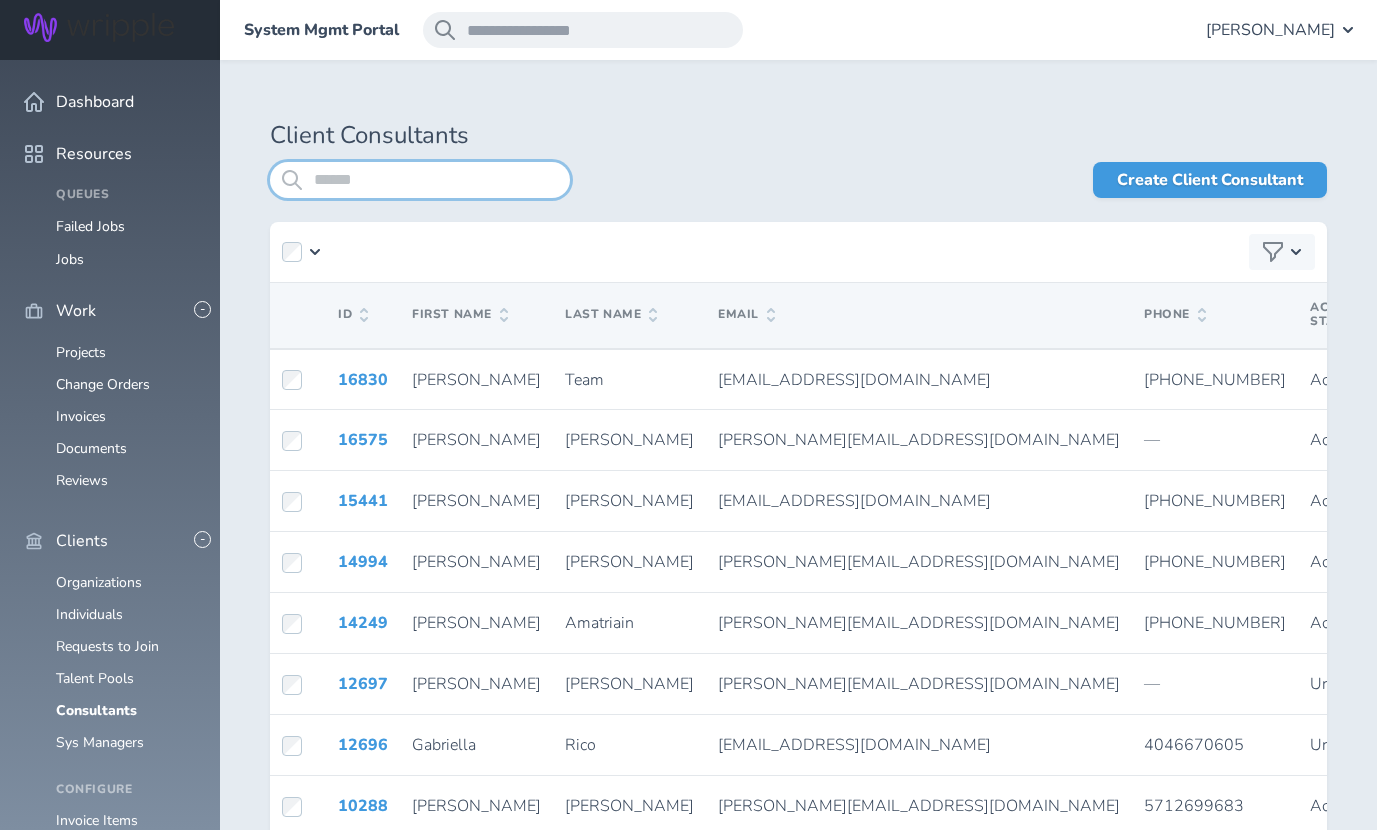 click at bounding box center (420, 180) 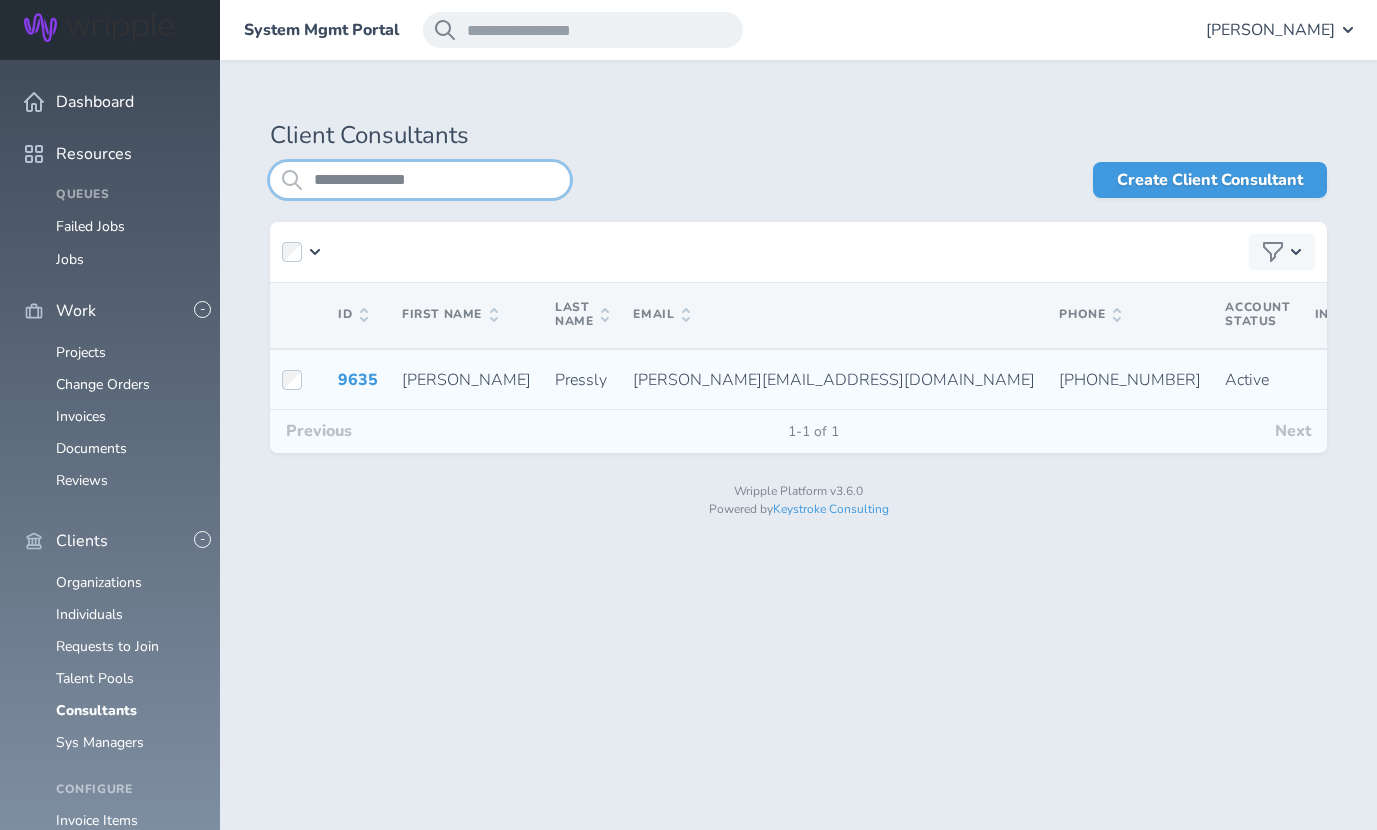 type on "**********" 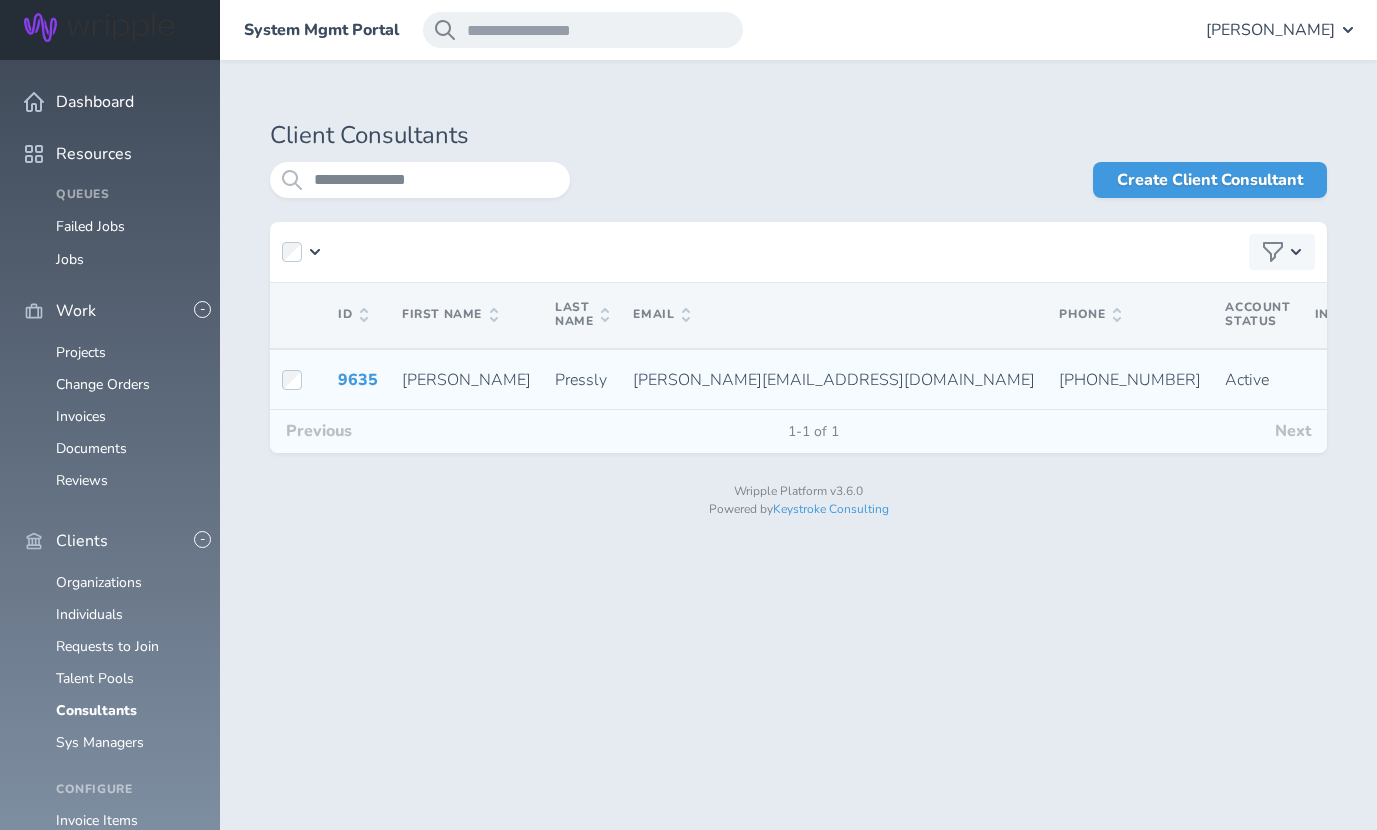 click 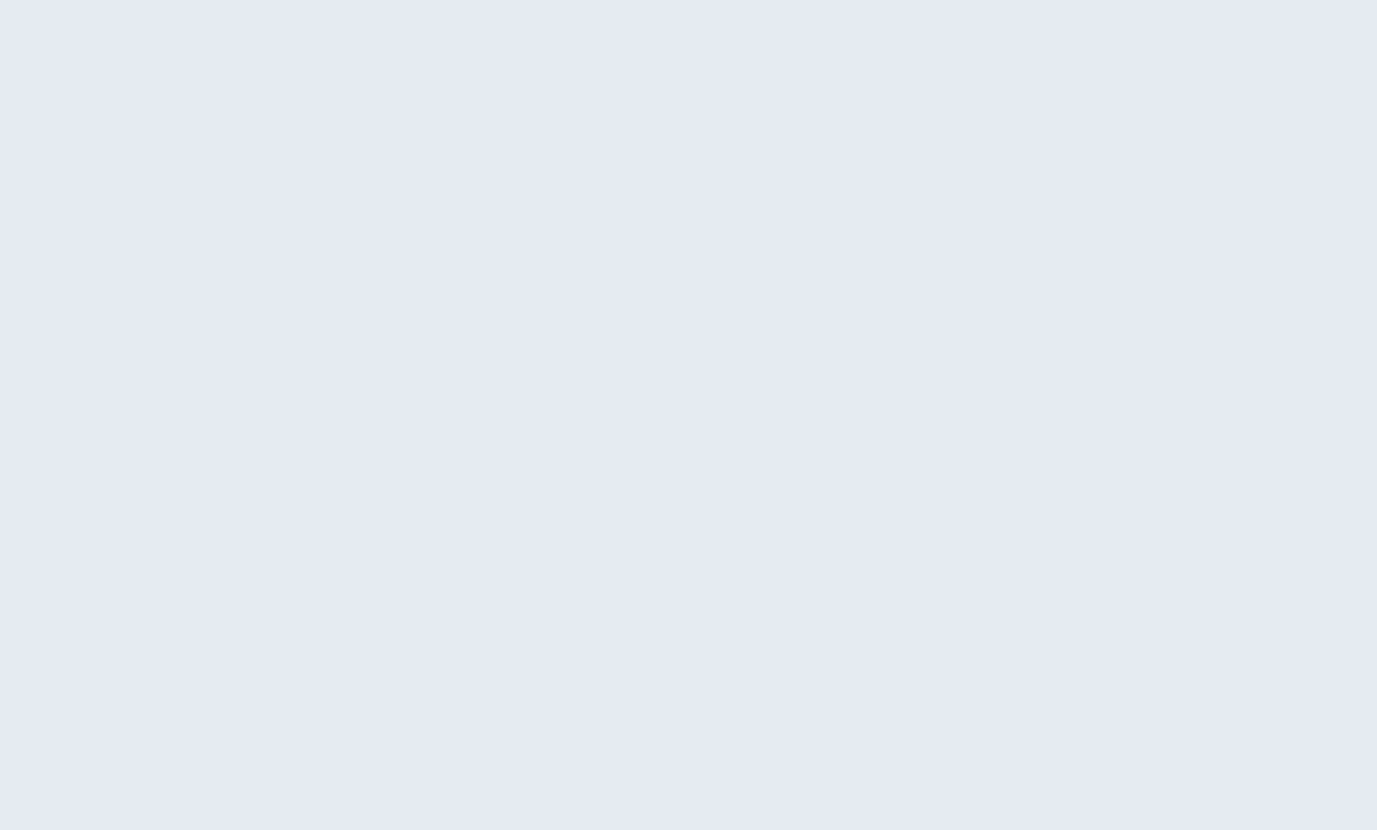 scroll, scrollTop: 0, scrollLeft: 0, axis: both 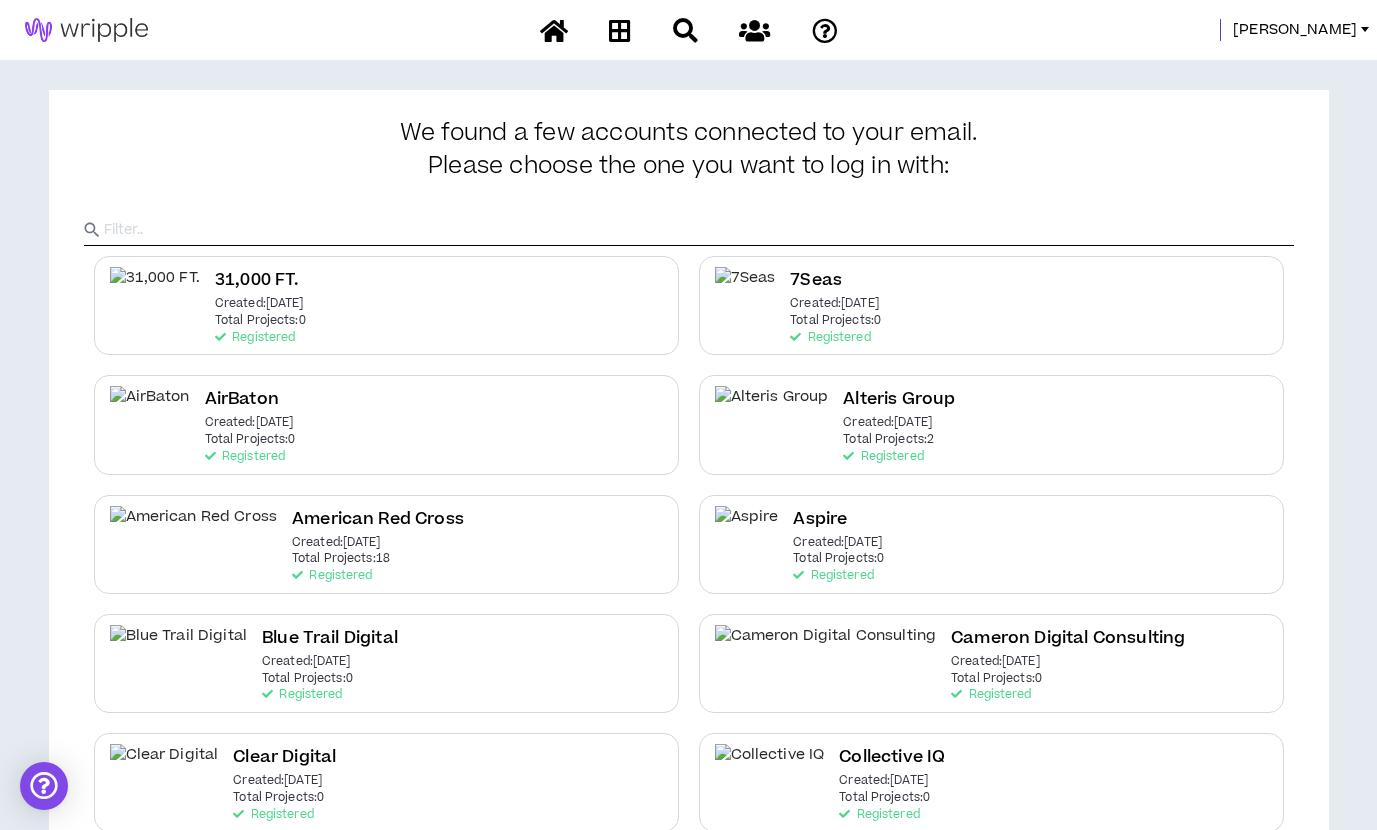click at bounding box center [699, 230] 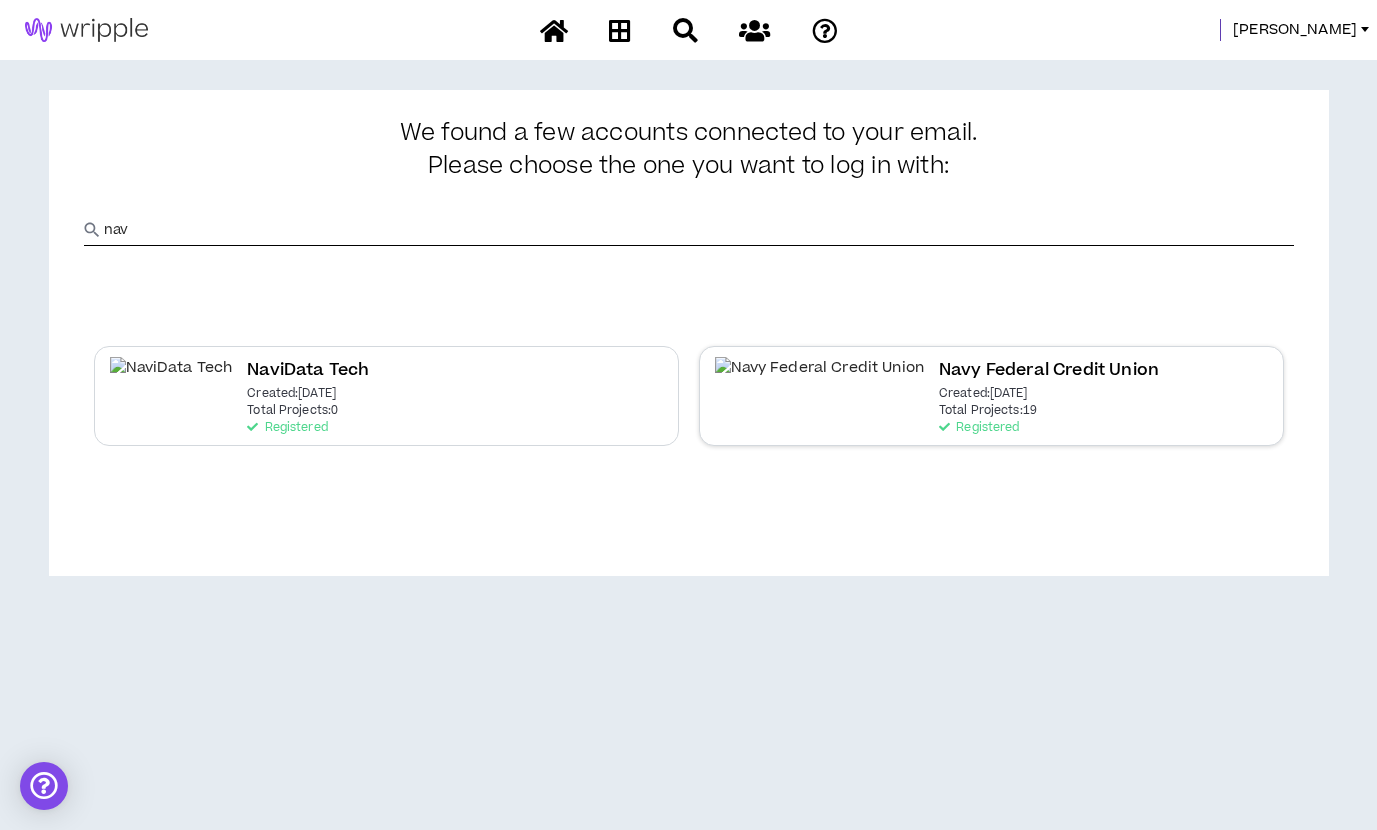 type on "nav" 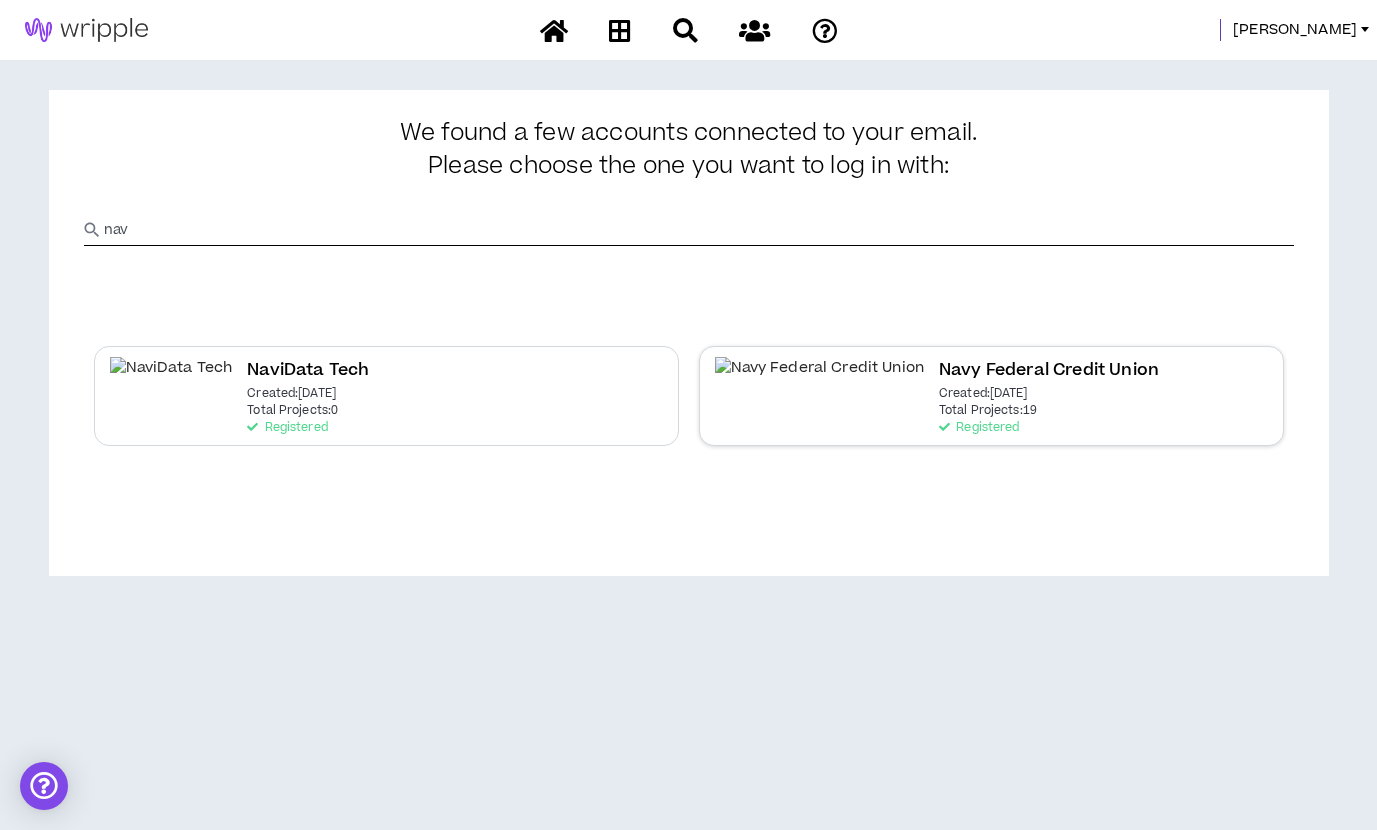 click on "Navy Federal Credit Union" at bounding box center [1049, 370] 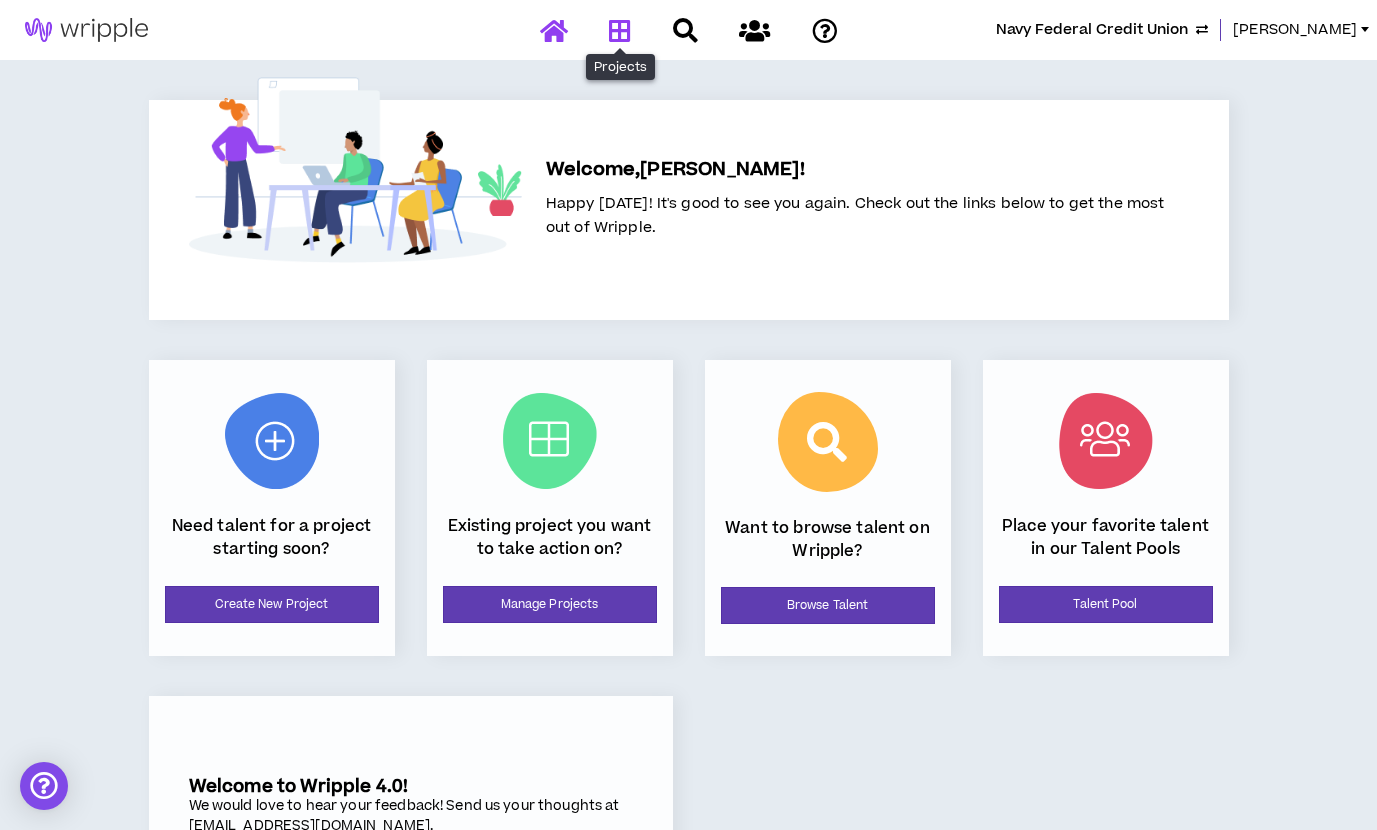 click at bounding box center (620, 30) 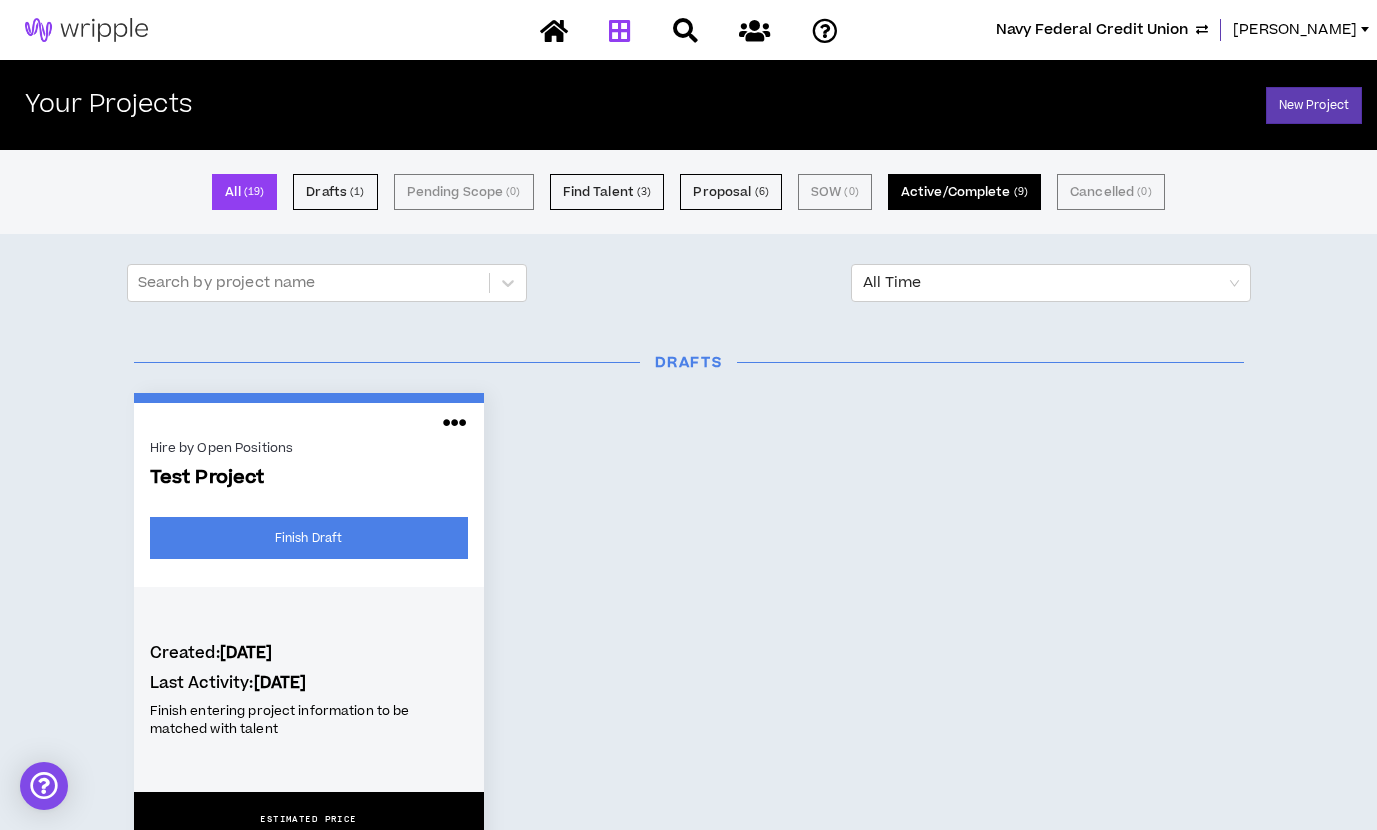 click on "Active/Complete   ( 9 )" at bounding box center [964, 192] 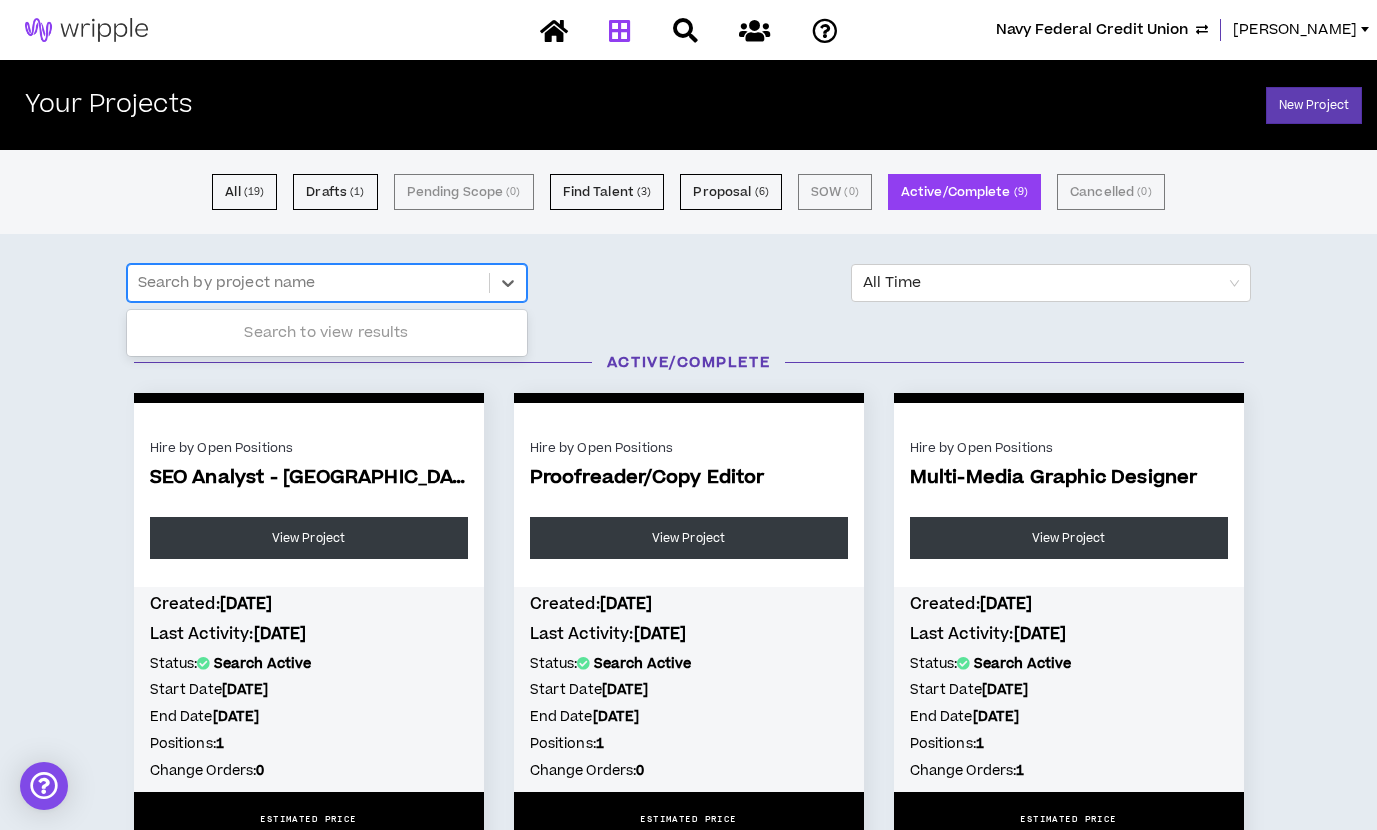 click at bounding box center (308, 283) 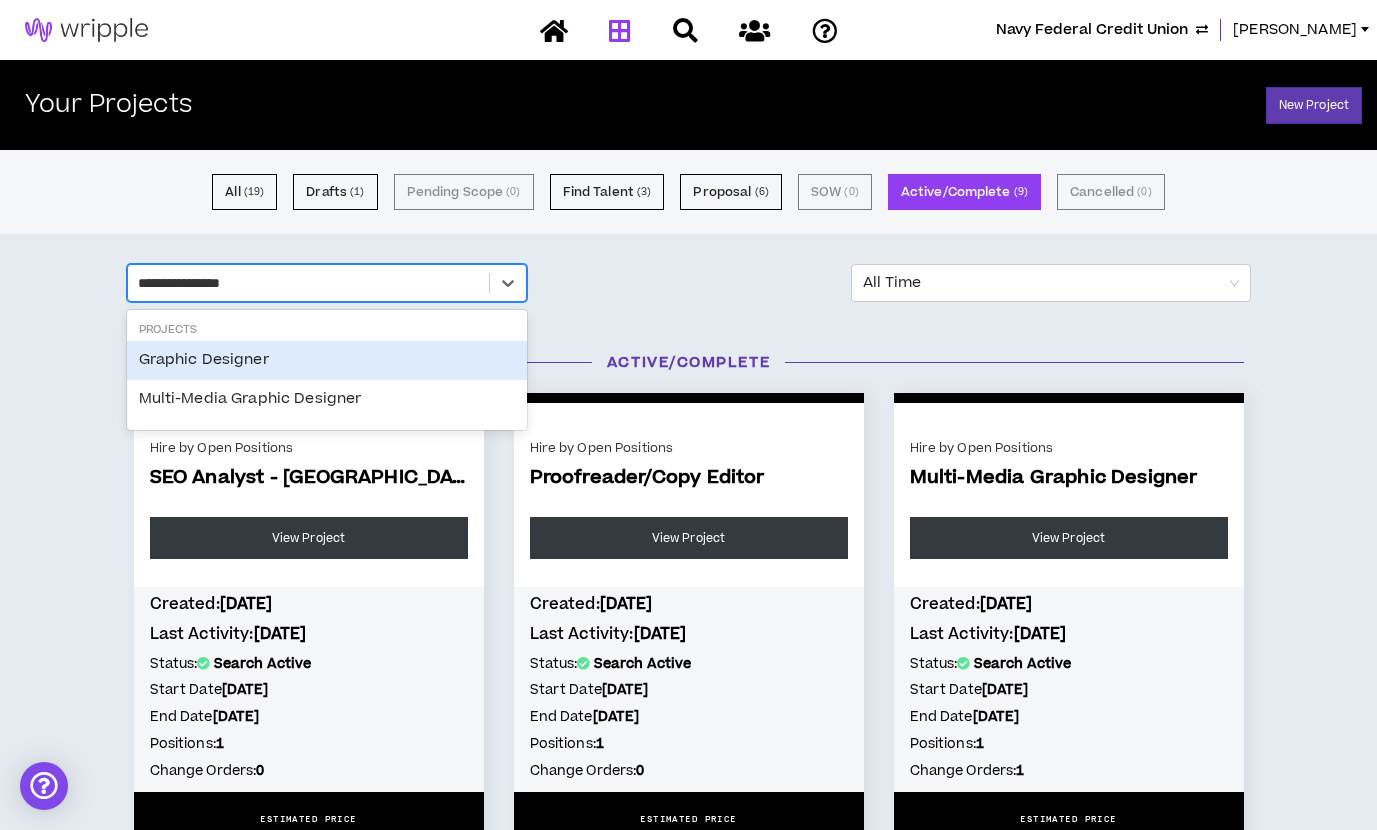 click on "Graphic Designer" at bounding box center [327, 360] 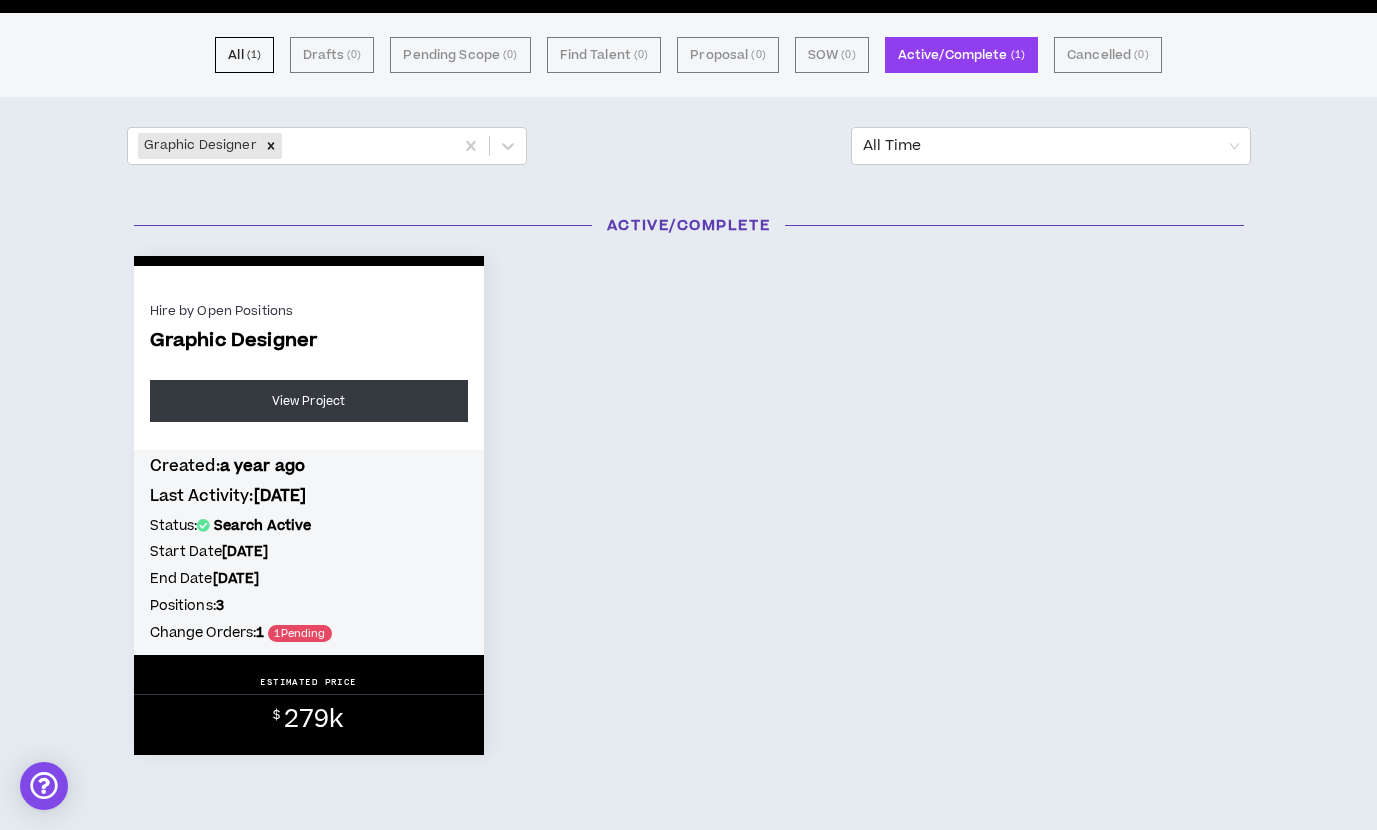 scroll, scrollTop: 147, scrollLeft: 0, axis: vertical 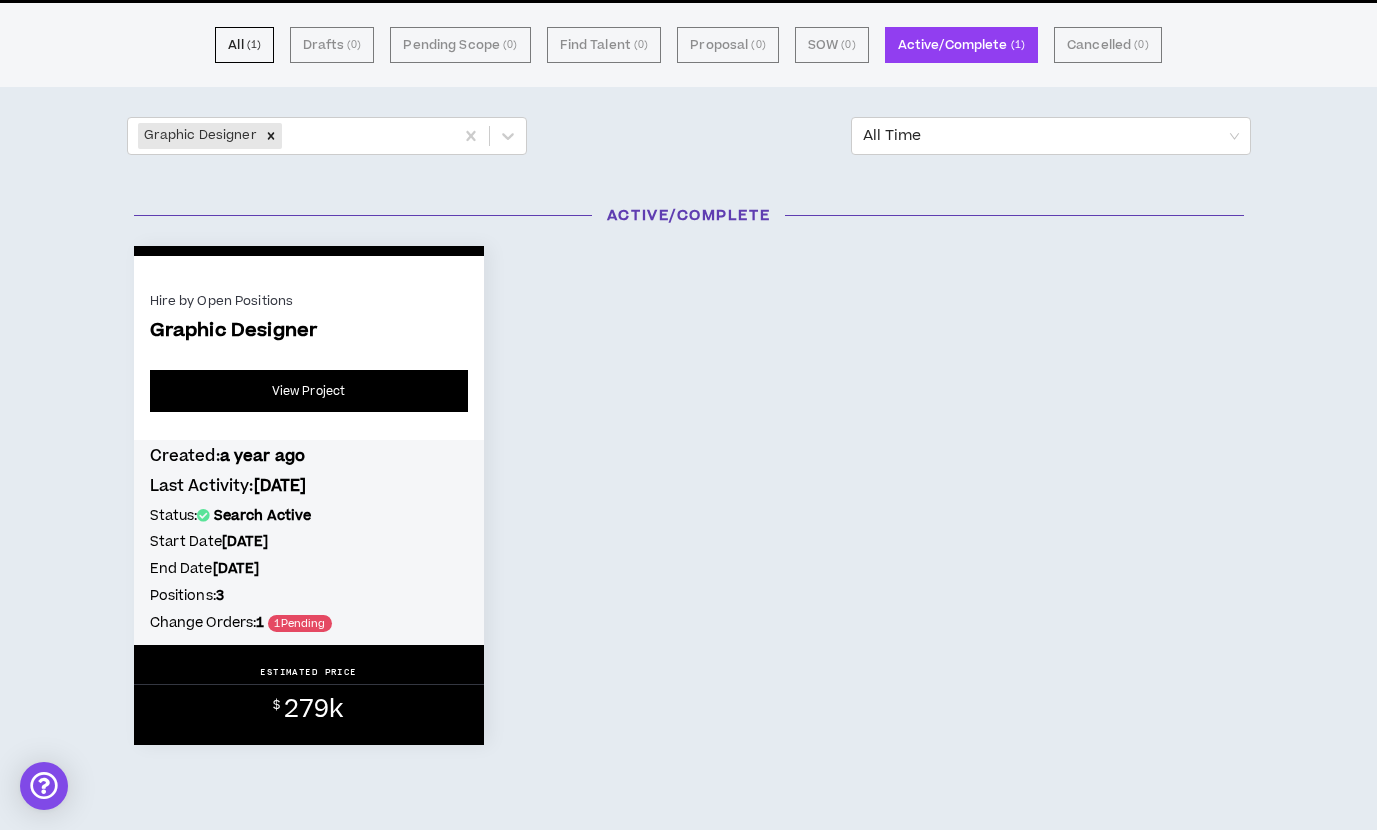 click on "View Project" at bounding box center [309, 391] 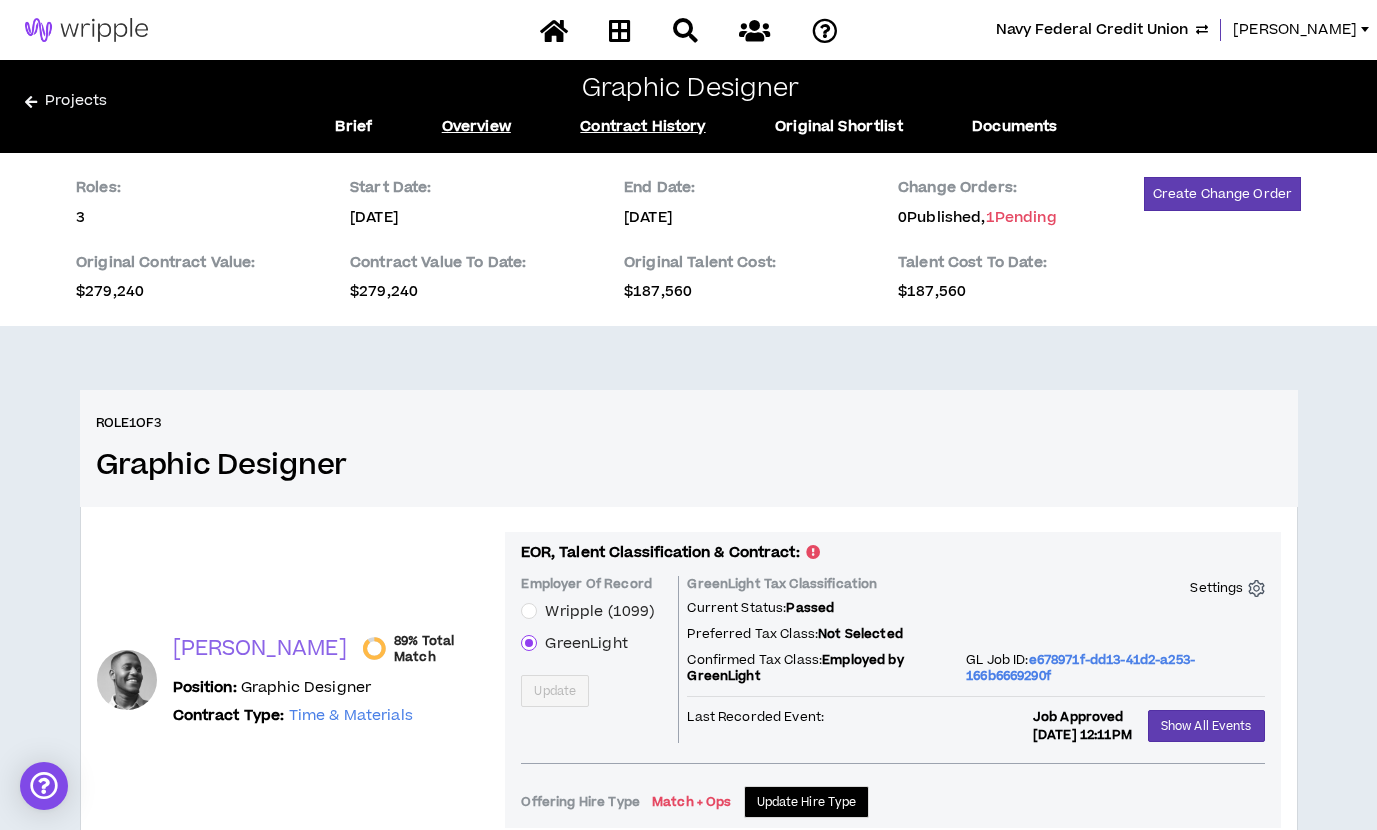 click on "Contract History" at bounding box center (642, 127) 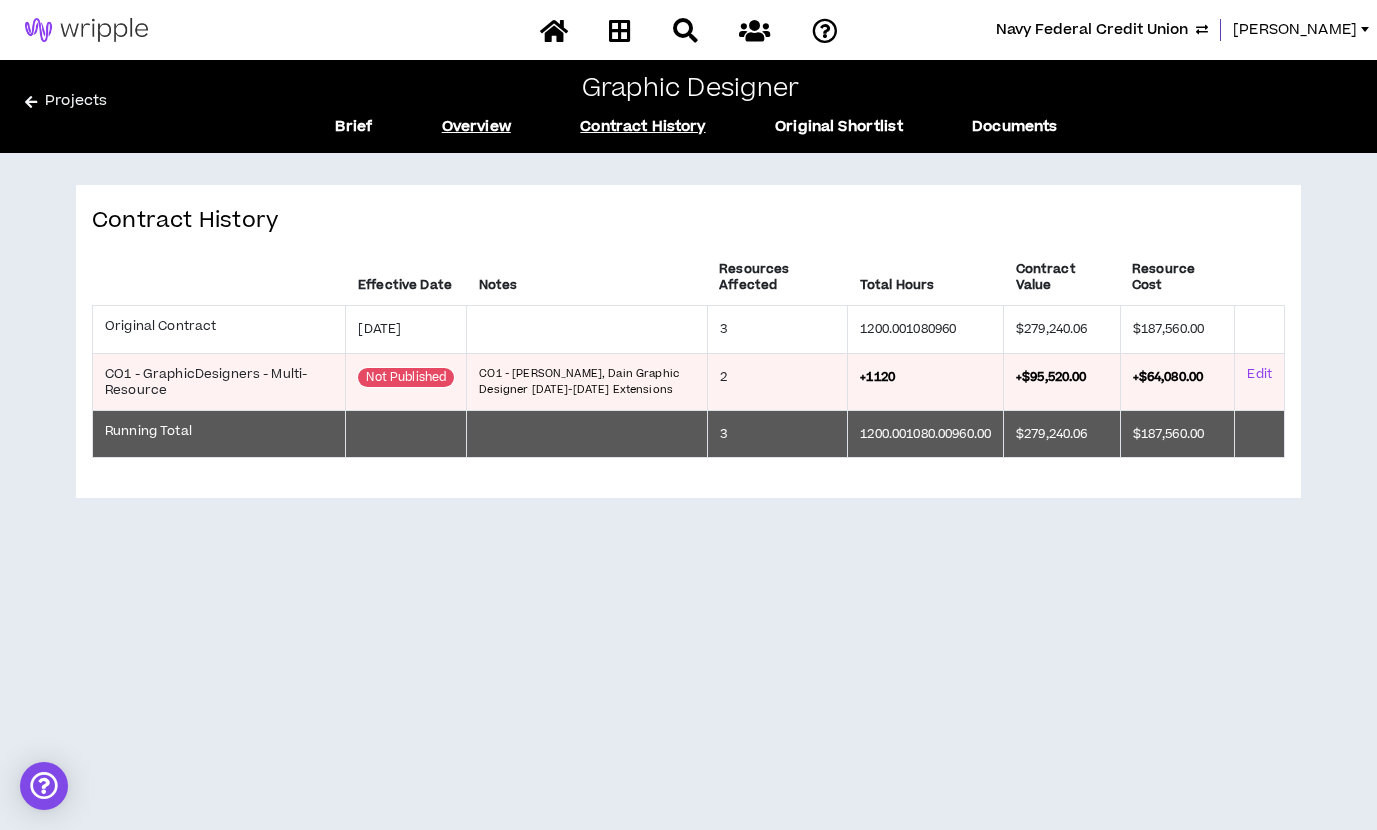 click on "Overview" at bounding box center [476, 127] 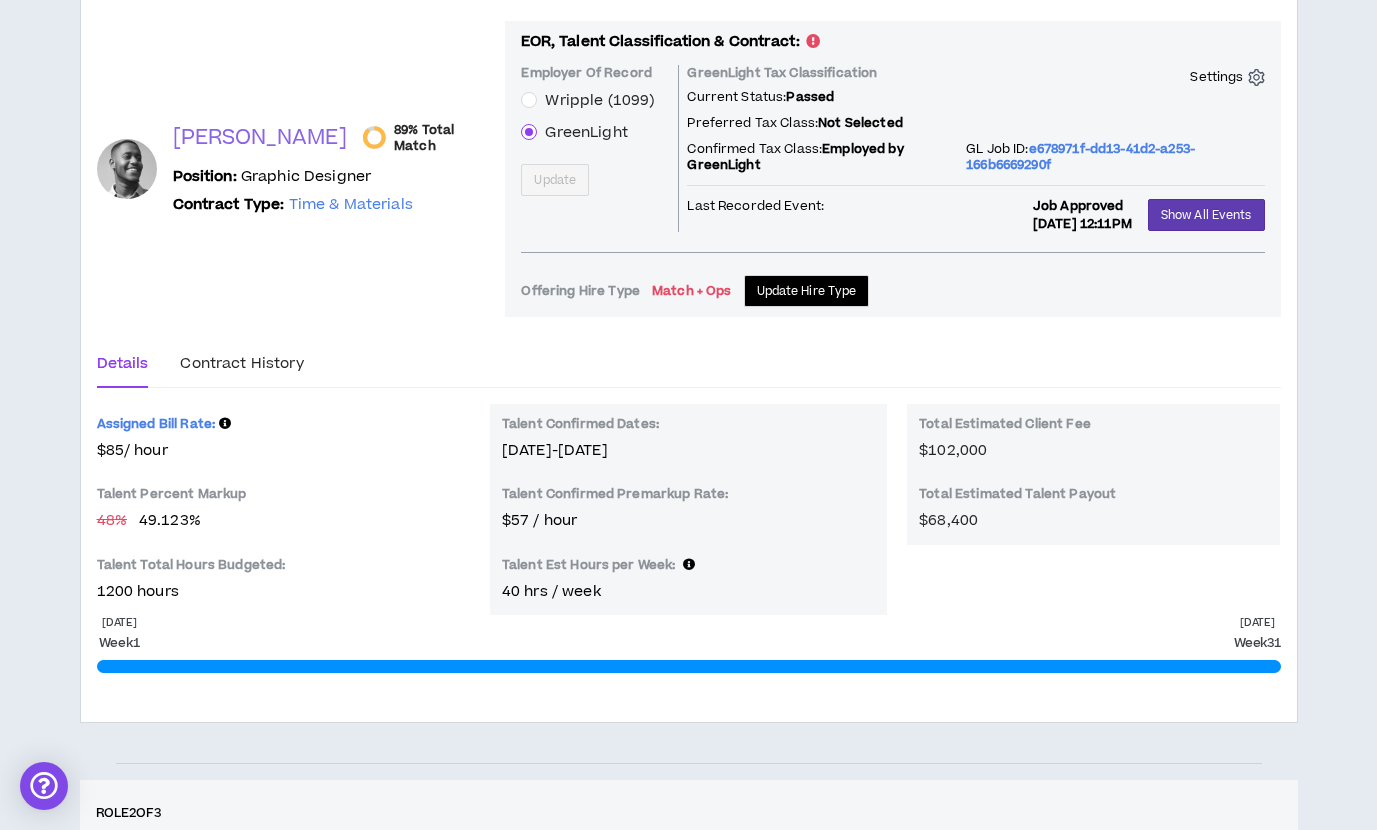scroll, scrollTop: 524, scrollLeft: 0, axis: vertical 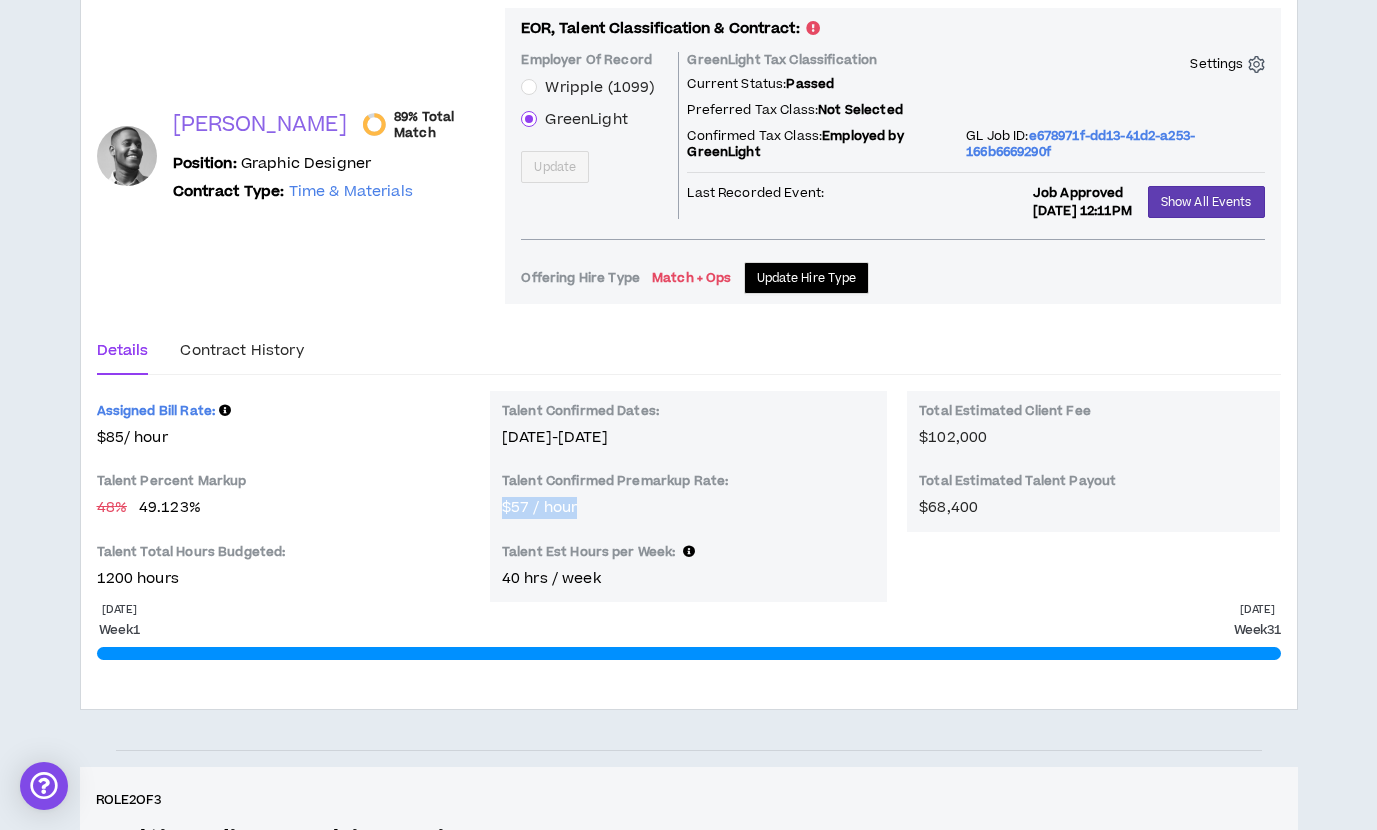 drag, startPoint x: 502, startPoint y: 507, endPoint x: 620, endPoint y: 510, distance: 118.03813 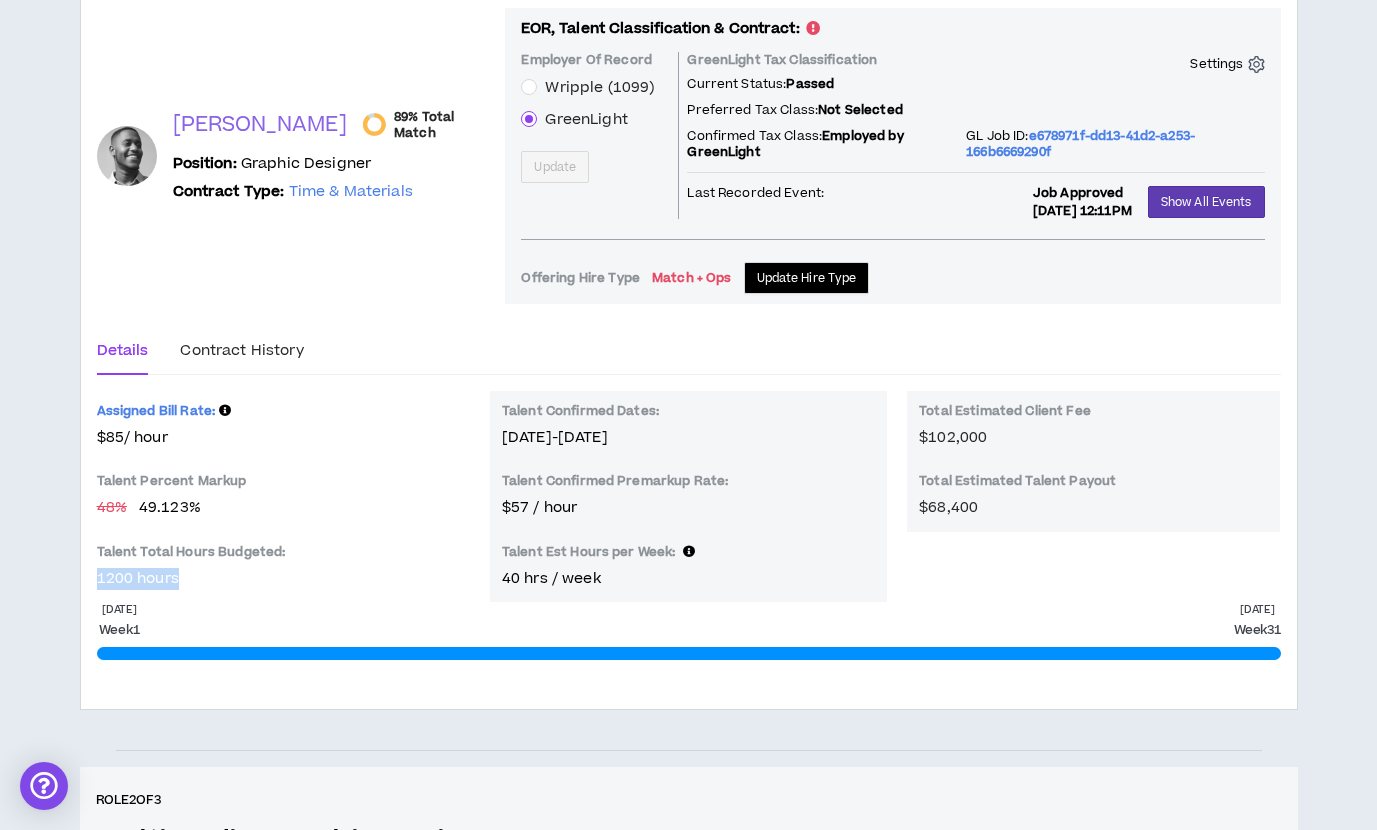 drag, startPoint x: 96, startPoint y: 580, endPoint x: 205, endPoint y: 581, distance: 109.004585 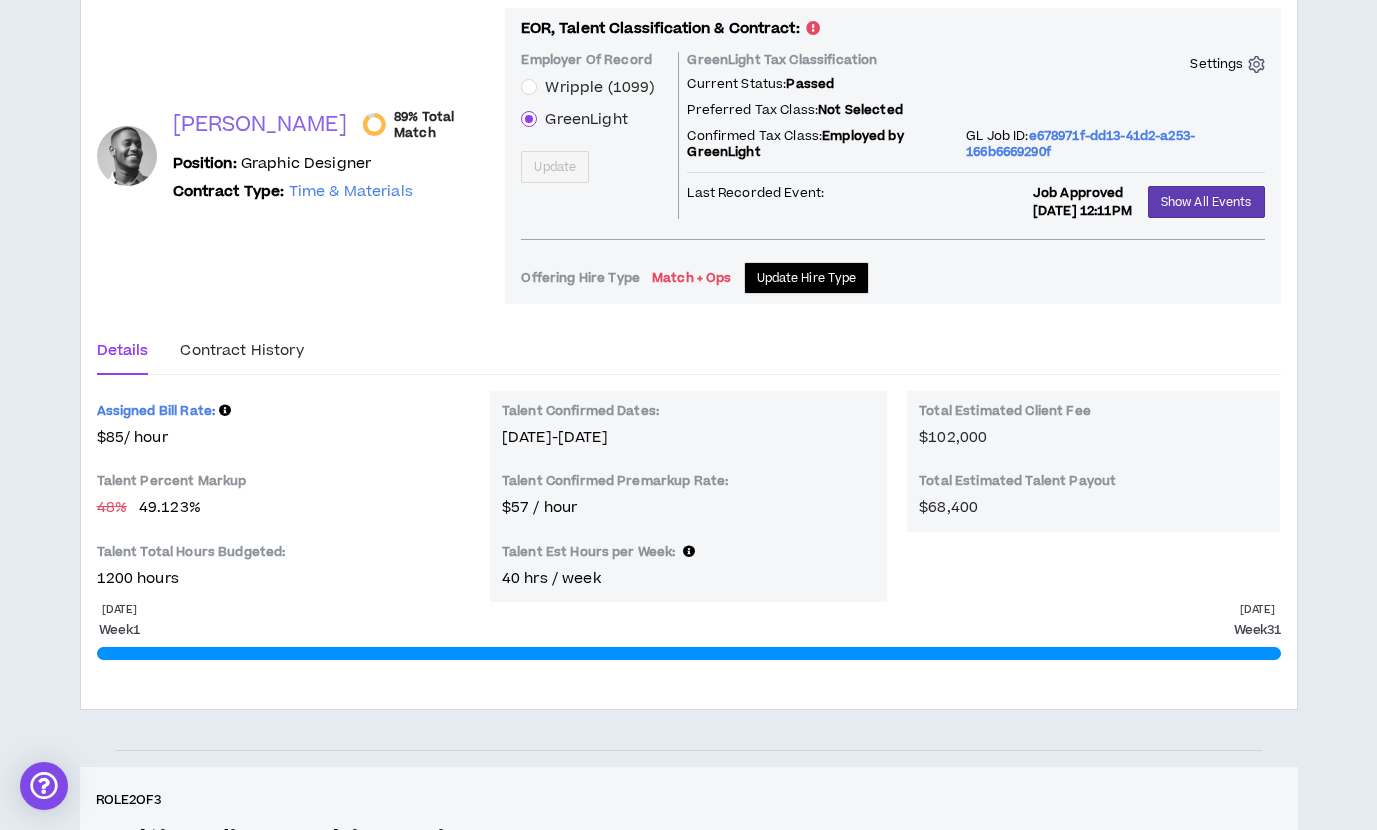 click on "$68,400" at bounding box center (948, 507) 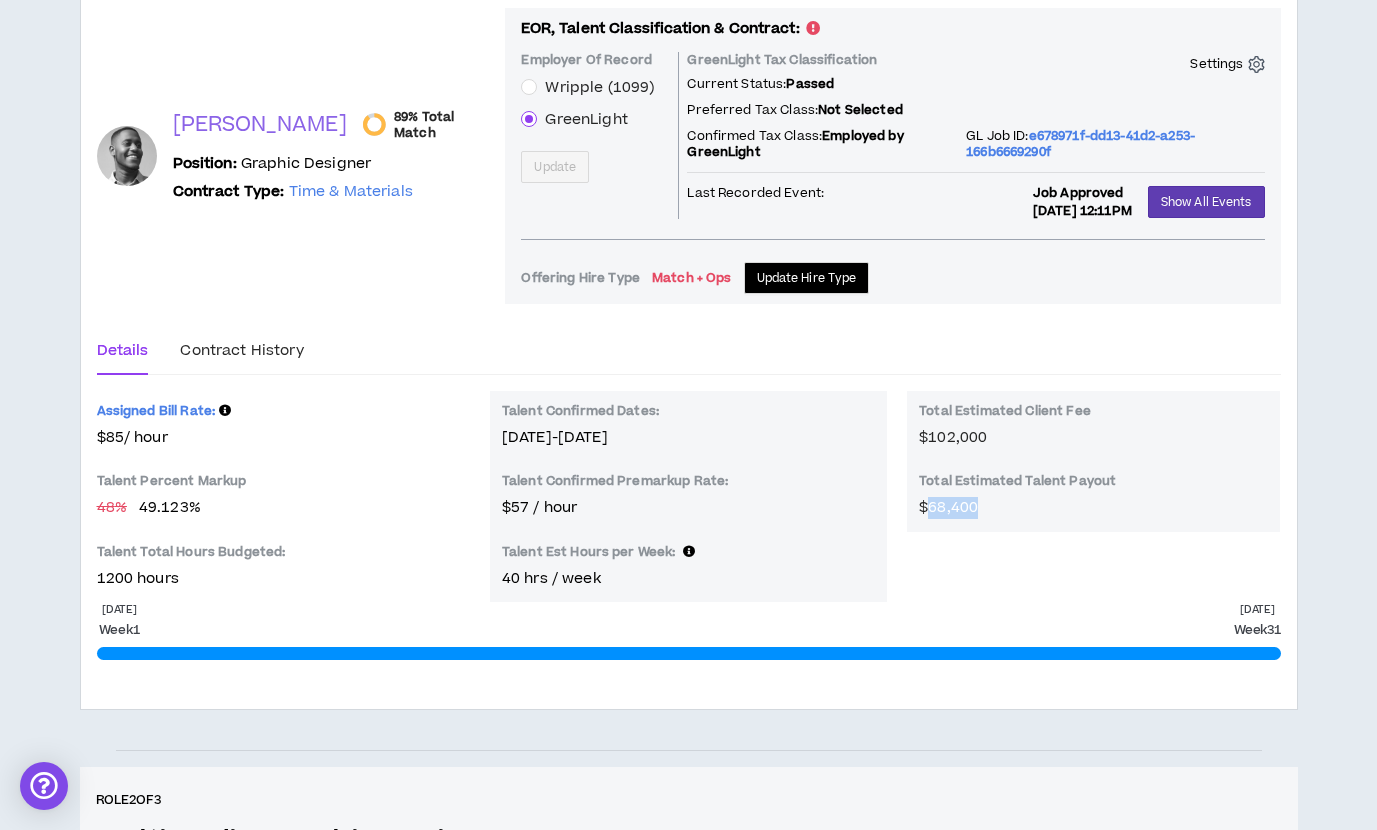 click on "$68,400" at bounding box center [948, 507] 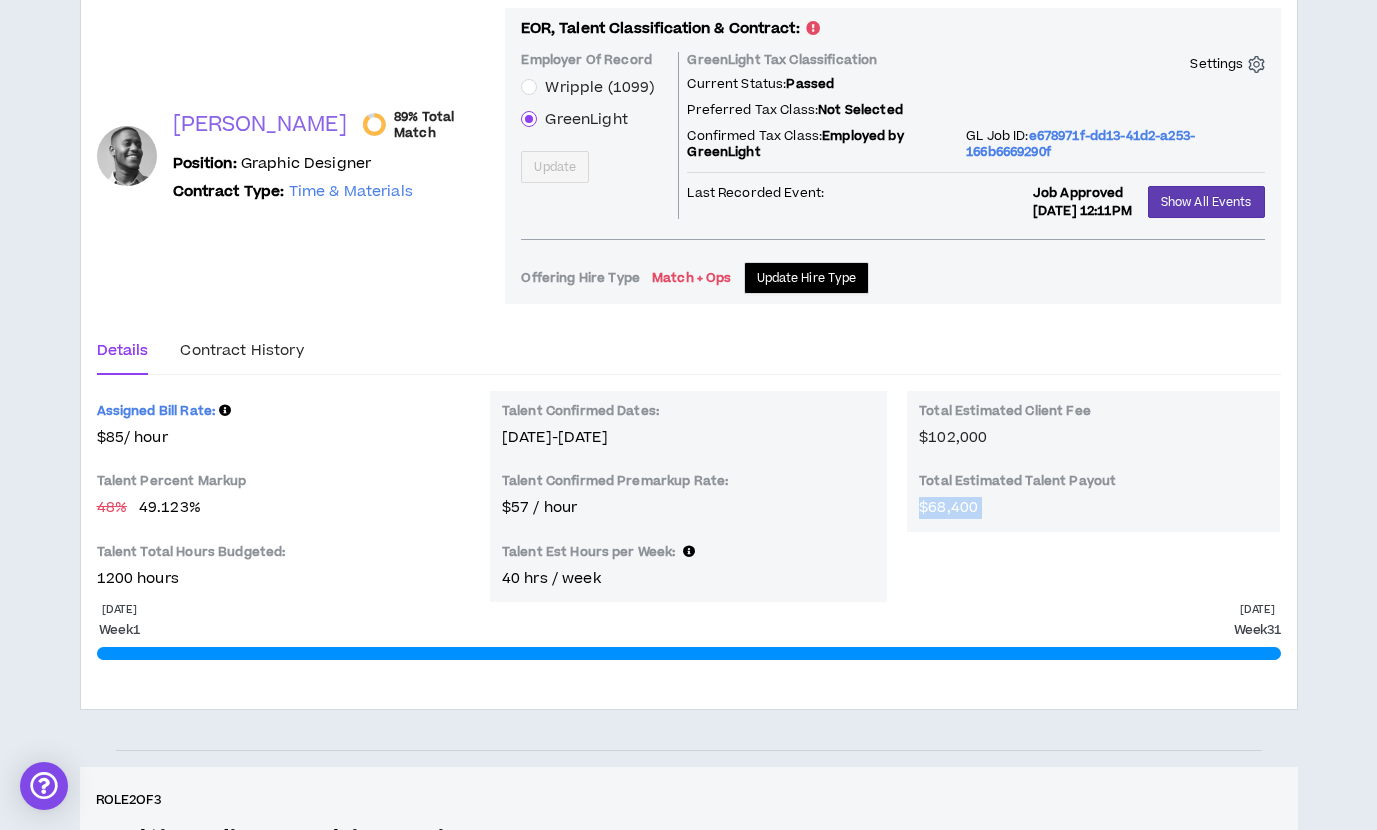 click on "$68,400" at bounding box center (948, 507) 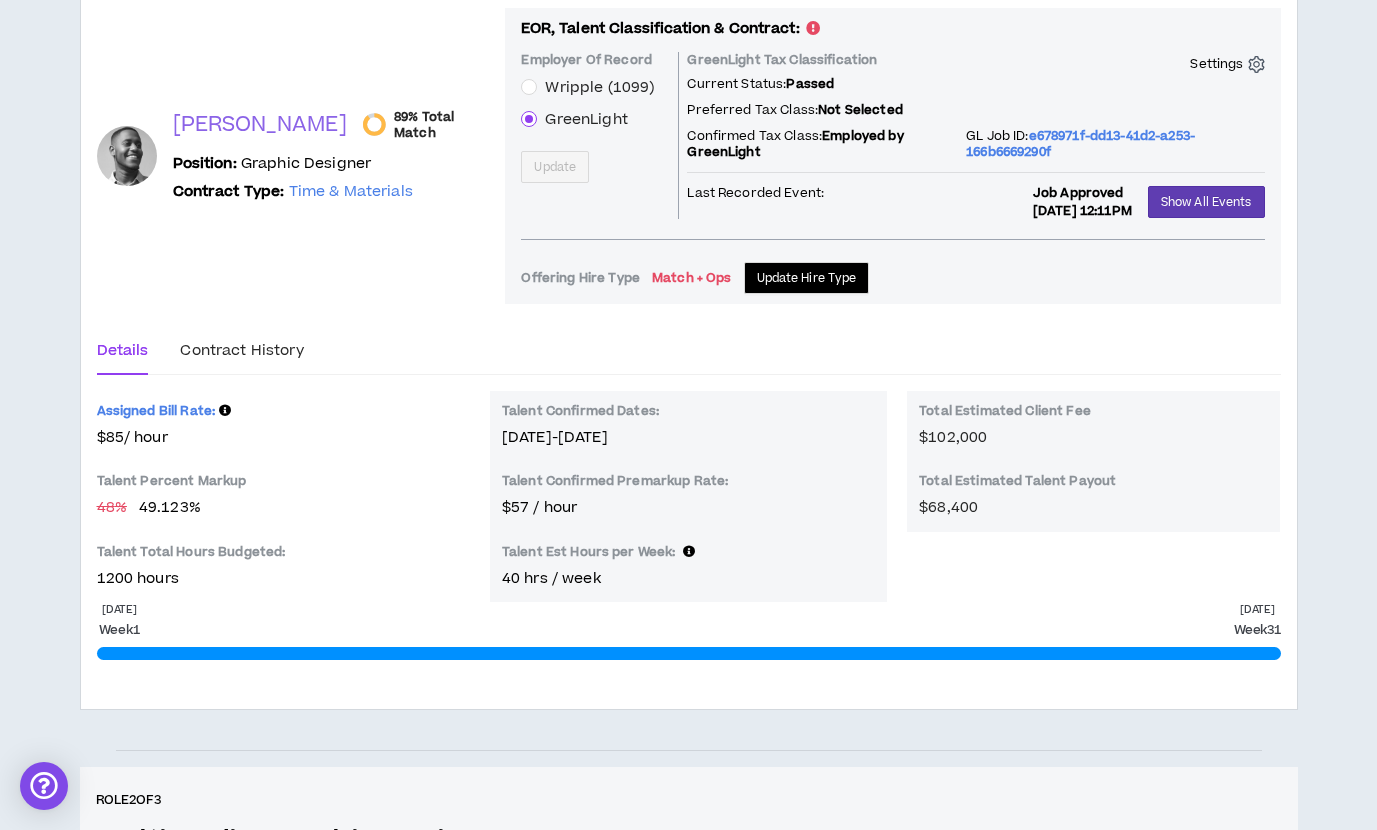click on "$102,000" at bounding box center (953, 437) 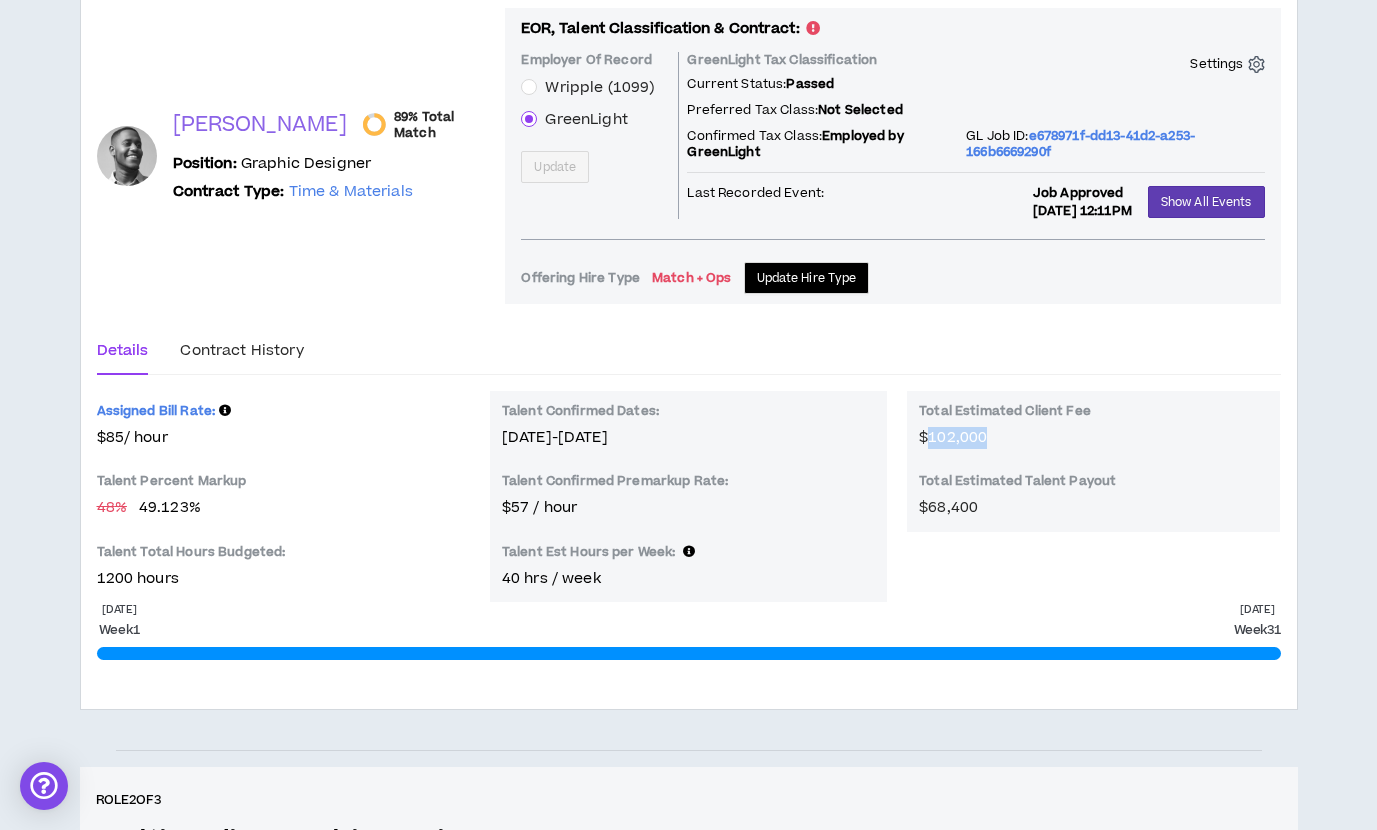 click on "$102,000" at bounding box center (953, 437) 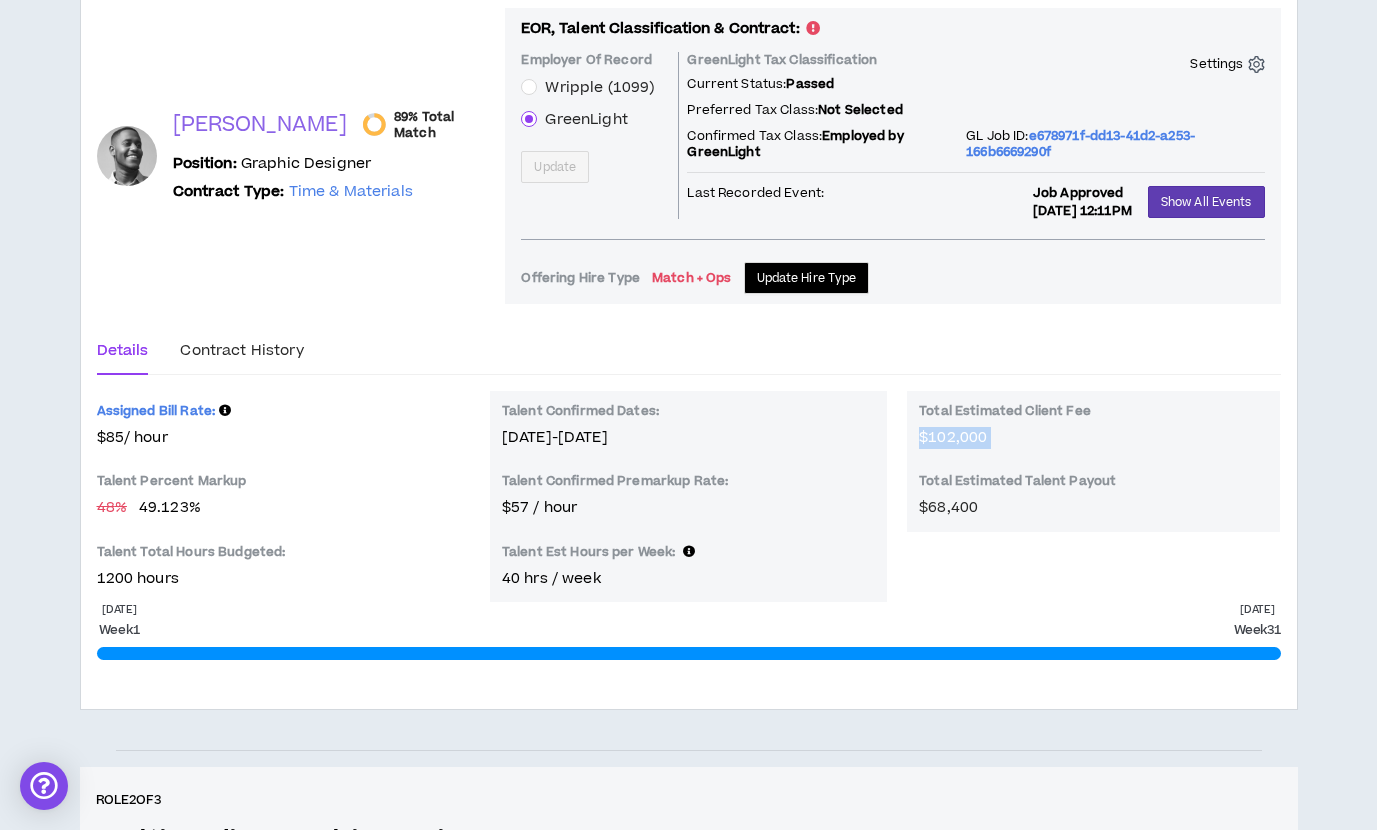 click on "$102,000" at bounding box center [953, 437] 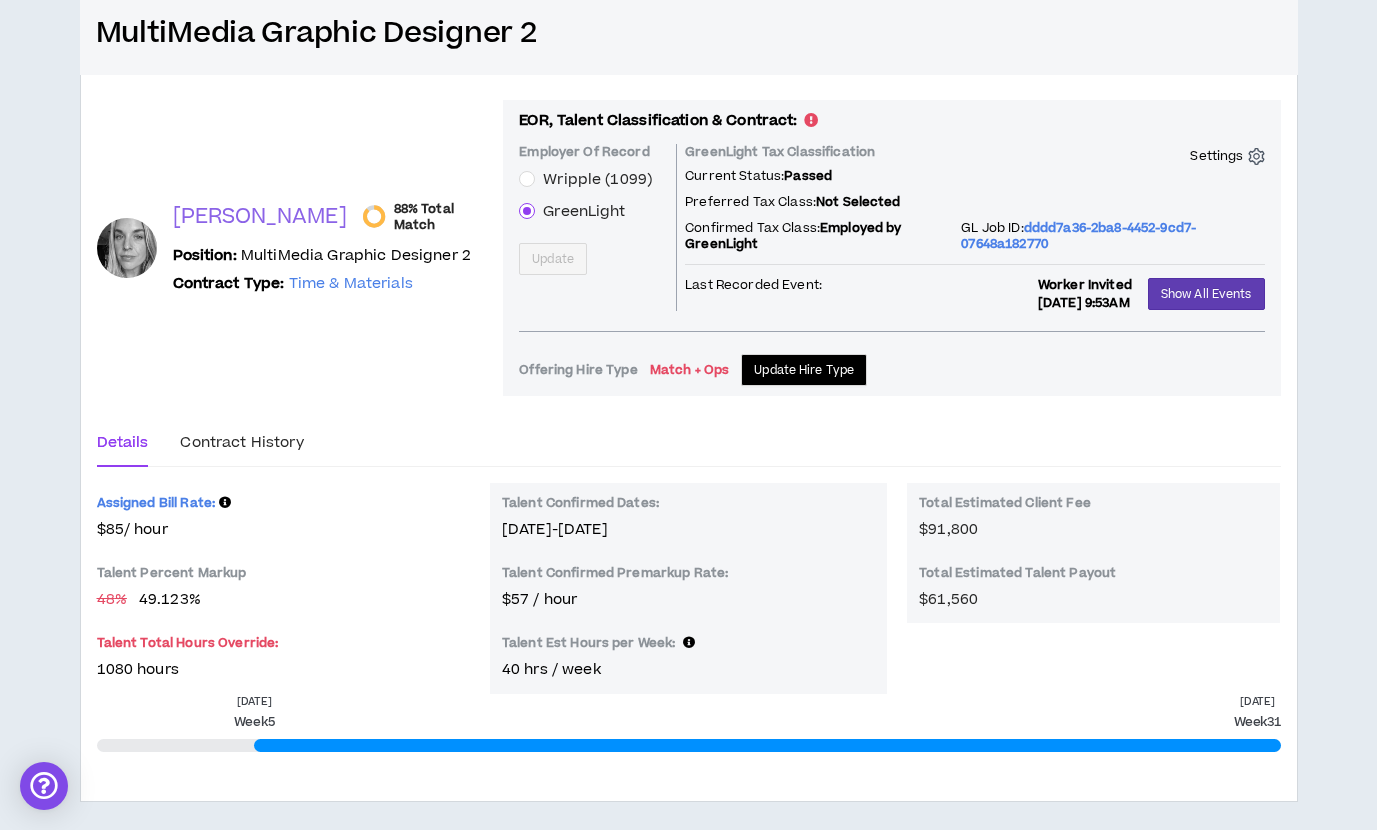 scroll, scrollTop: 1339, scrollLeft: 0, axis: vertical 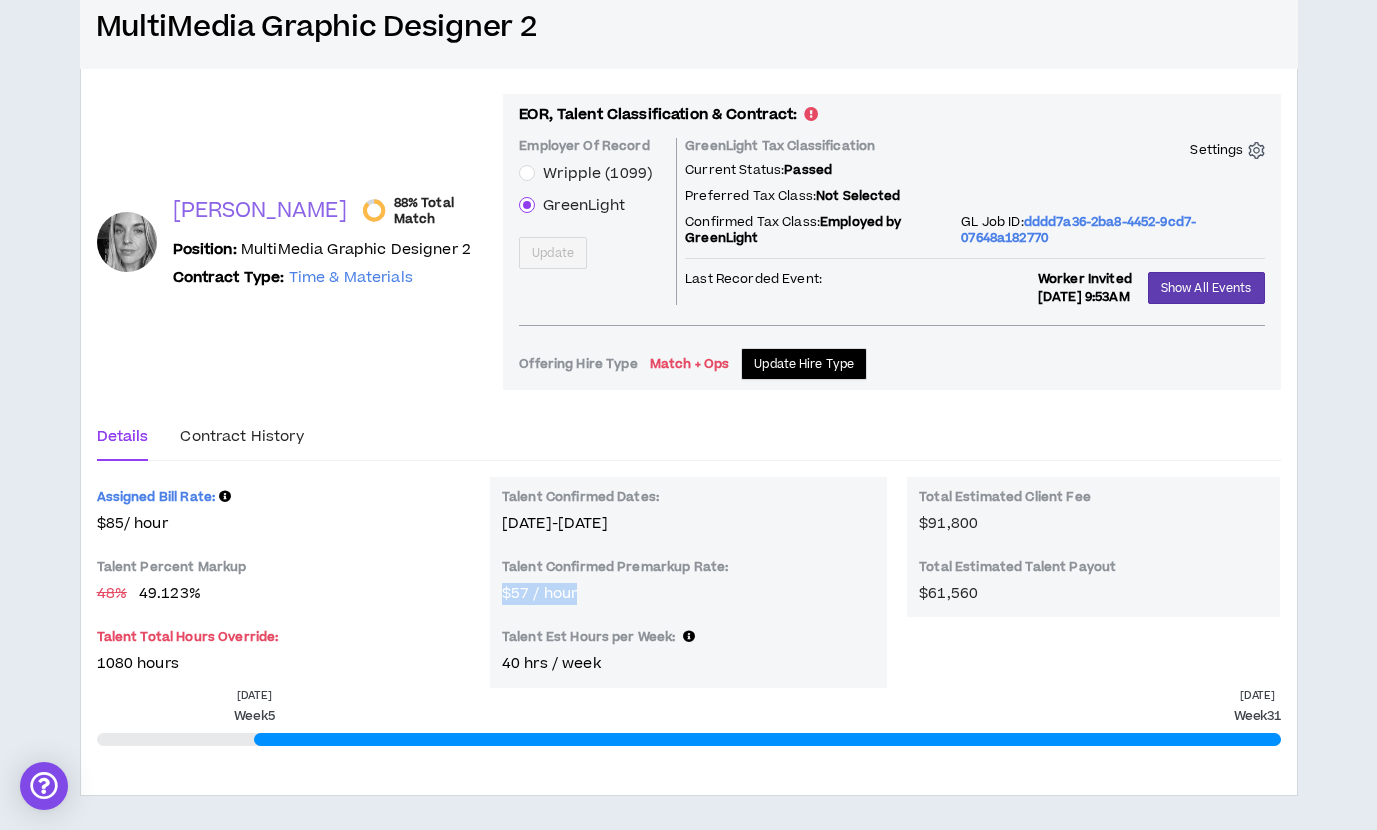 drag, startPoint x: 499, startPoint y: 594, endPoint x: 601, endPoint y: 594, distance: 102 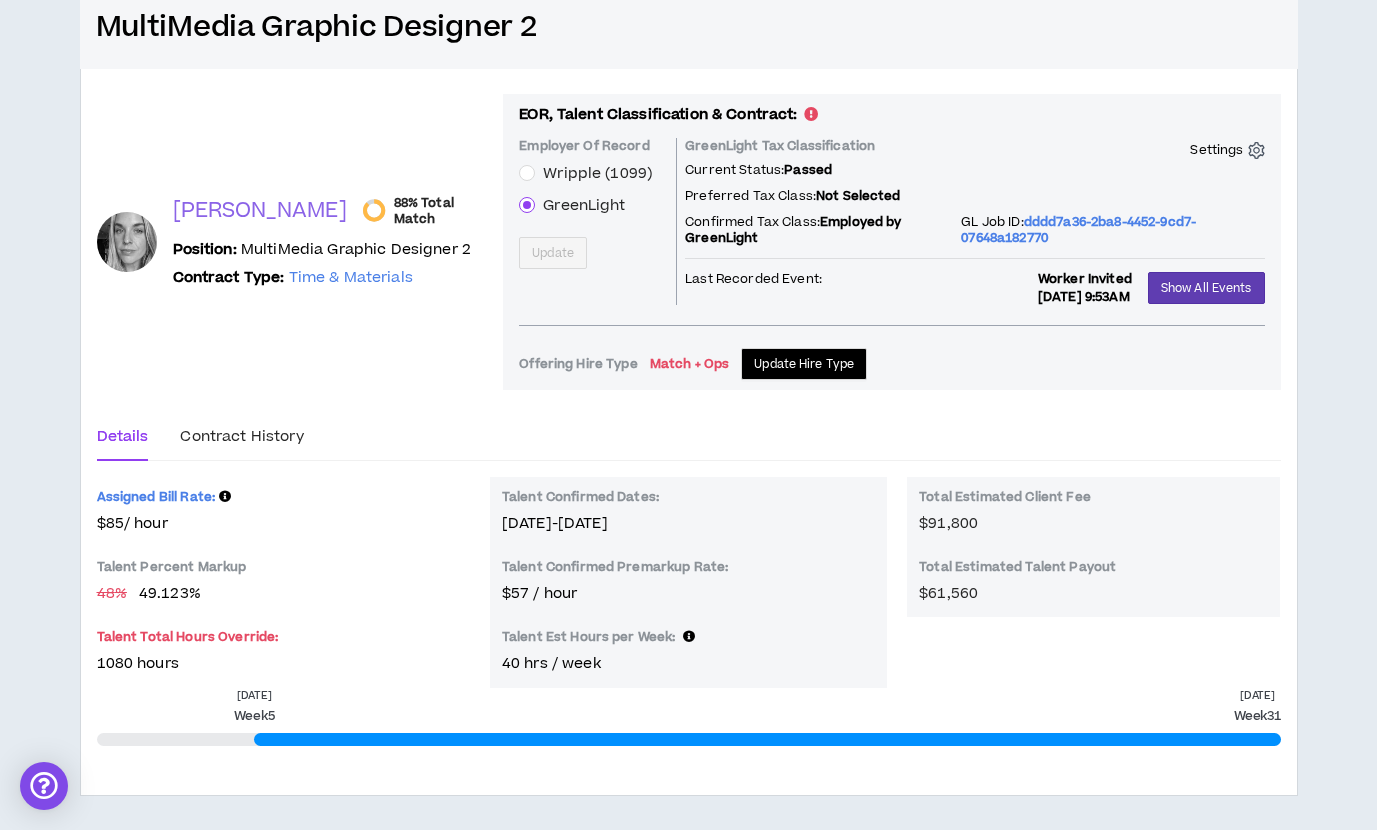 click on "1080 hours" at bounding box center (283, 664) 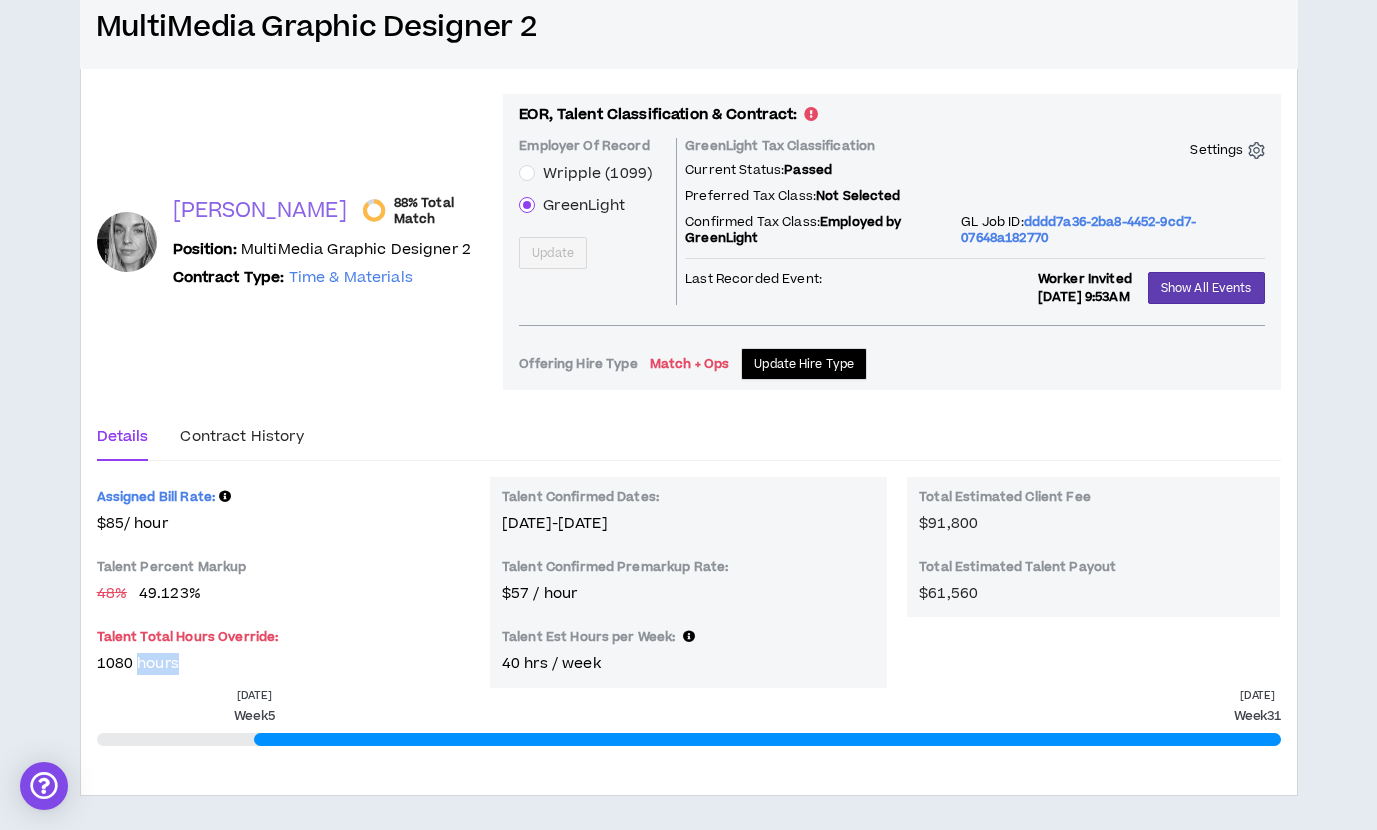 click on "1080 hours" at bounding box center (283, 664) 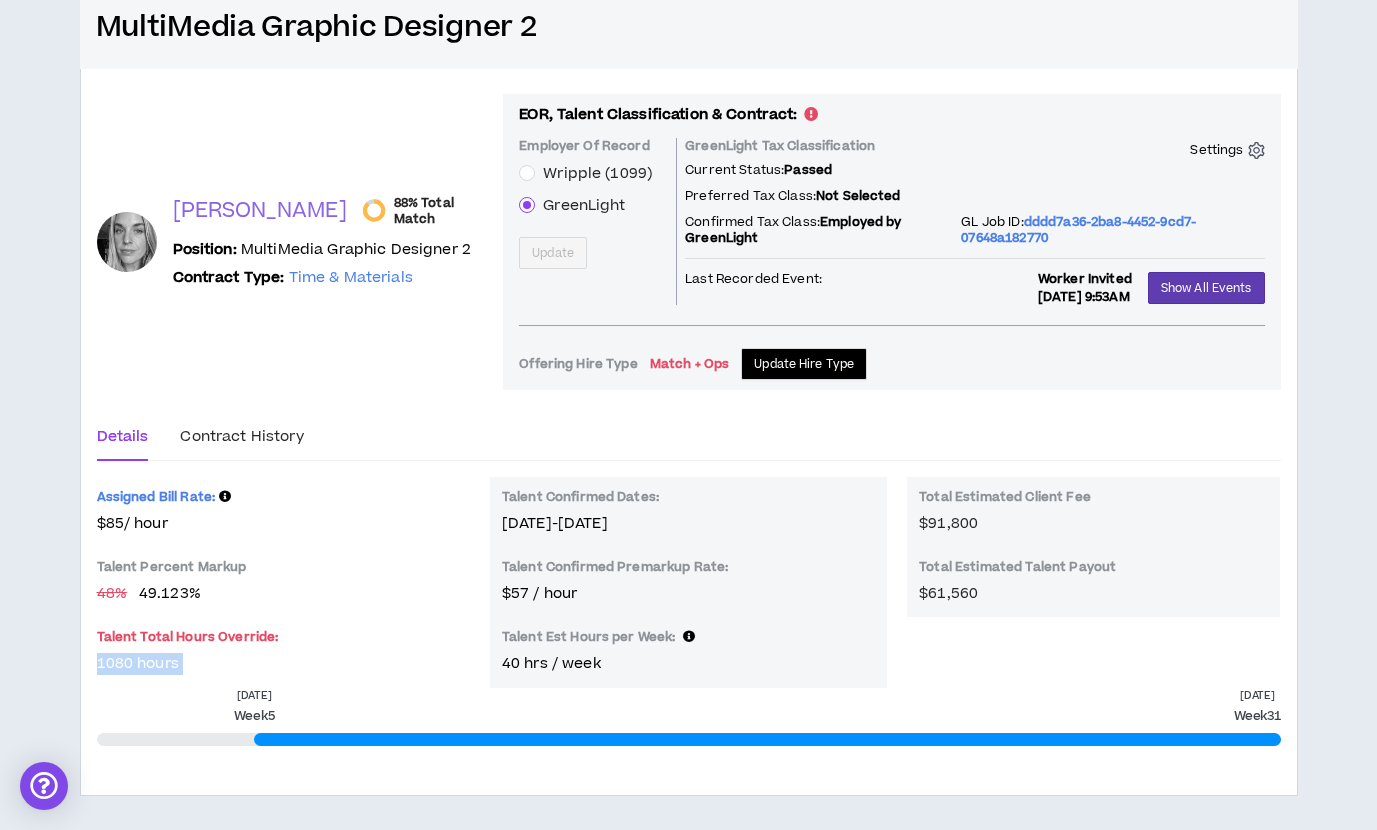 click on "1080 hours" at bounding box center [283, 664] 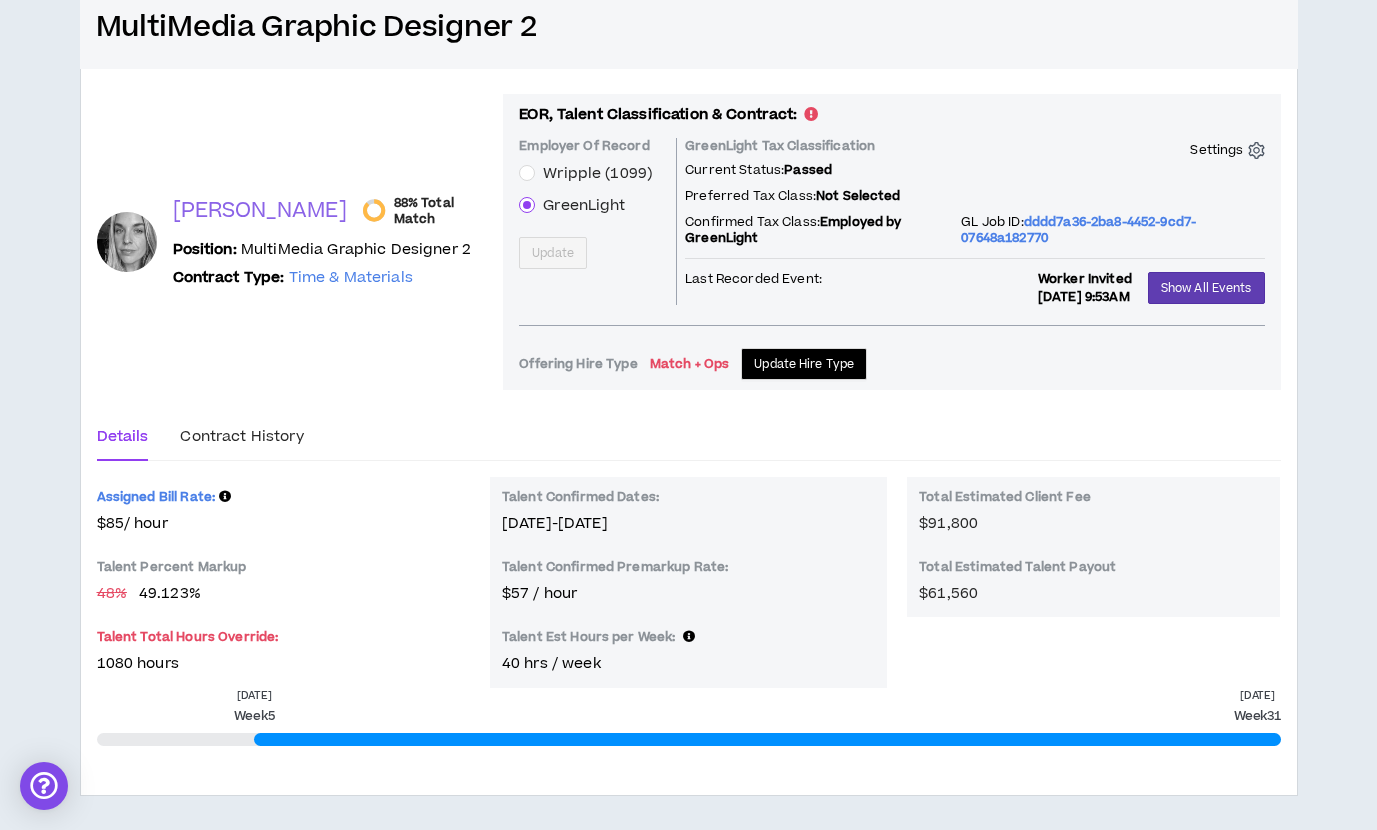 click on "$61,560" at bounding box center (948, 593) 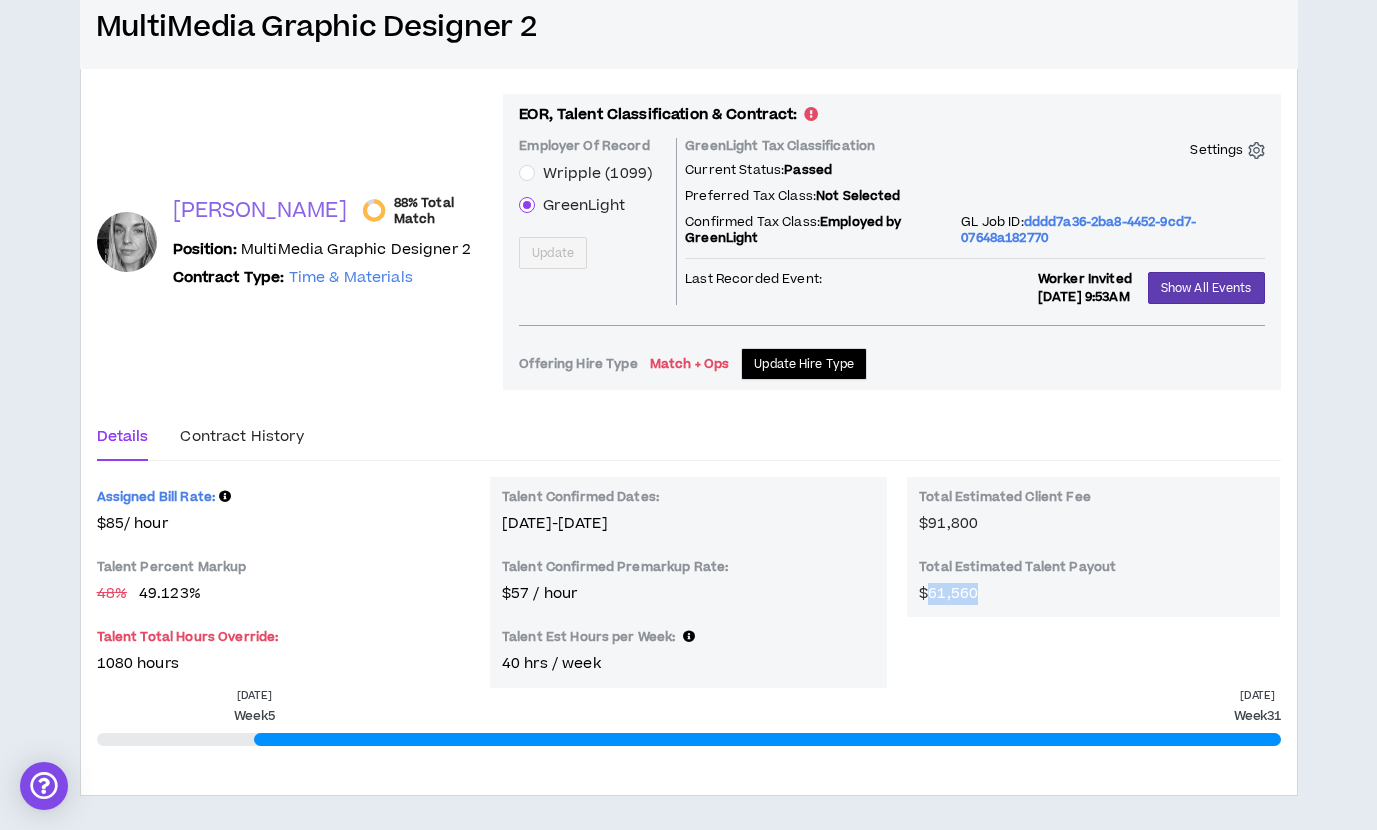 click on "$61,560" at bounding box center (948, 593) 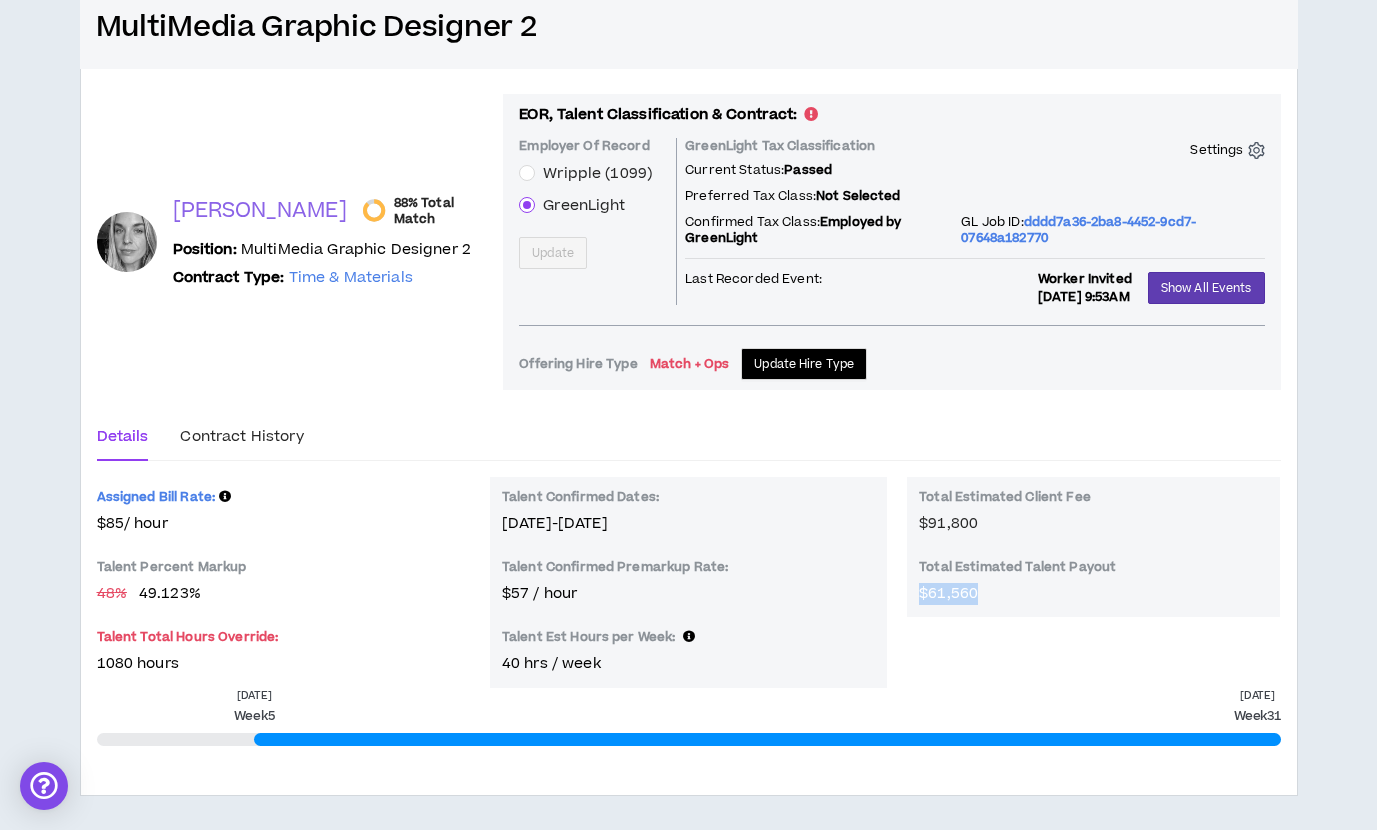 click on "$61,560" at bounding box center (948, 593) 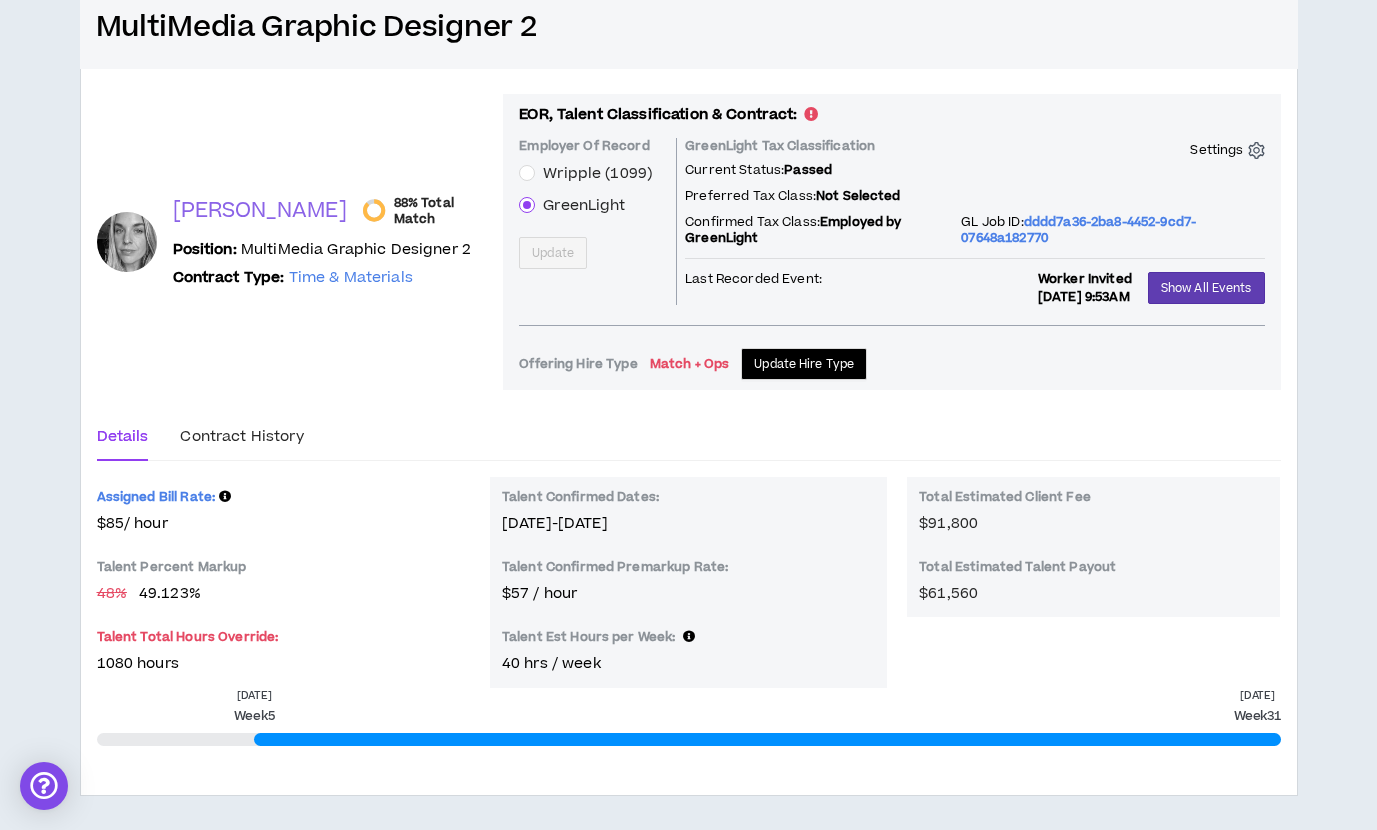 click on "$91,800" at bounding box center [948, 523] 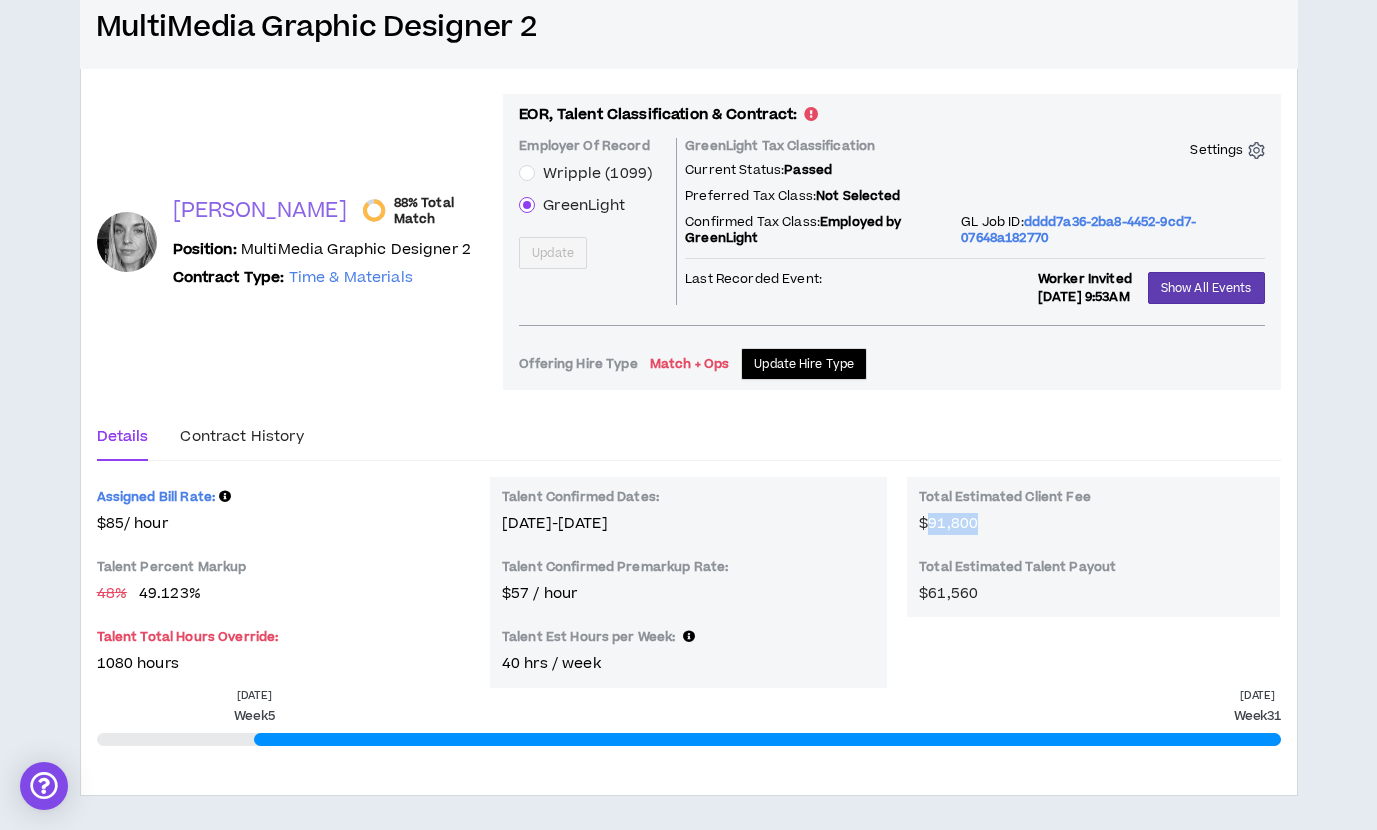 click on "$91,800" at bounding box center (948, 523) 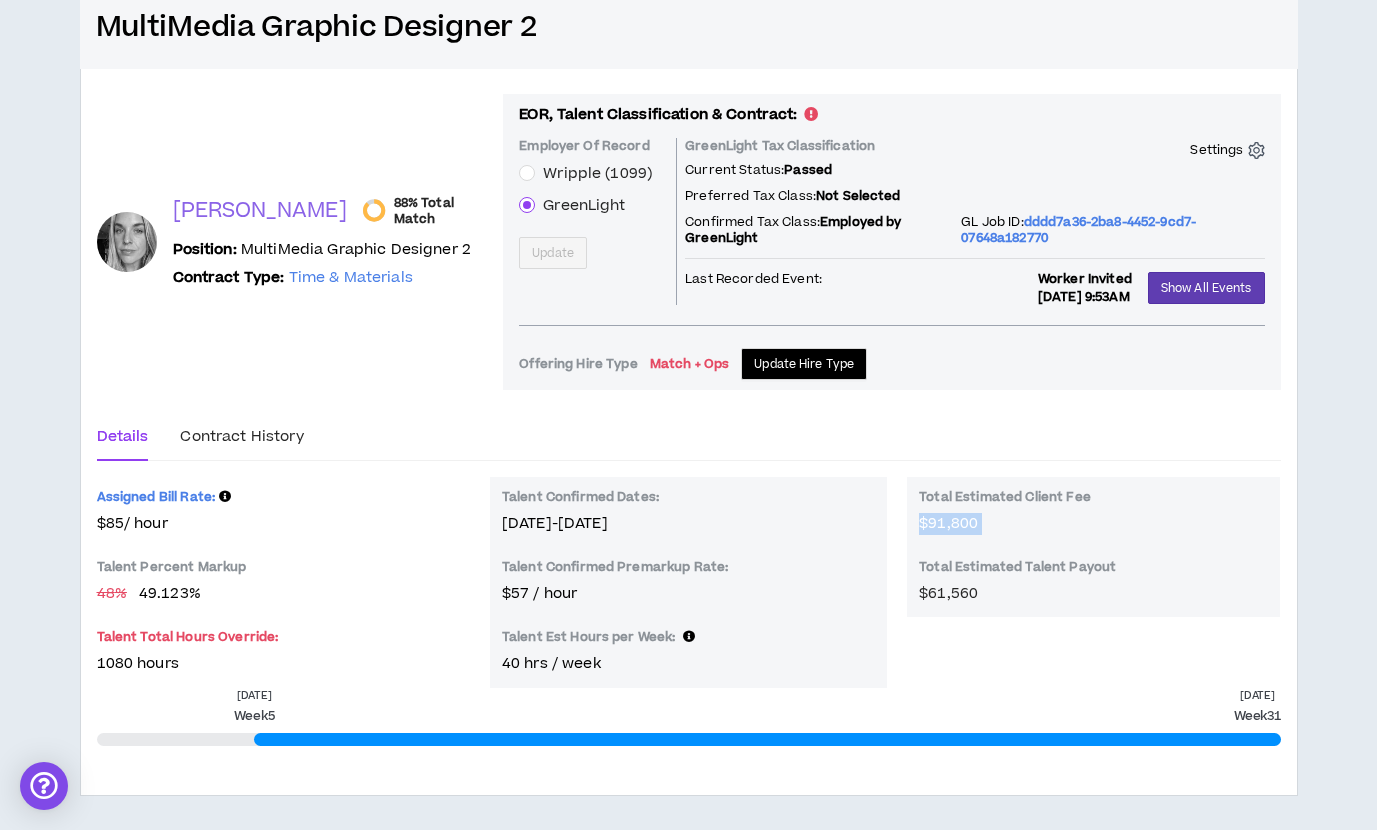 click on "$91,800" at bounding box center (948, 523) 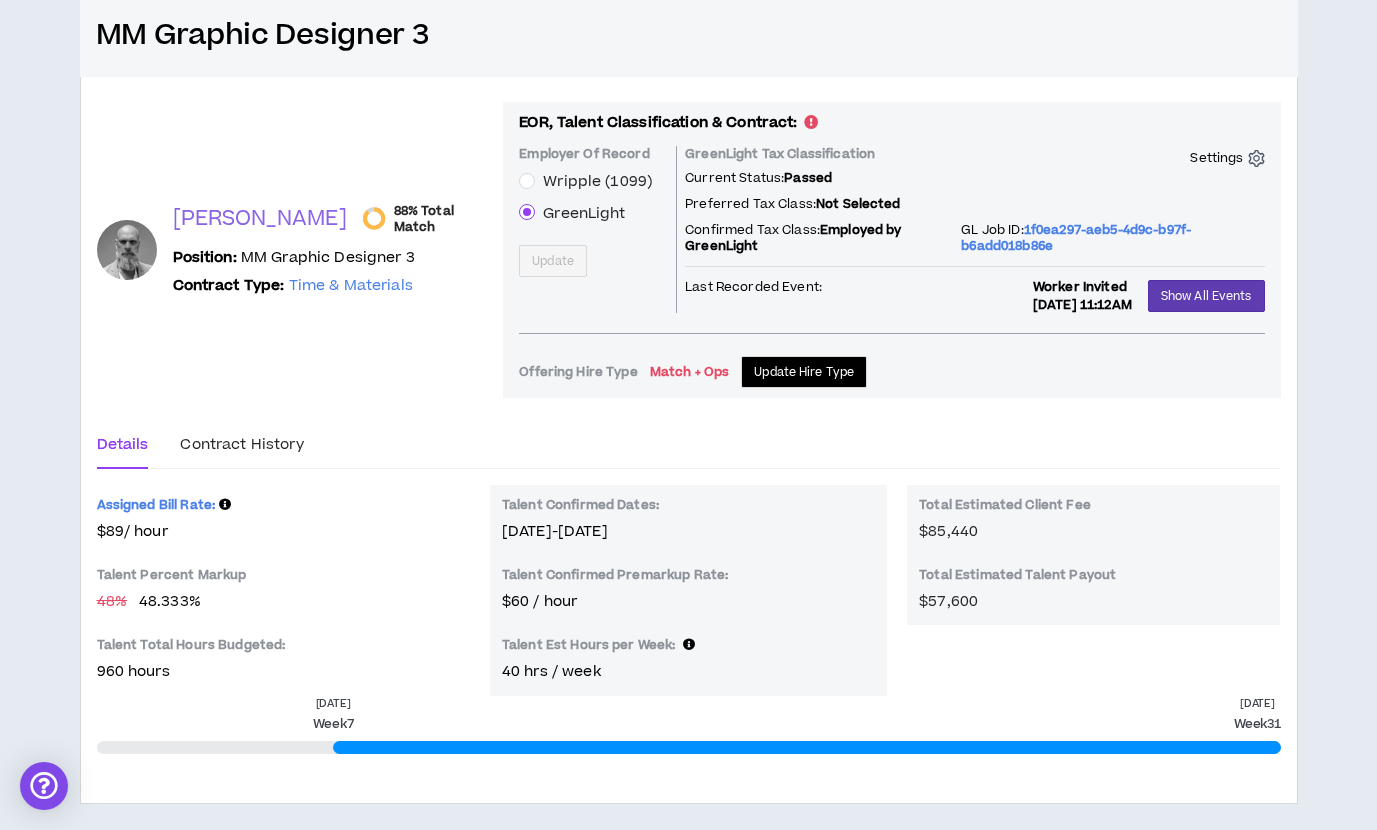 scroll, scrollTop: 2254, scrollLeft: 0, axis: vertical 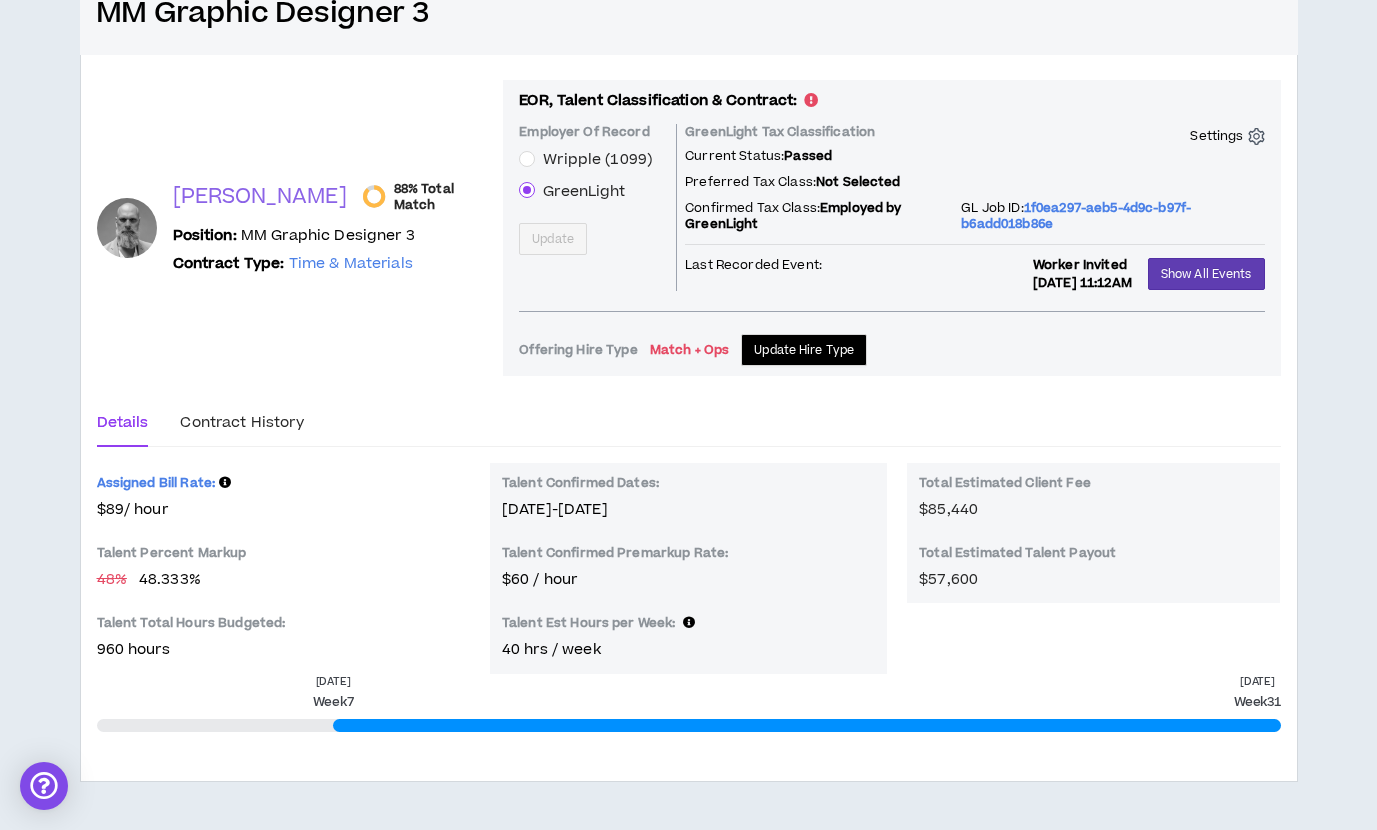 click on "$60 / hour" at bounding box center [688, 580] 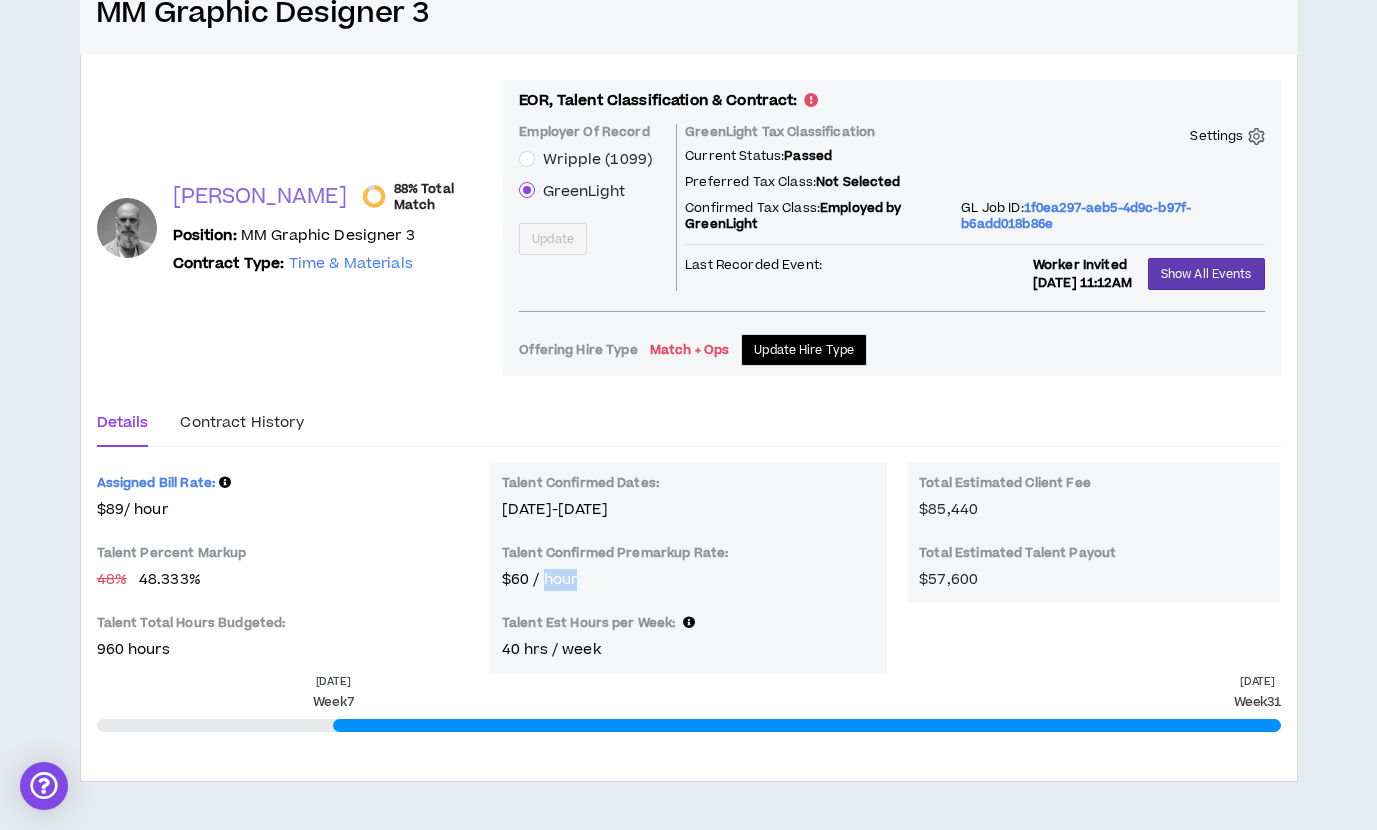 click on "$60 / hour" at bounding box center [688, 580] 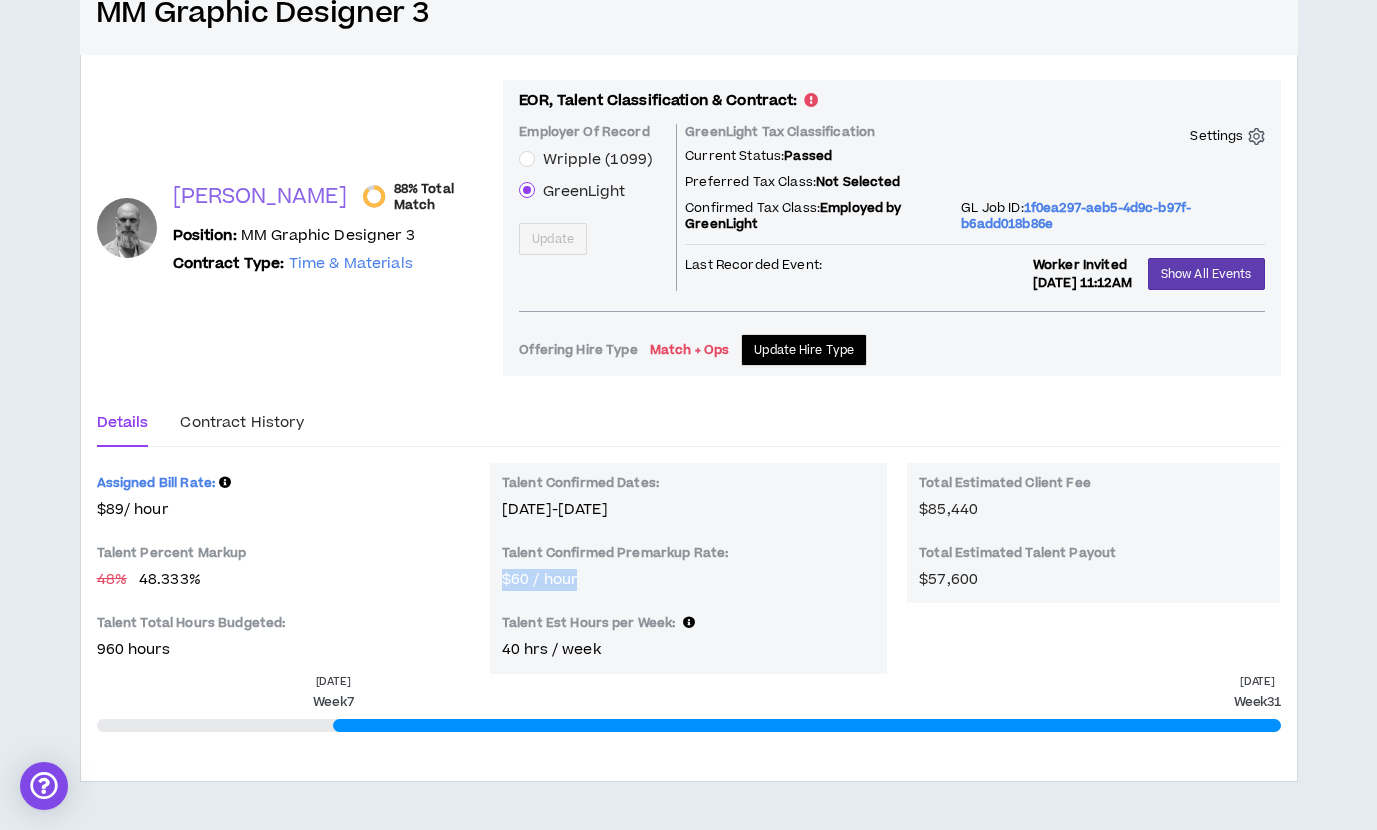 click on "$60 / hour" at bounding box center (688, 580) 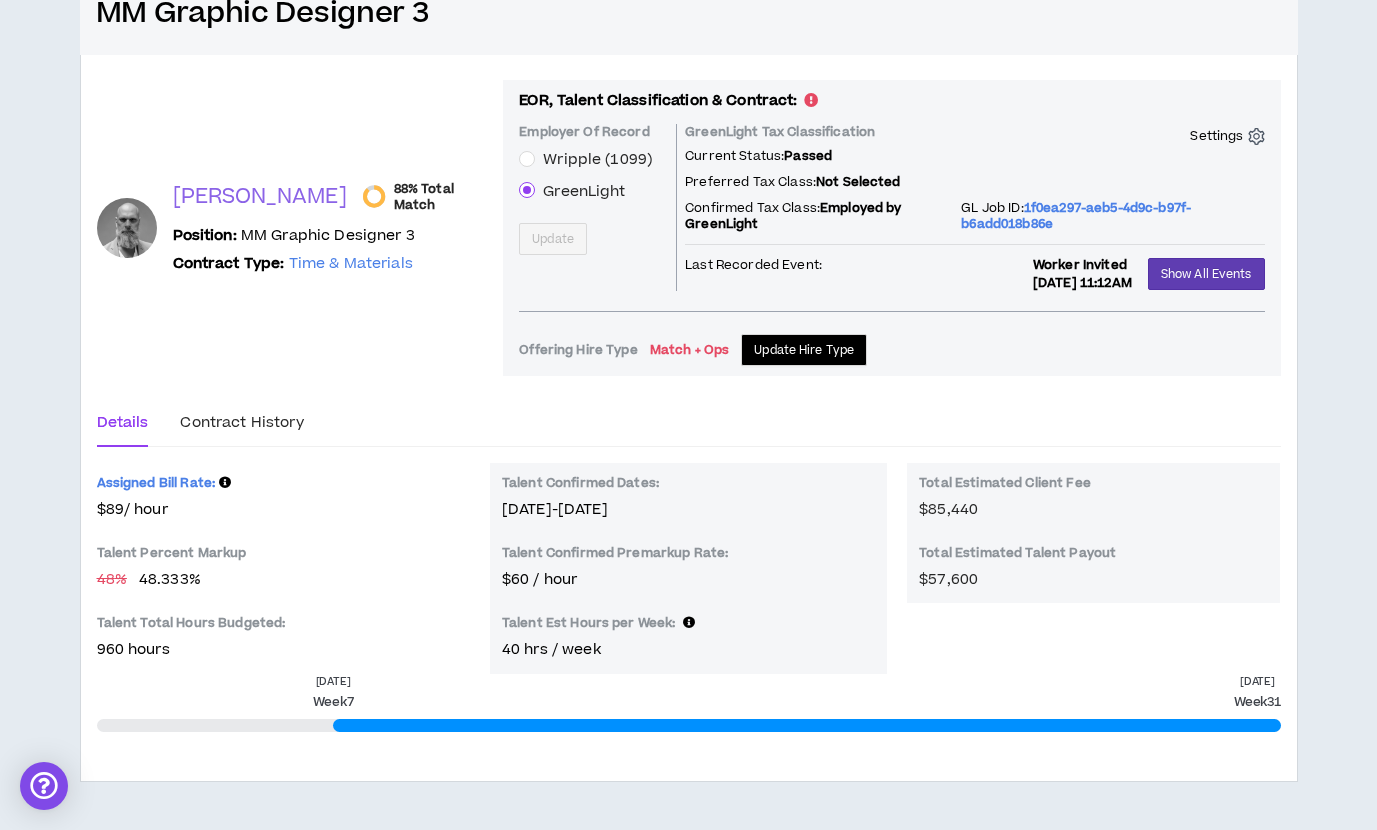 click on "960 hours" at bounding box center (283, 650) 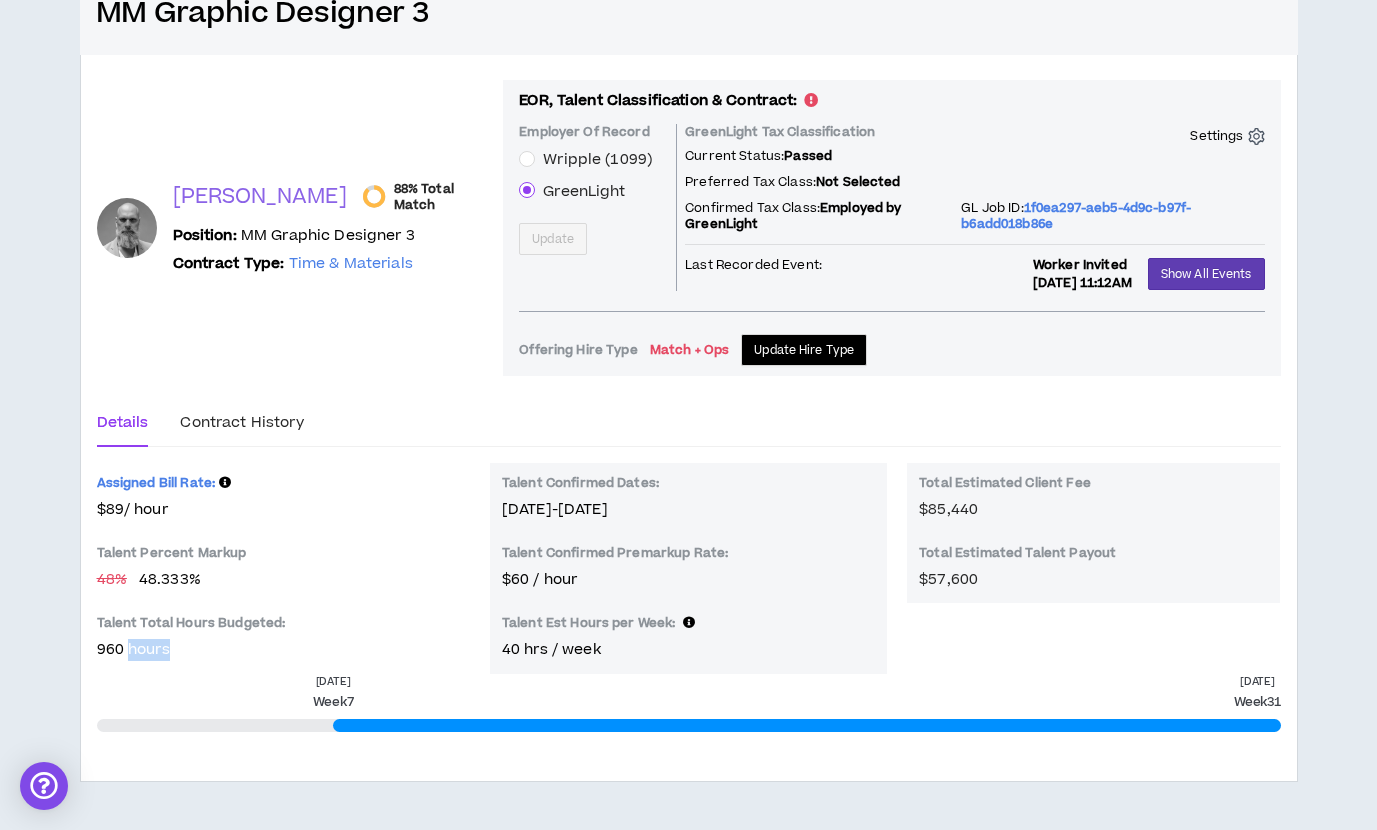 click on "960 hours" at bounding box center (283, 650) 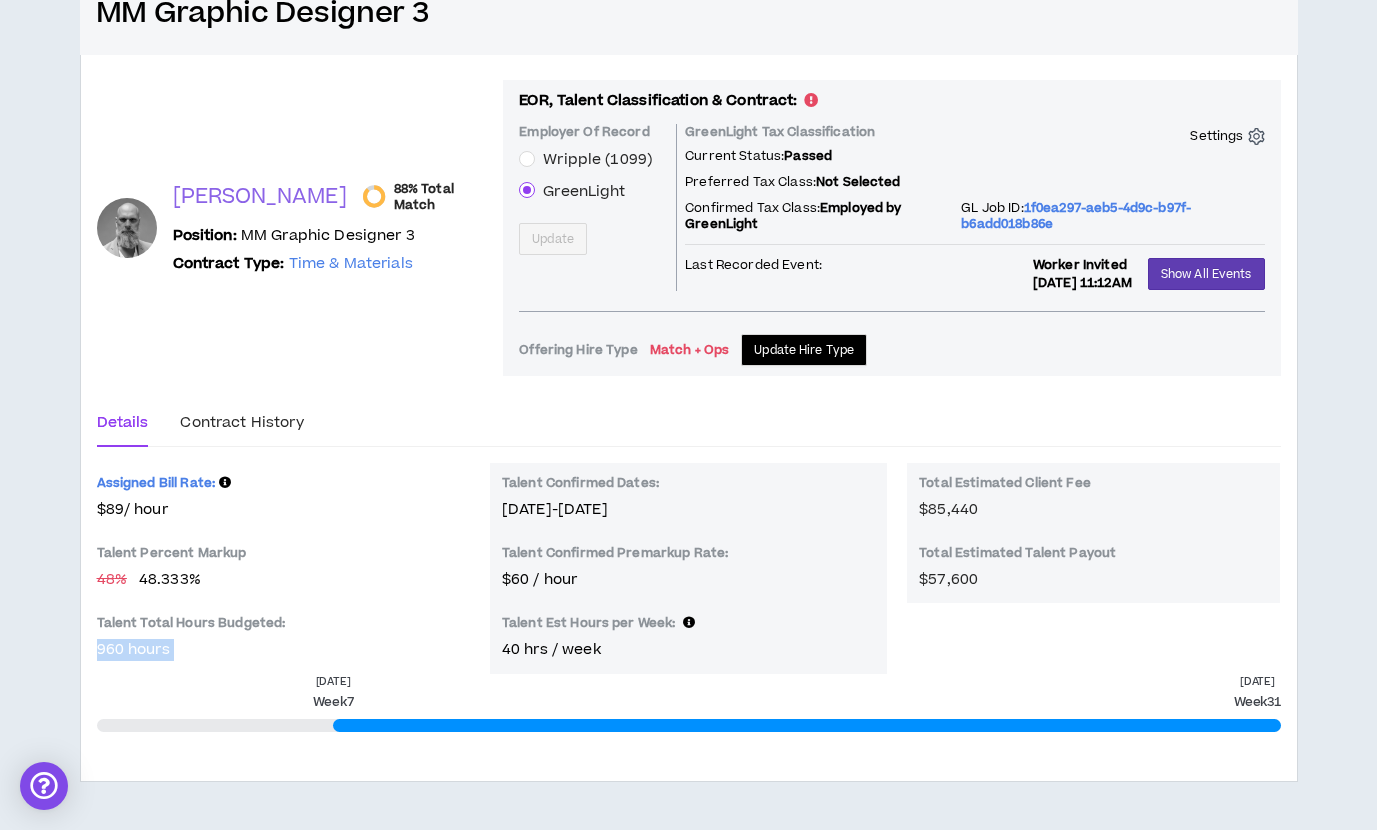 click on "960 hours" at bounding box center [283, 650] 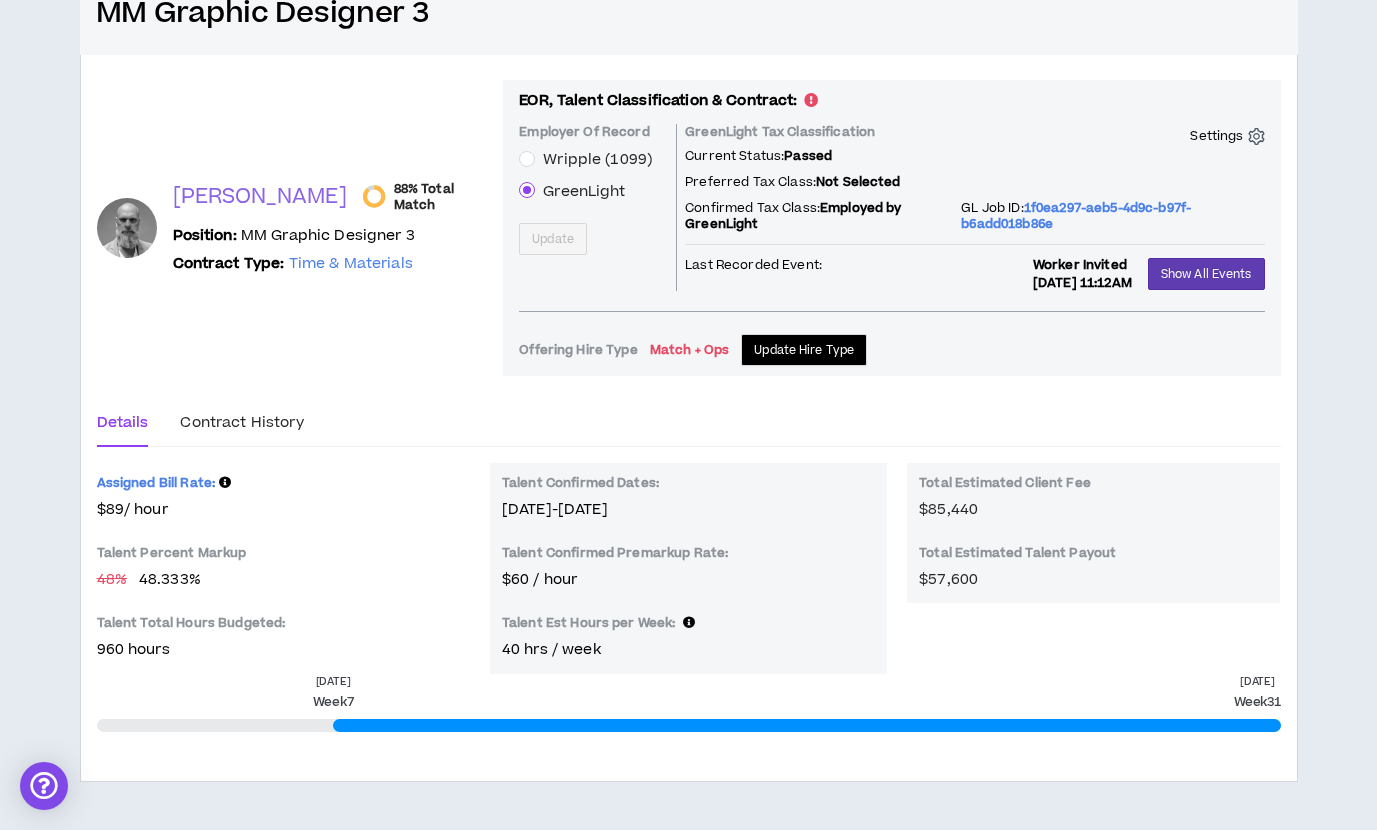 click on "$57,600" at bounding box center (948, 579) 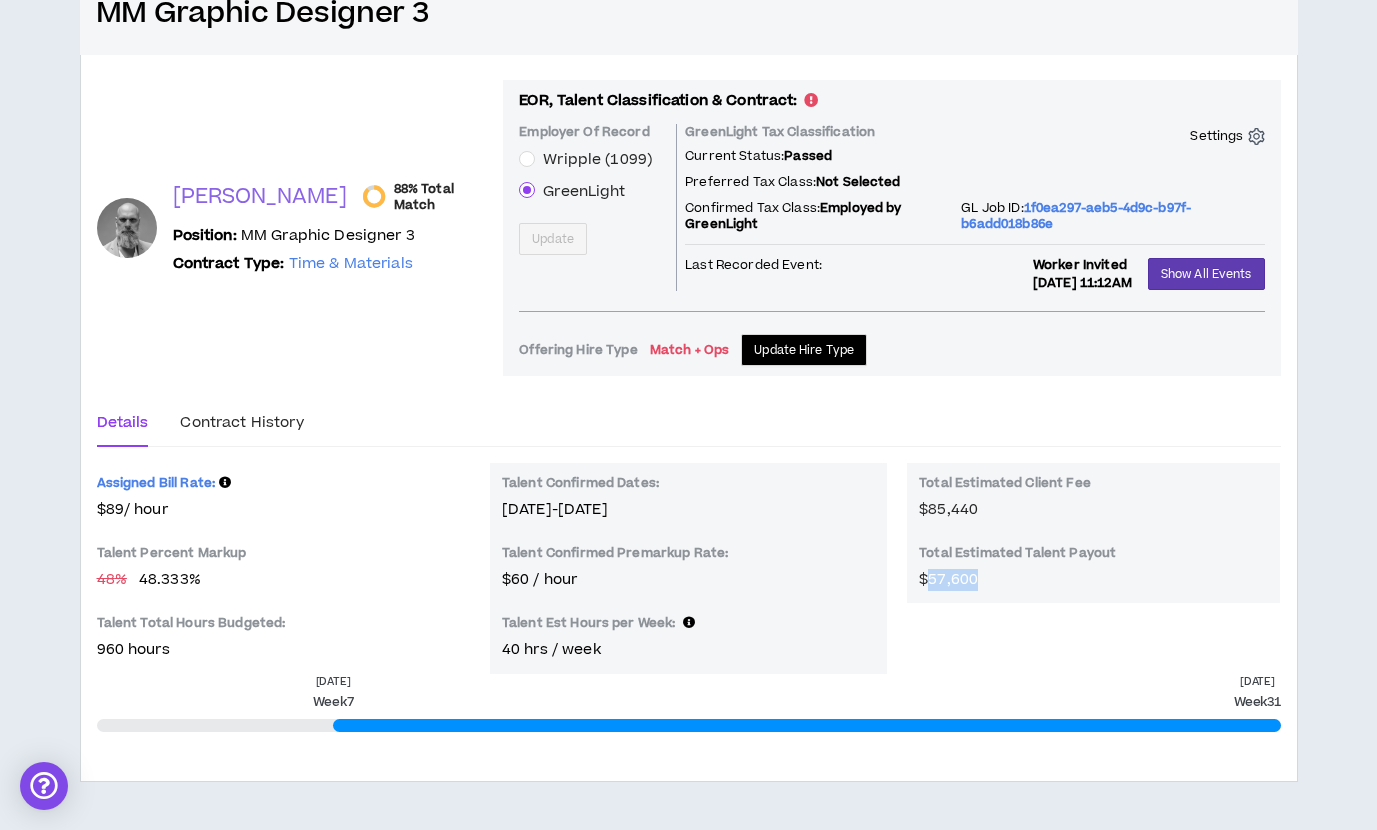 click on "$57,600" at bounding box center [948, 579] 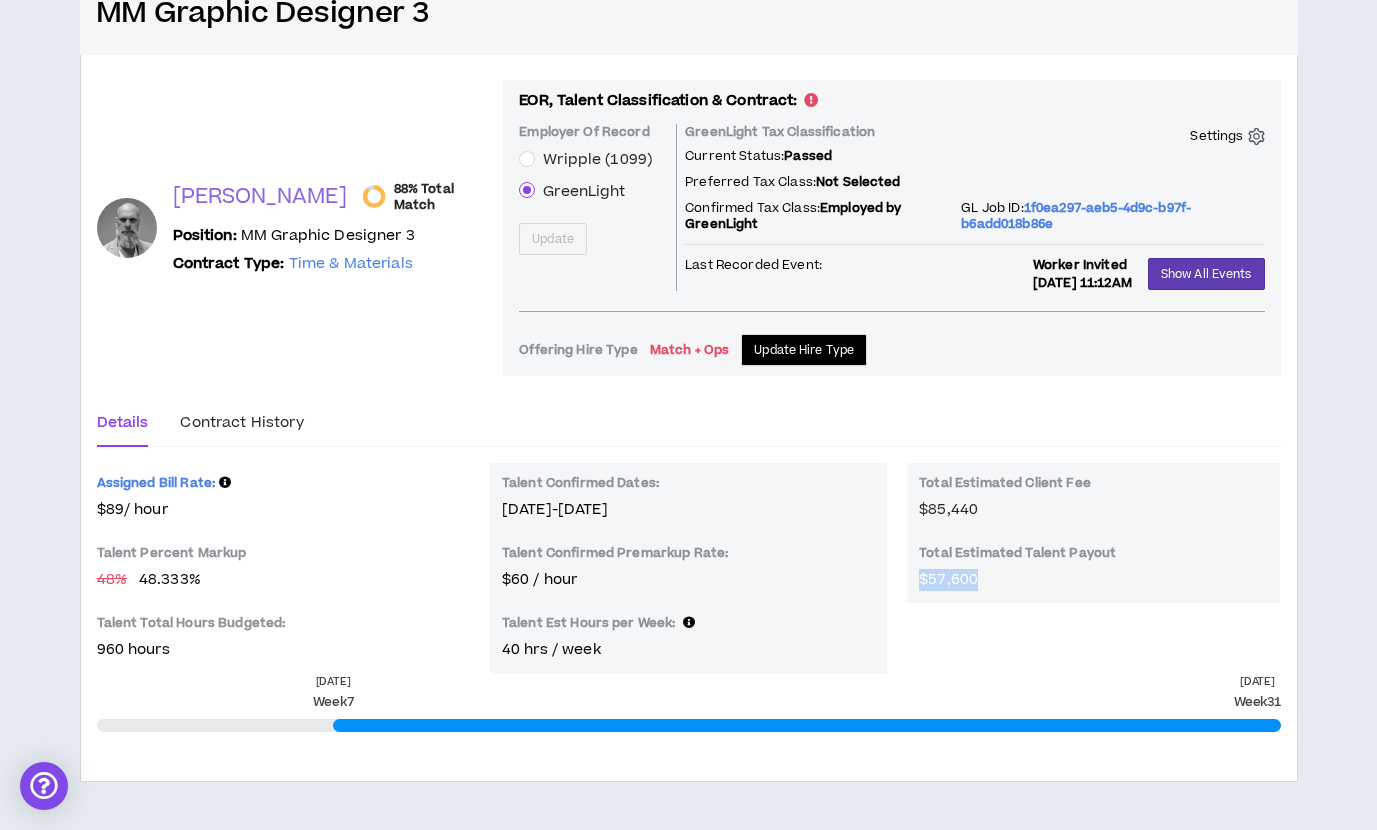 click on "$57,600" at bounding box center (948, 579) 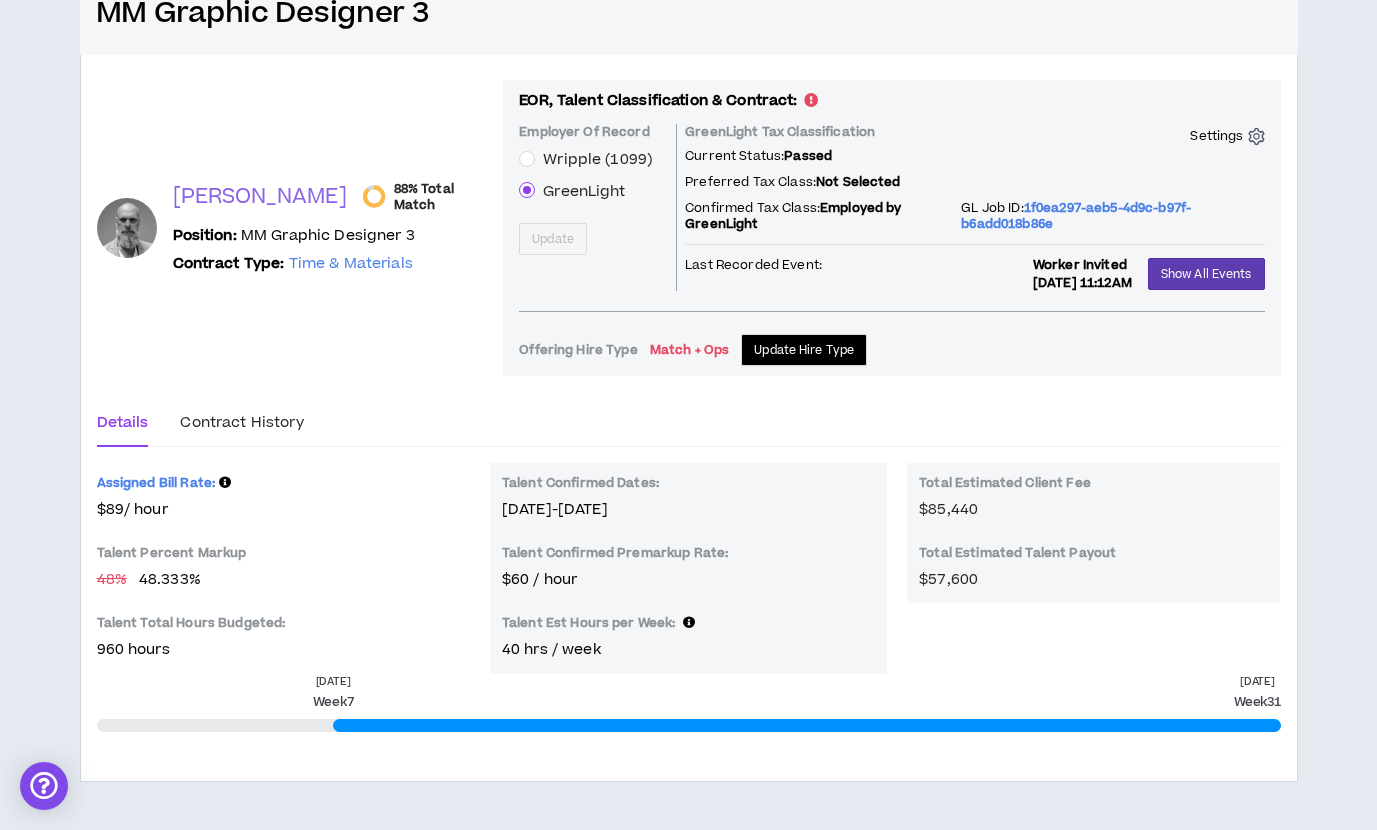 click on "$85,440" at bounding box center [948, 509] 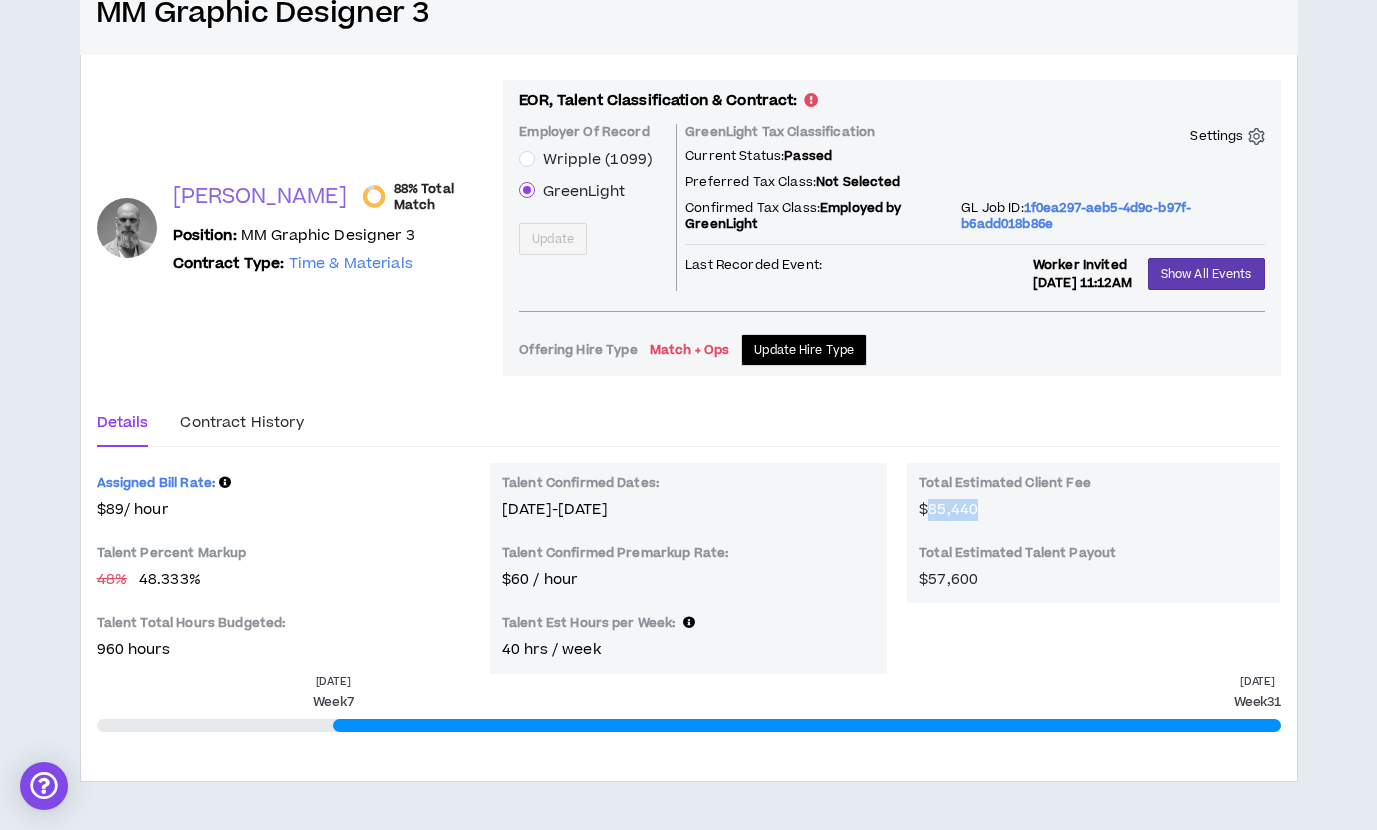 click on "$85,440" at bounding box center (948, 509) 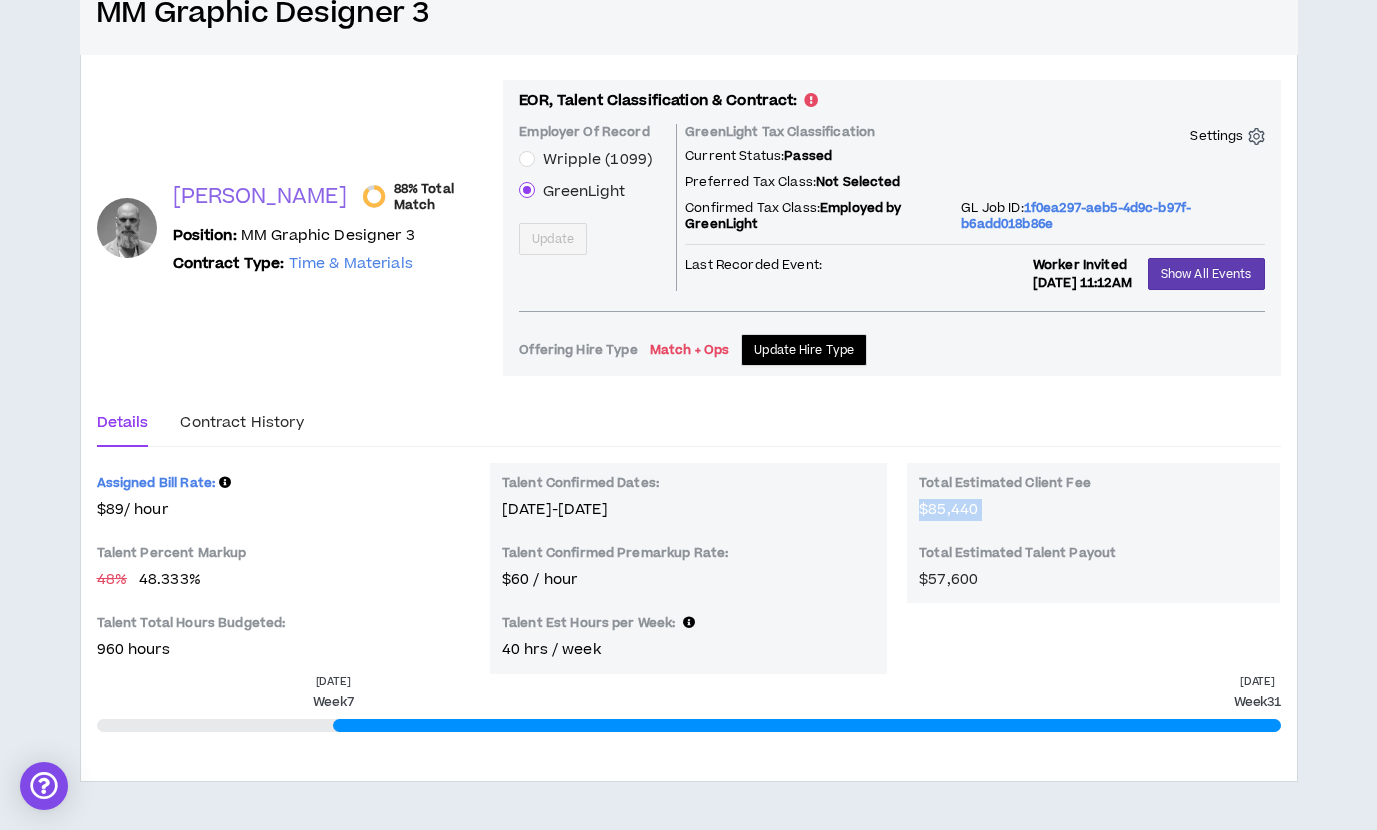 click on "$85,440" at bounding box center [948, 509] 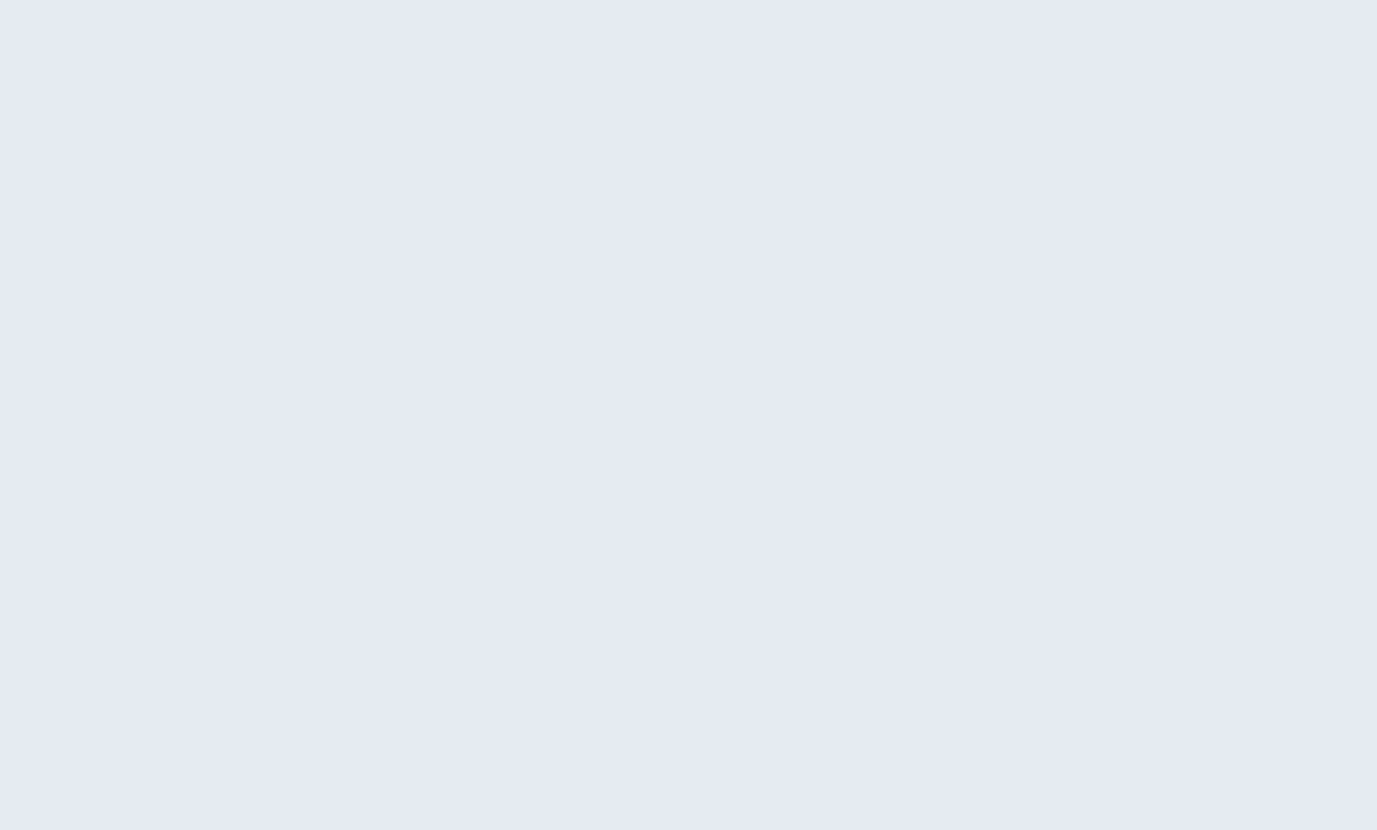 scroll, scrollTop: 0, scrollLeft: 0, axis: both 